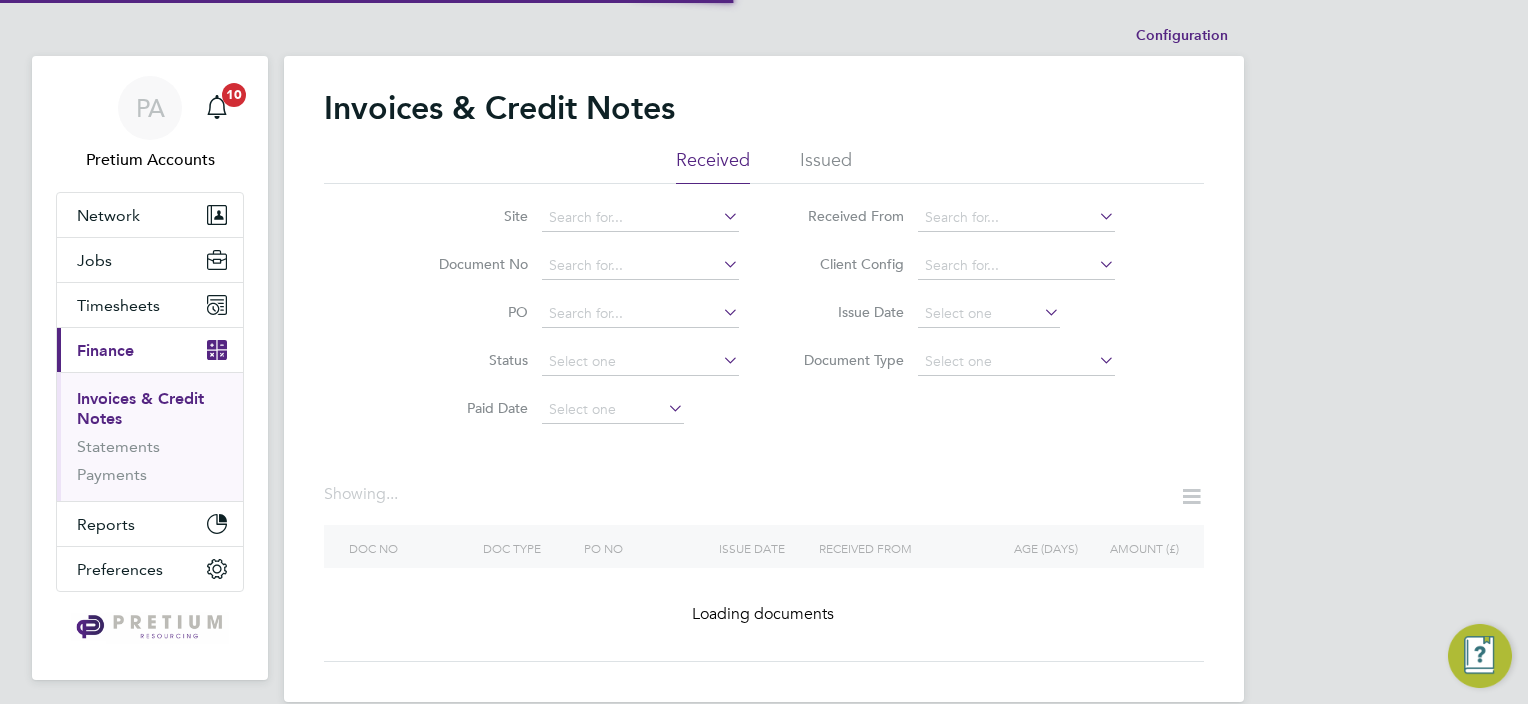 scroll, scrollTop: 0, scrollLeft: 0, axis: both 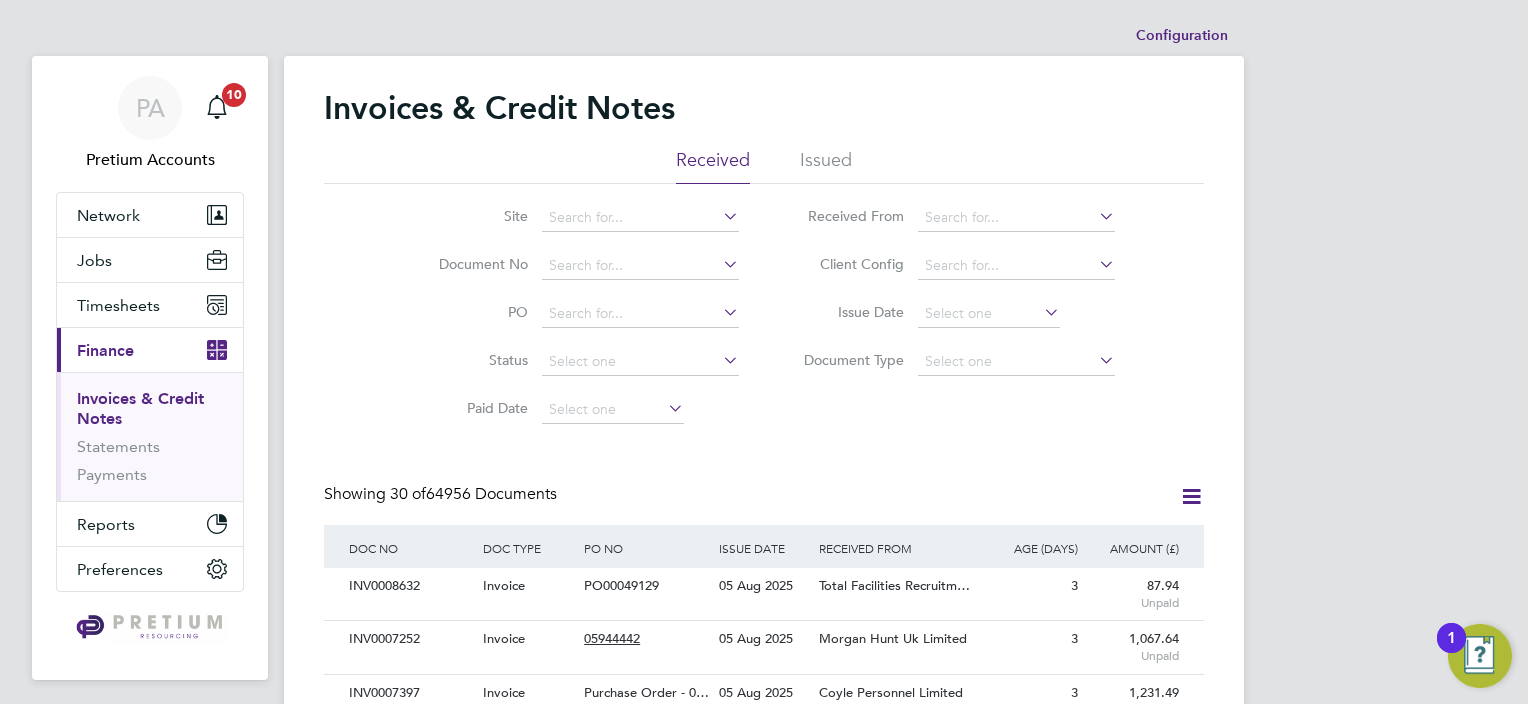click on "Issued" 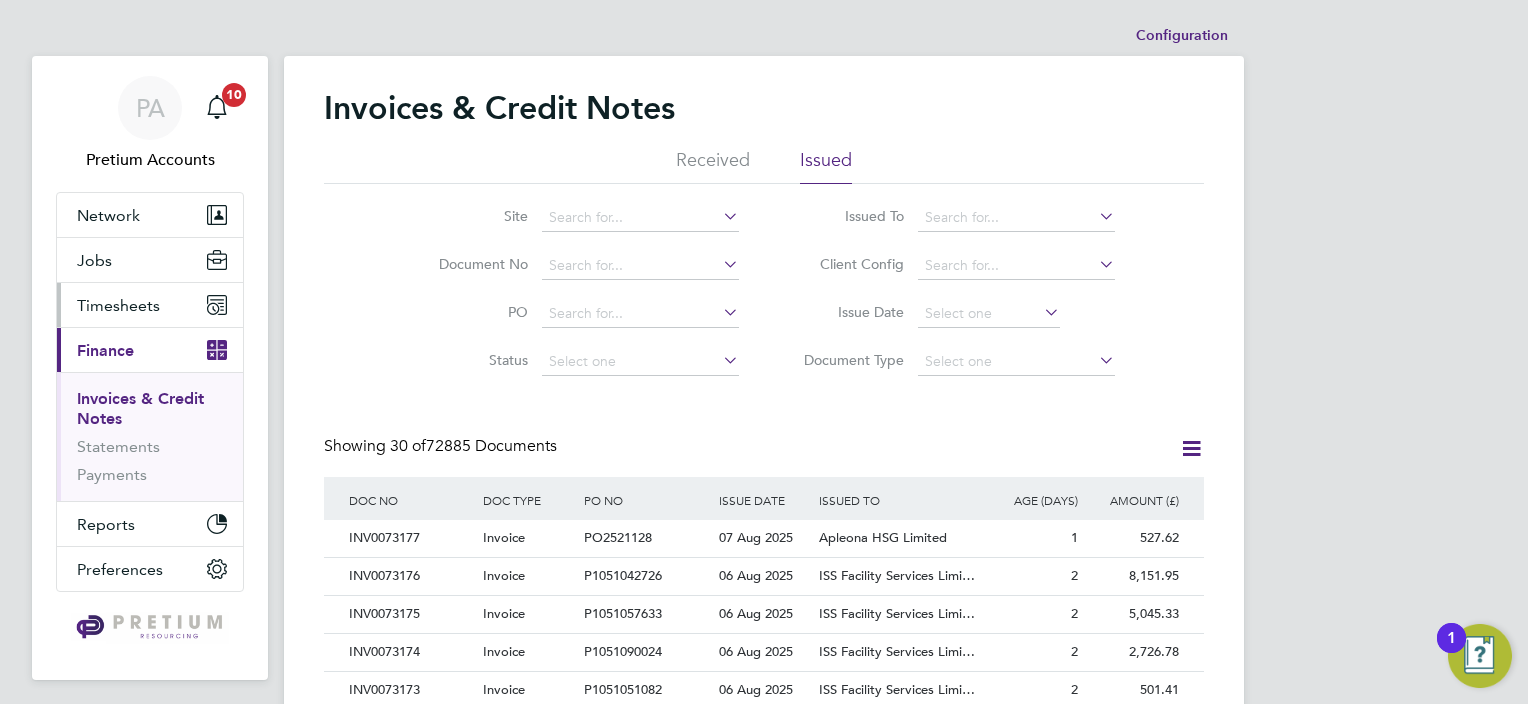 click on "Timesheets" at bounding box center (118, 305) 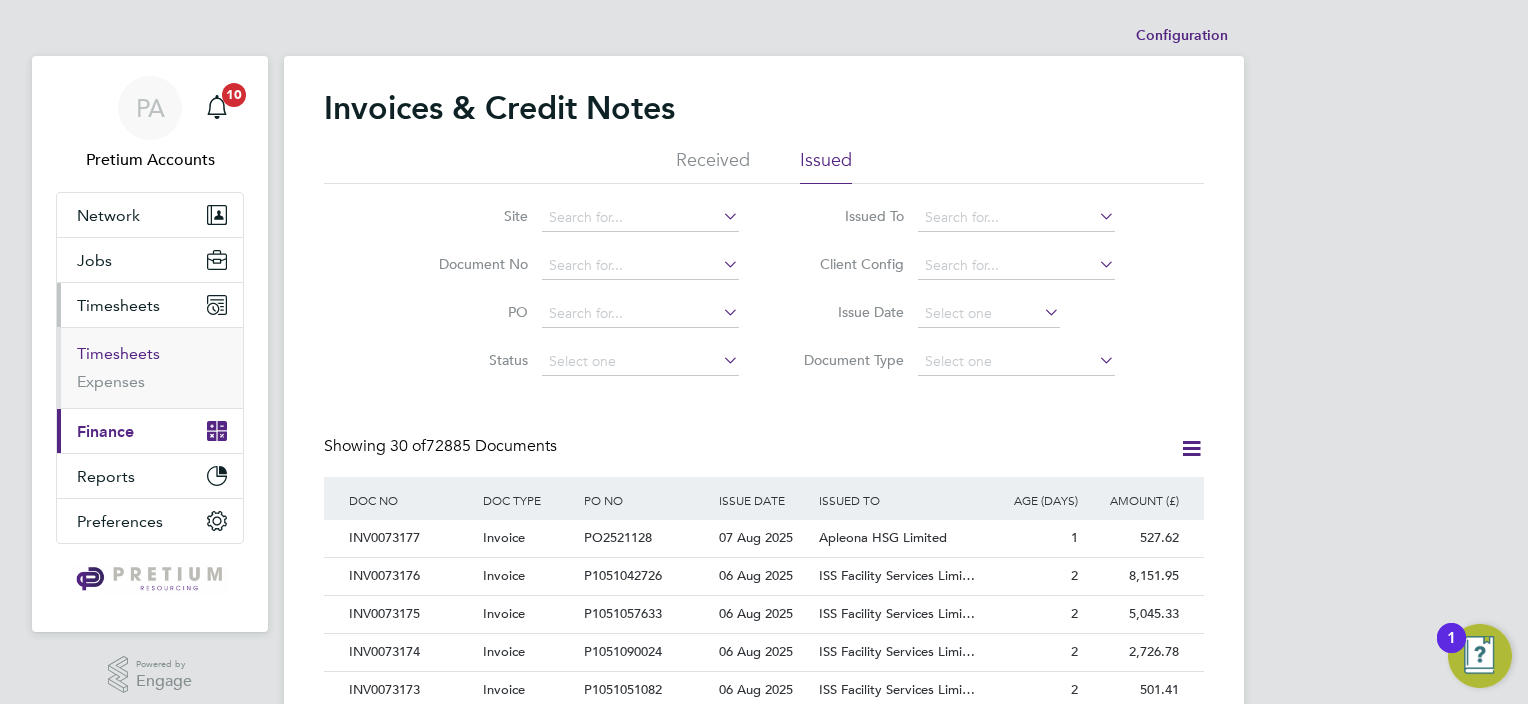 click on "Timesheets" at bounding box center [118, 353] 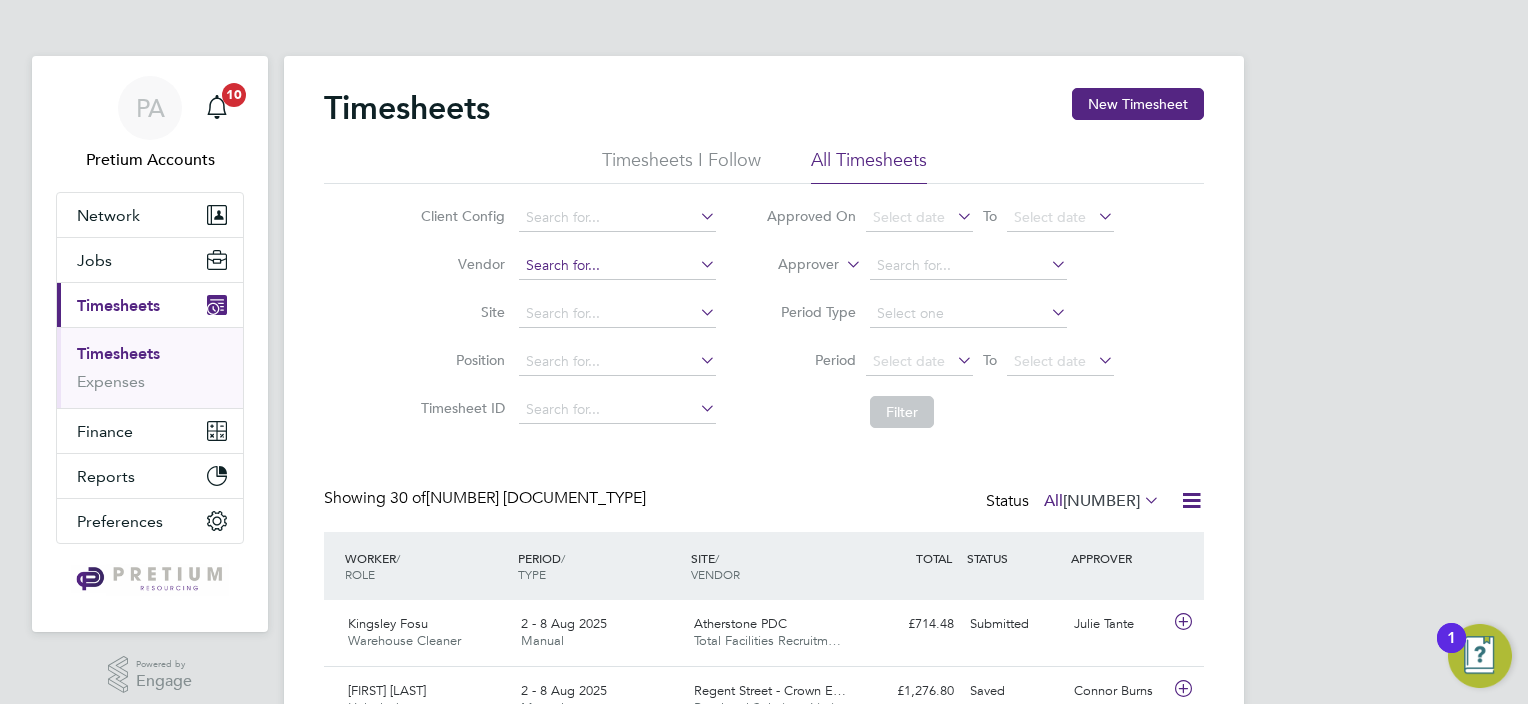 click 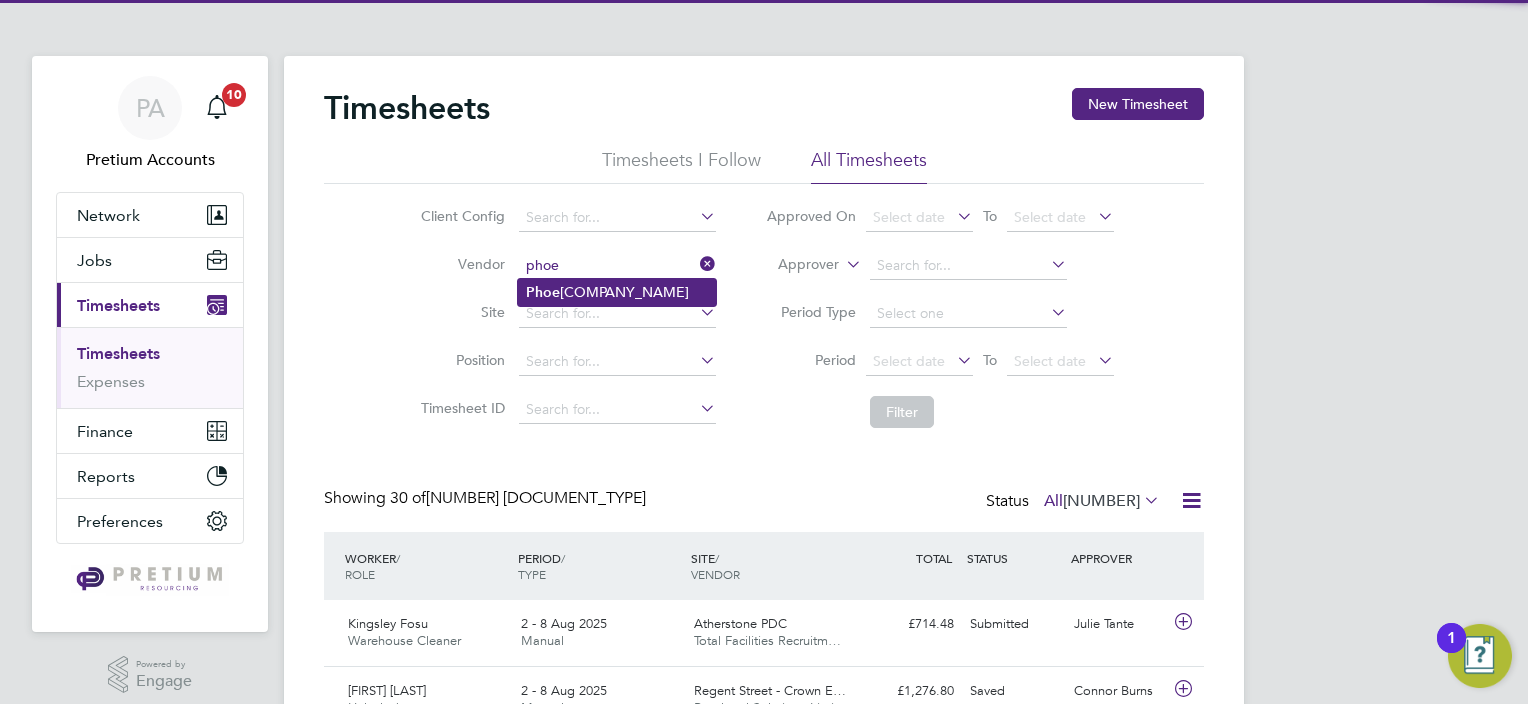 click on "[COMPANY_NAME]" 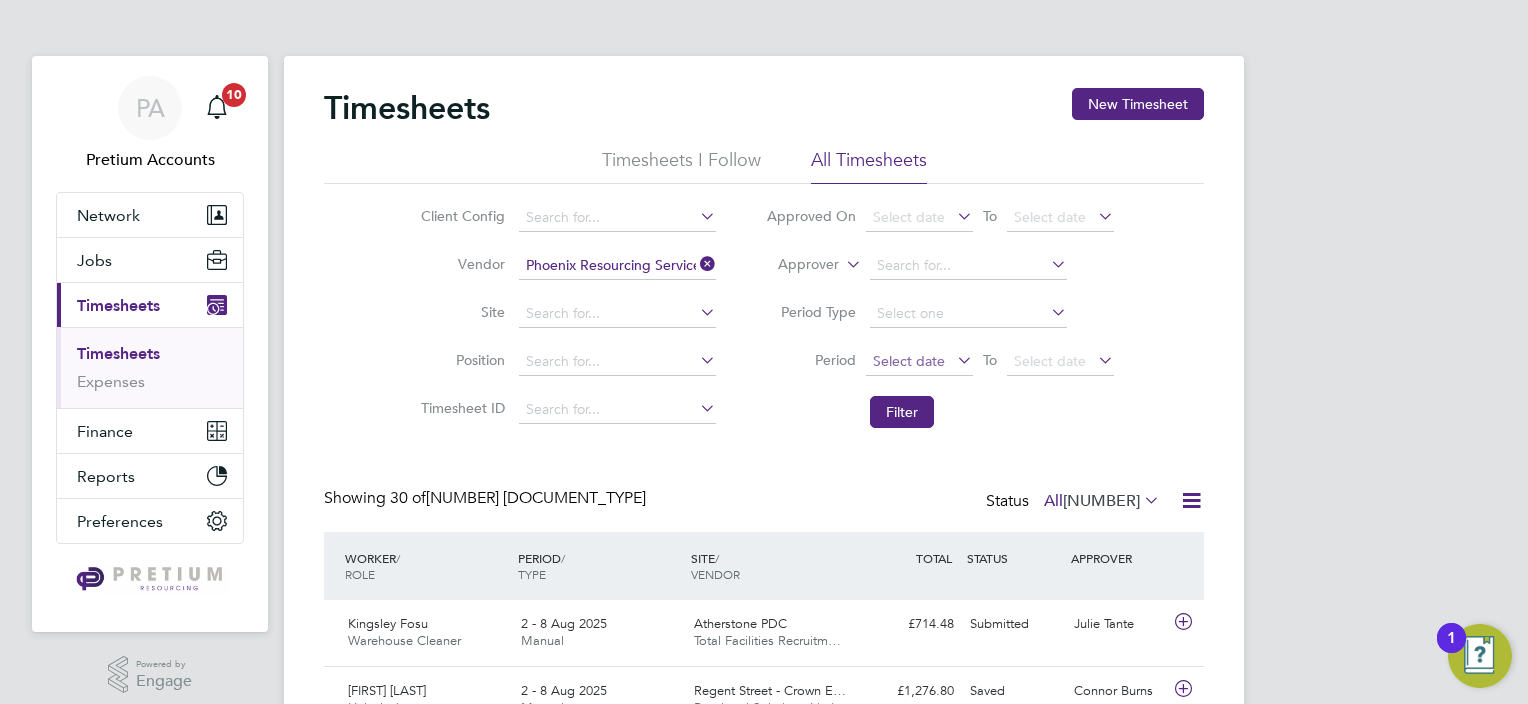 click on "Select date" 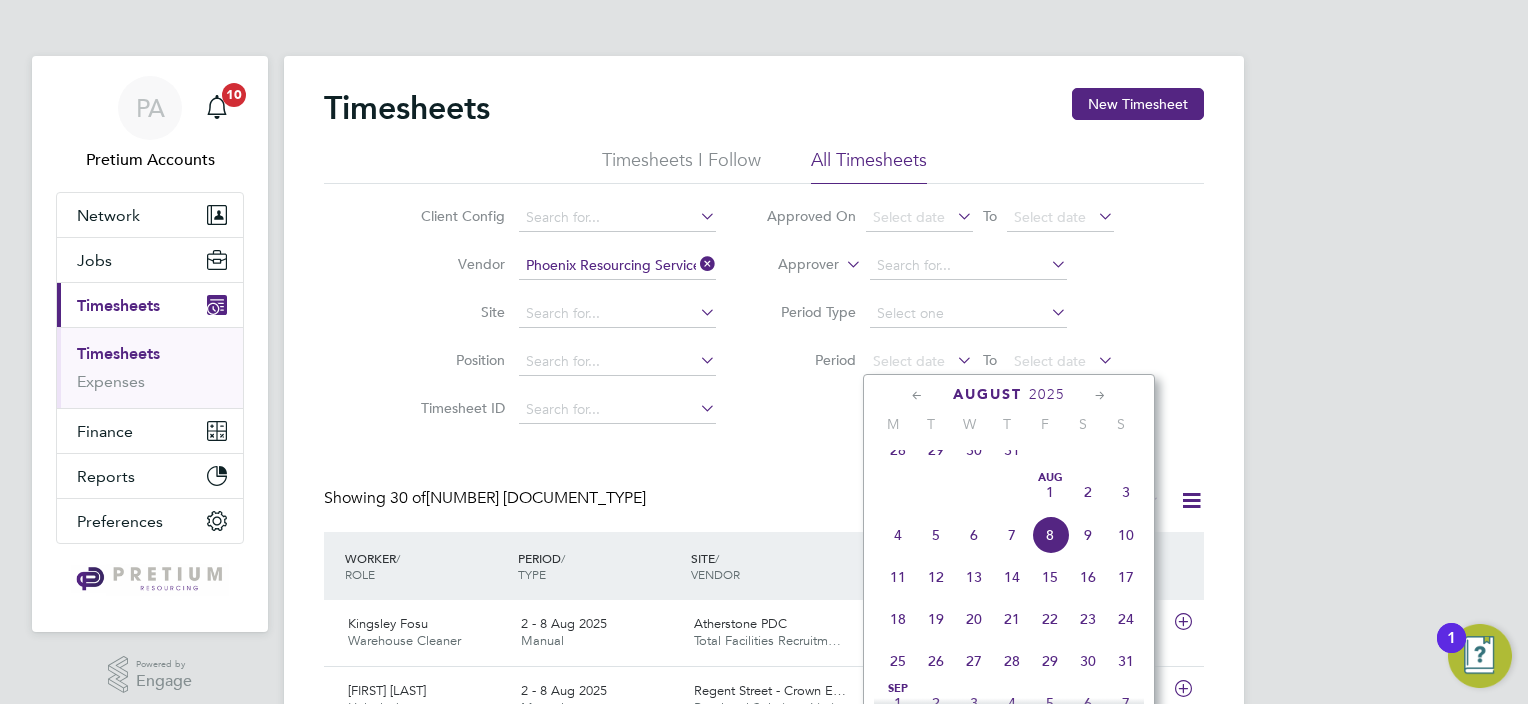 click 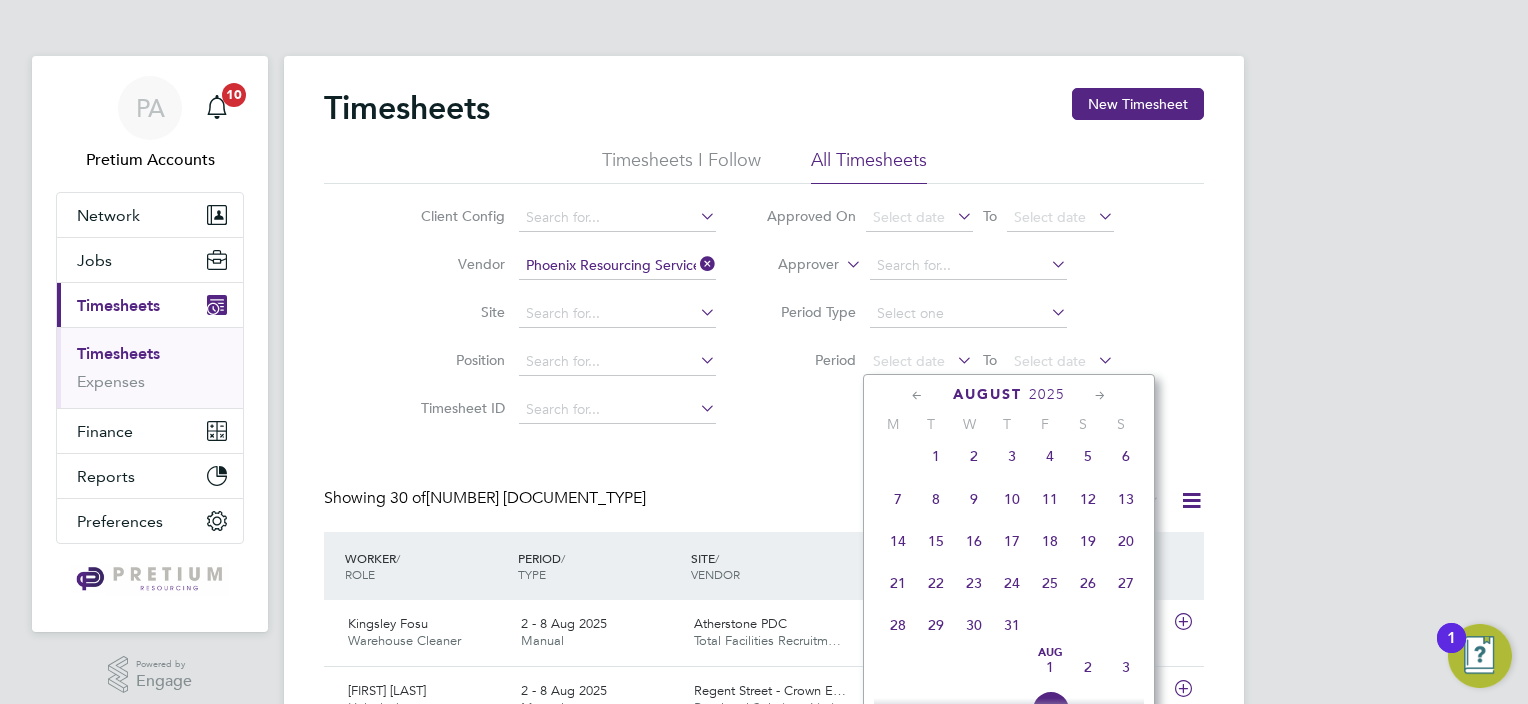 click 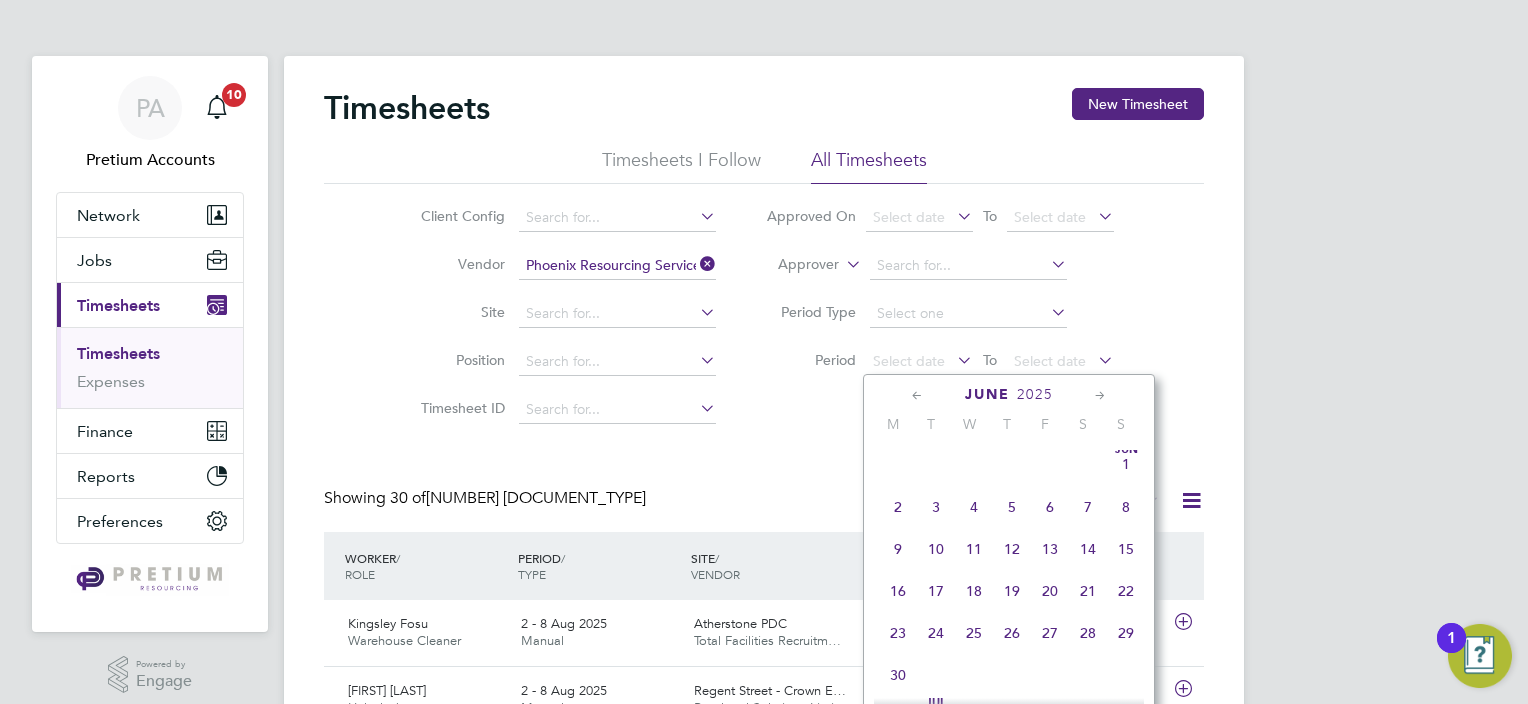 click 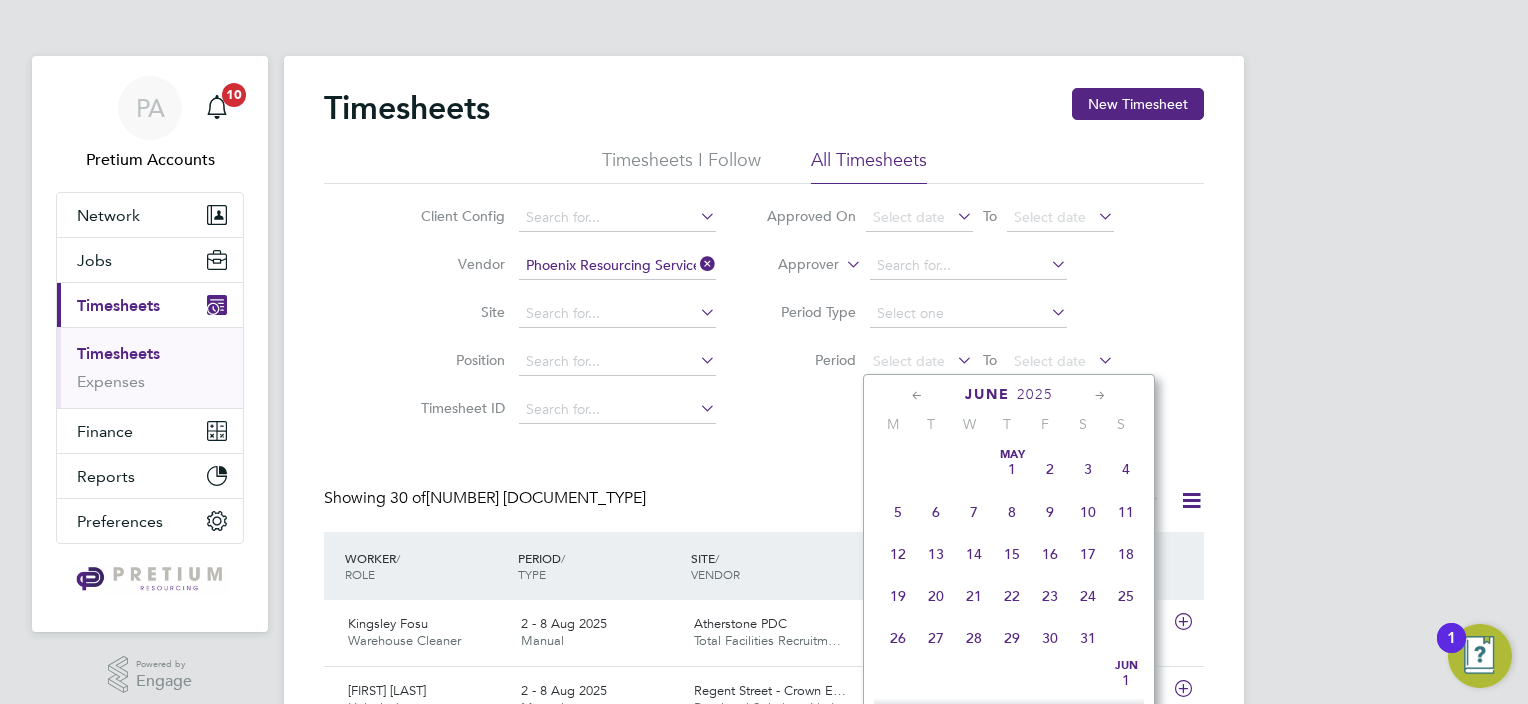 click 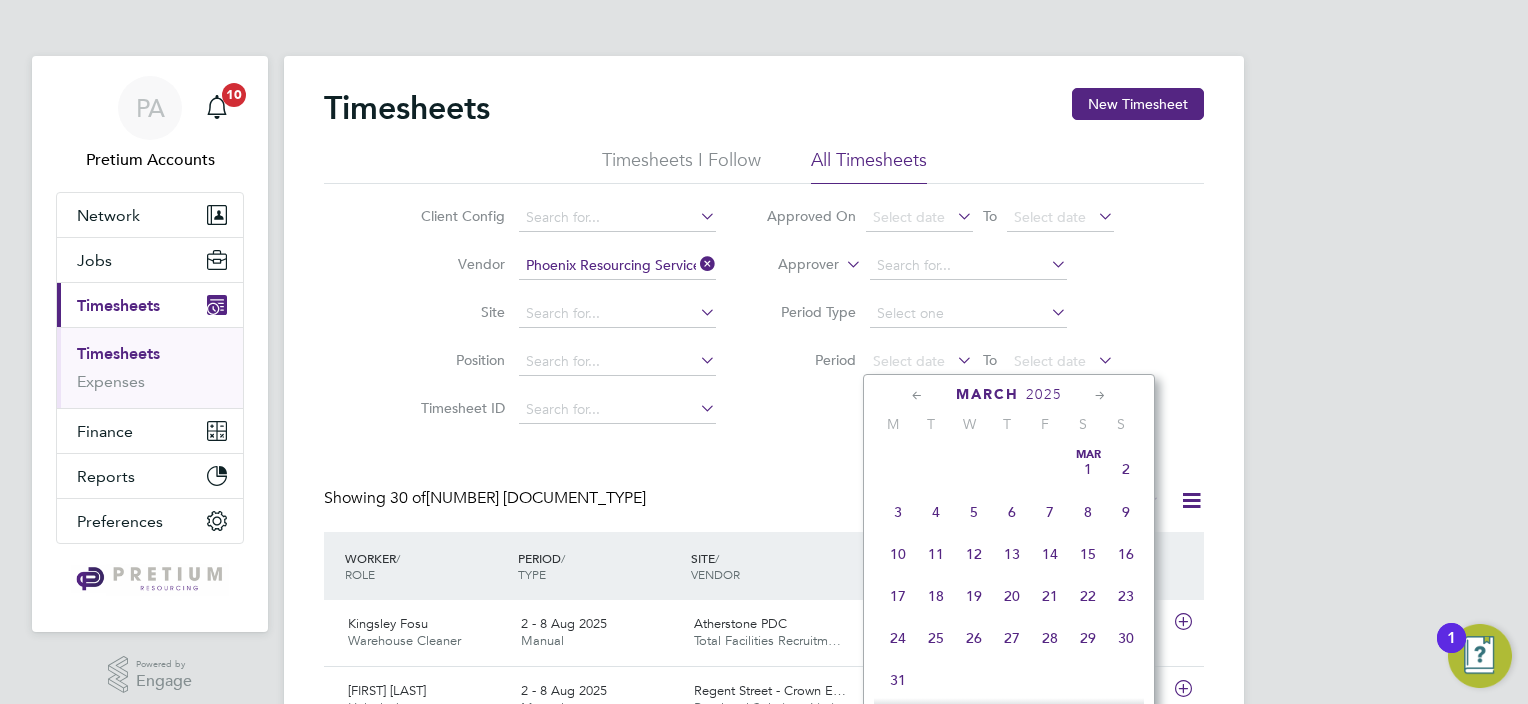click 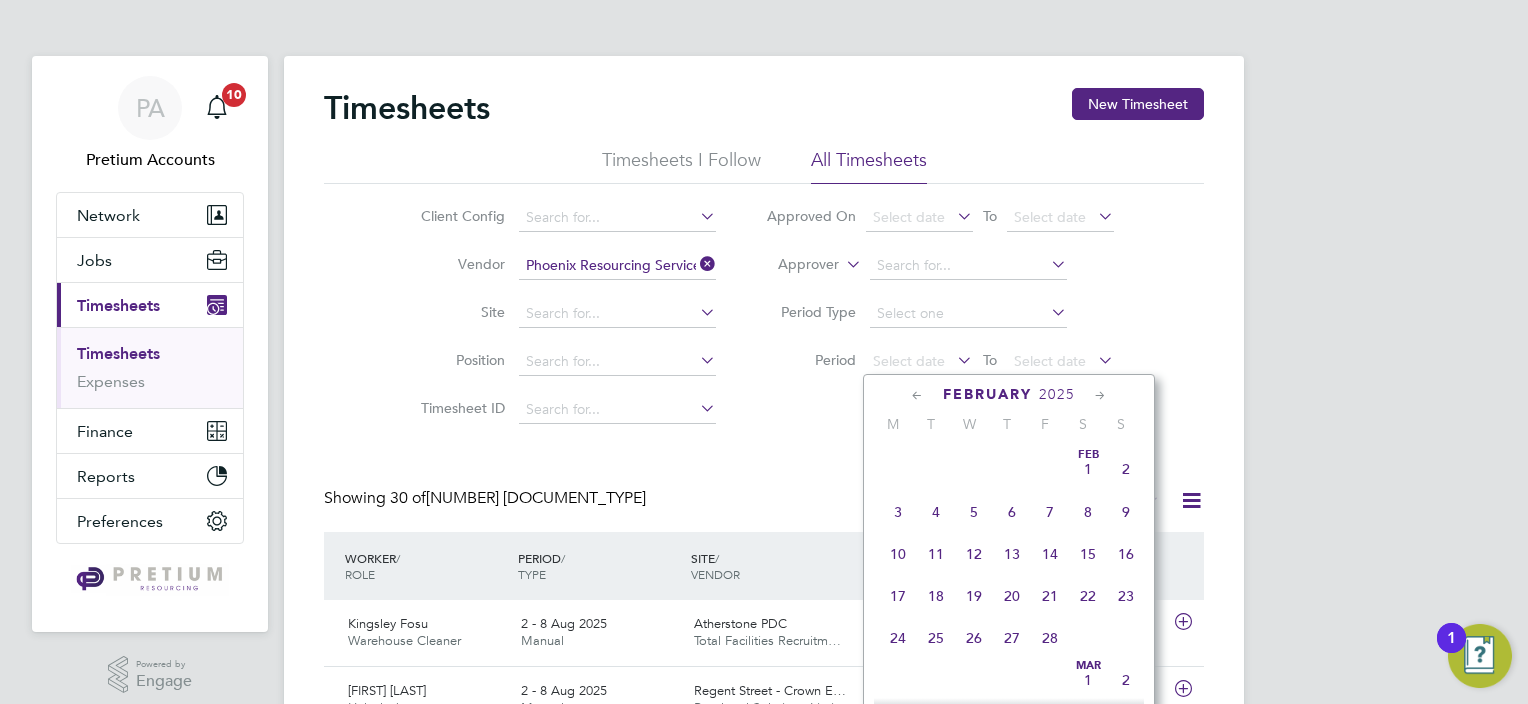 click 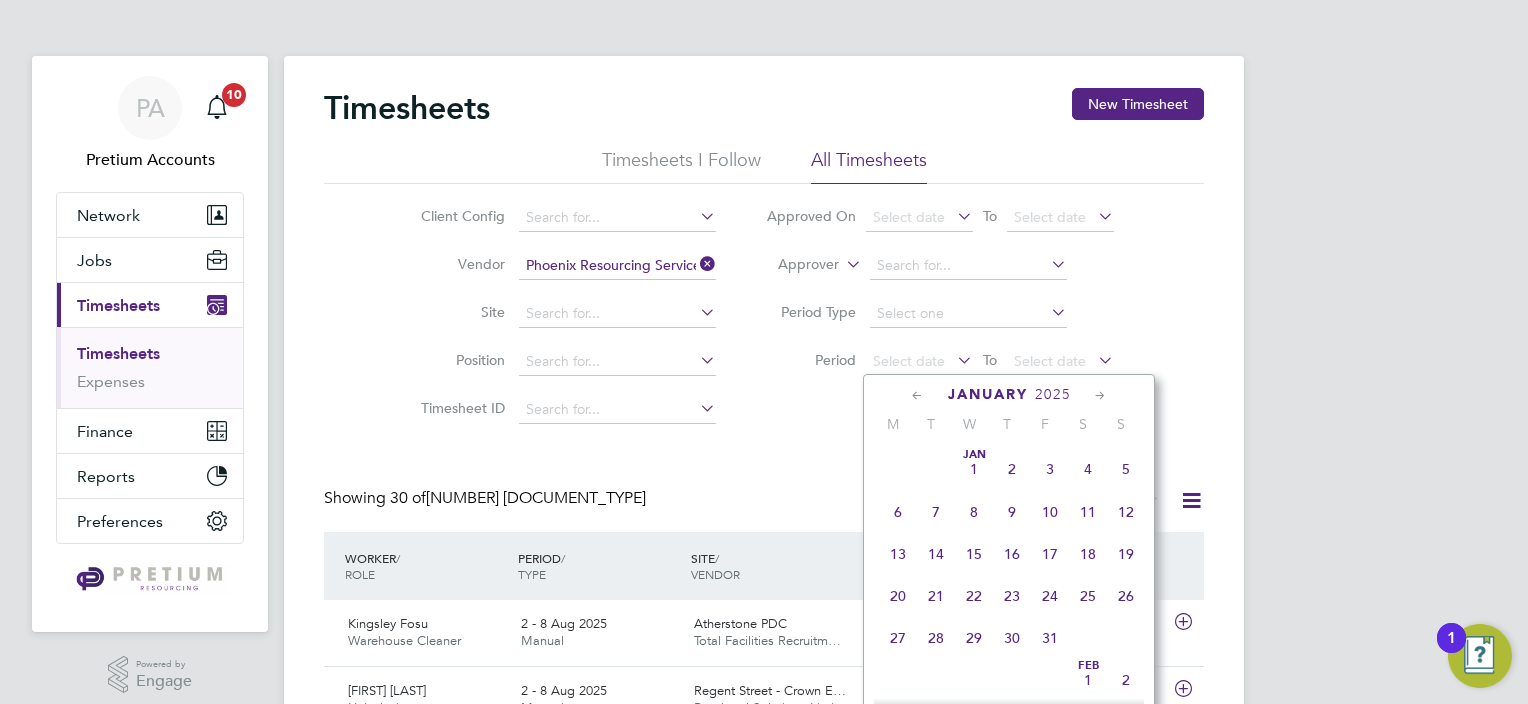 click 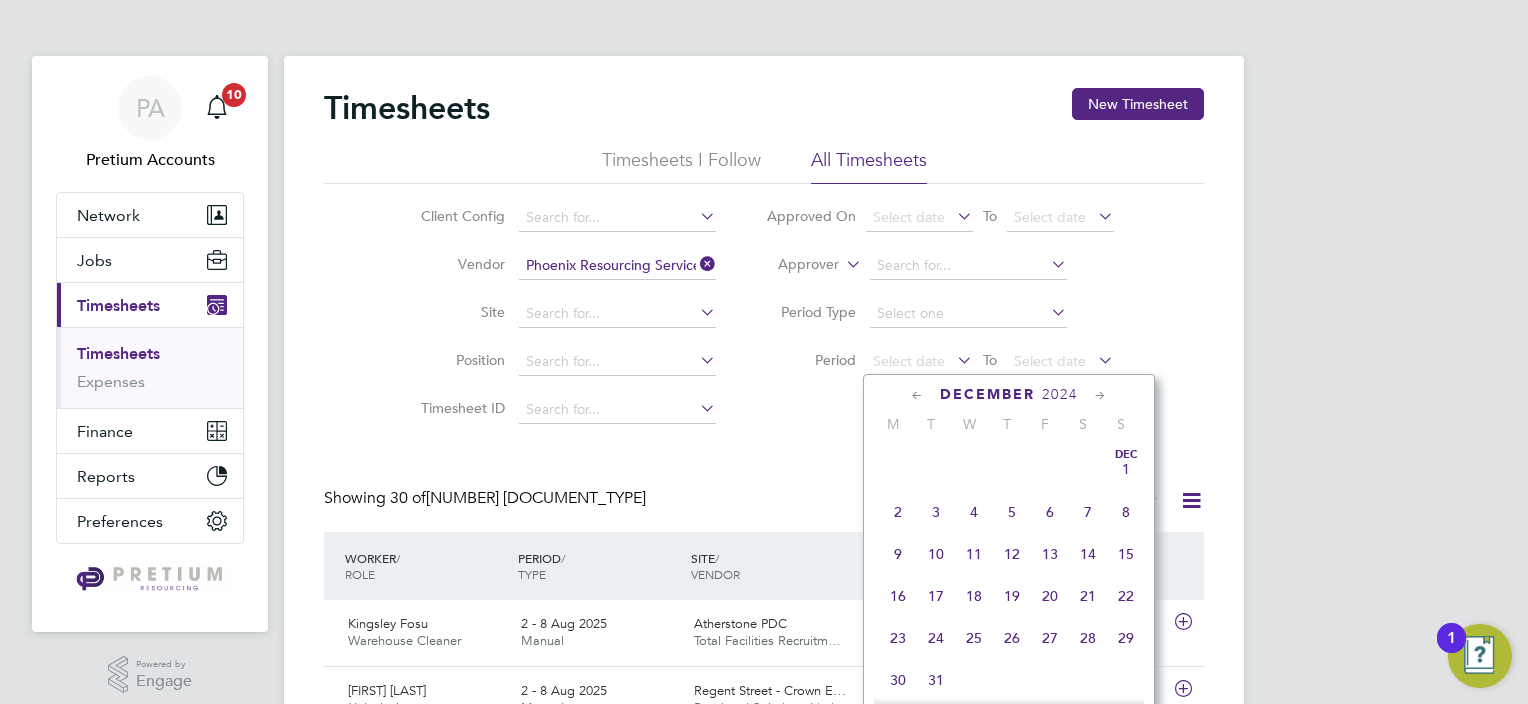 click on "16" 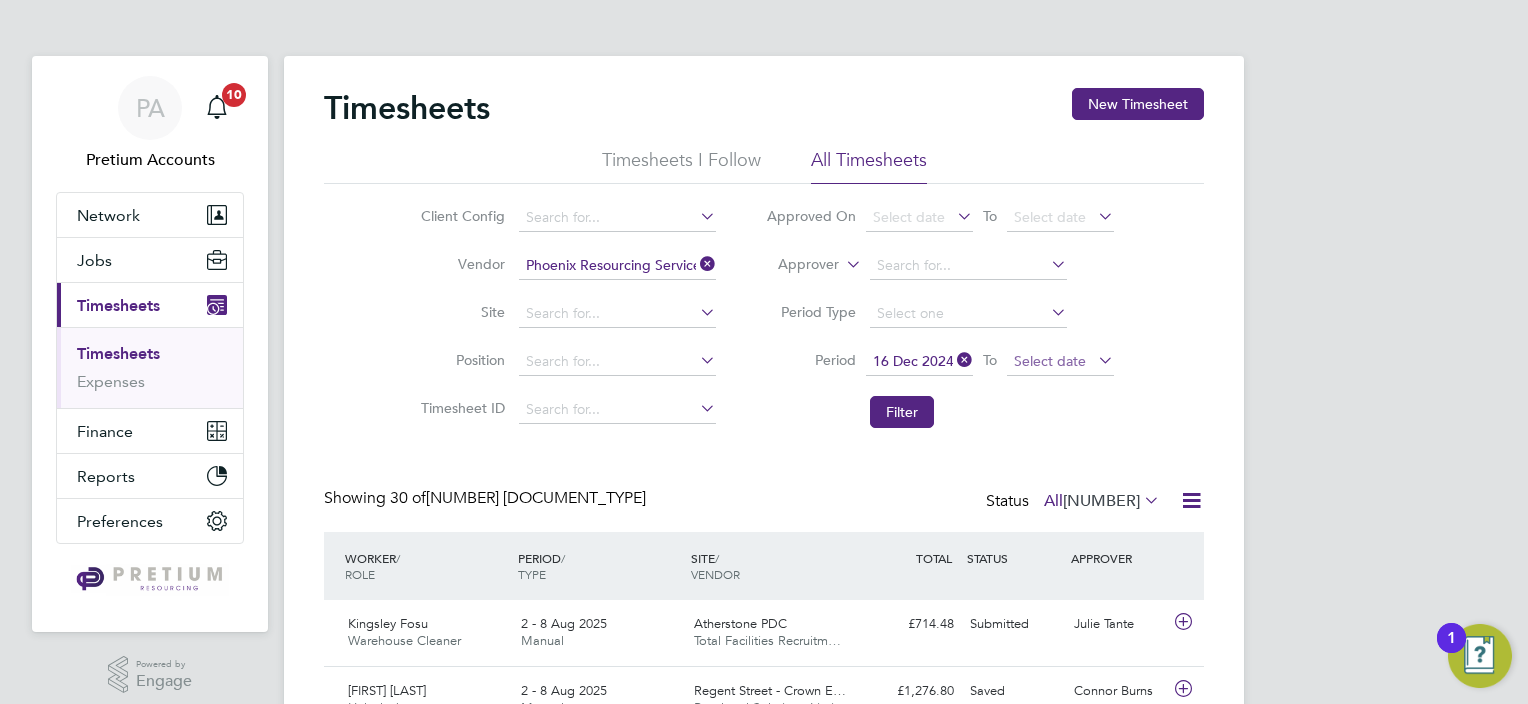 click on "Select date" 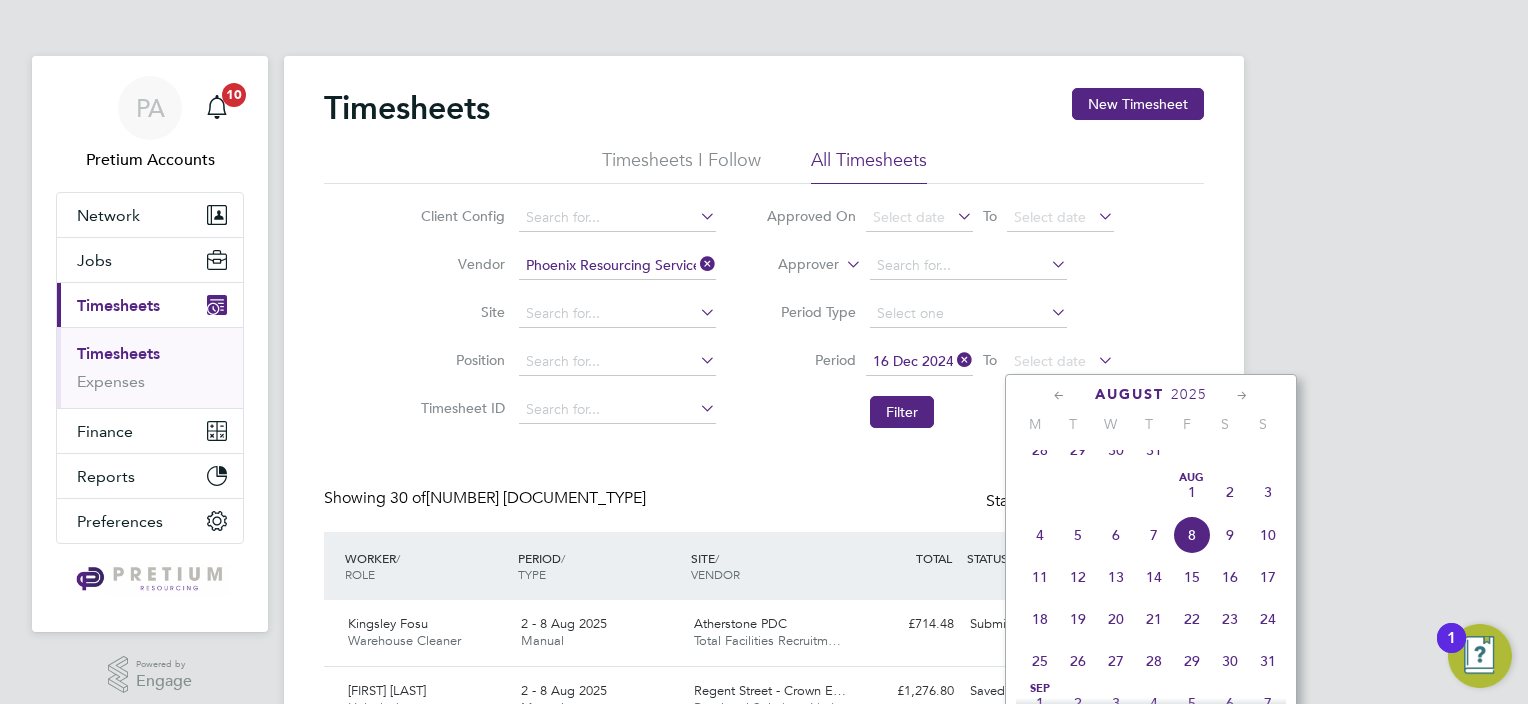 click 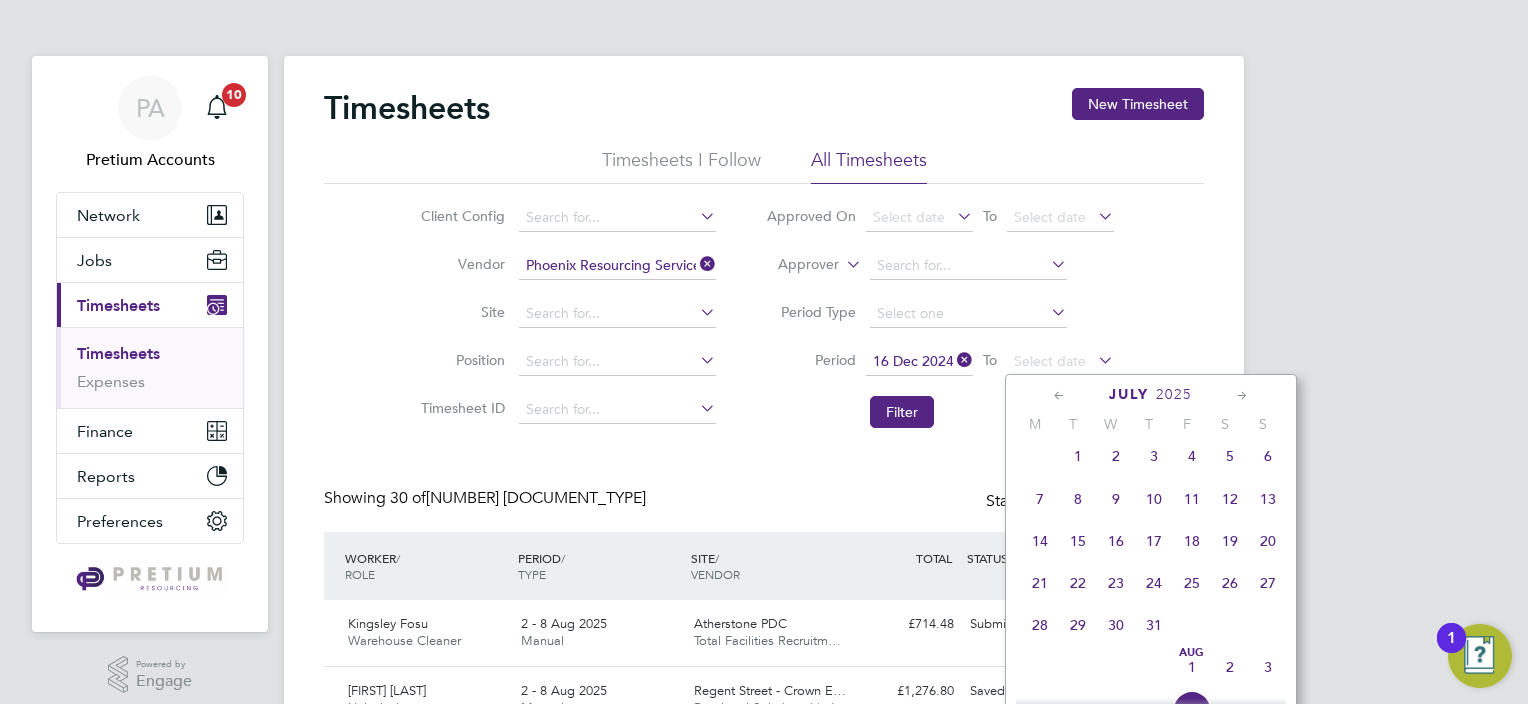 click 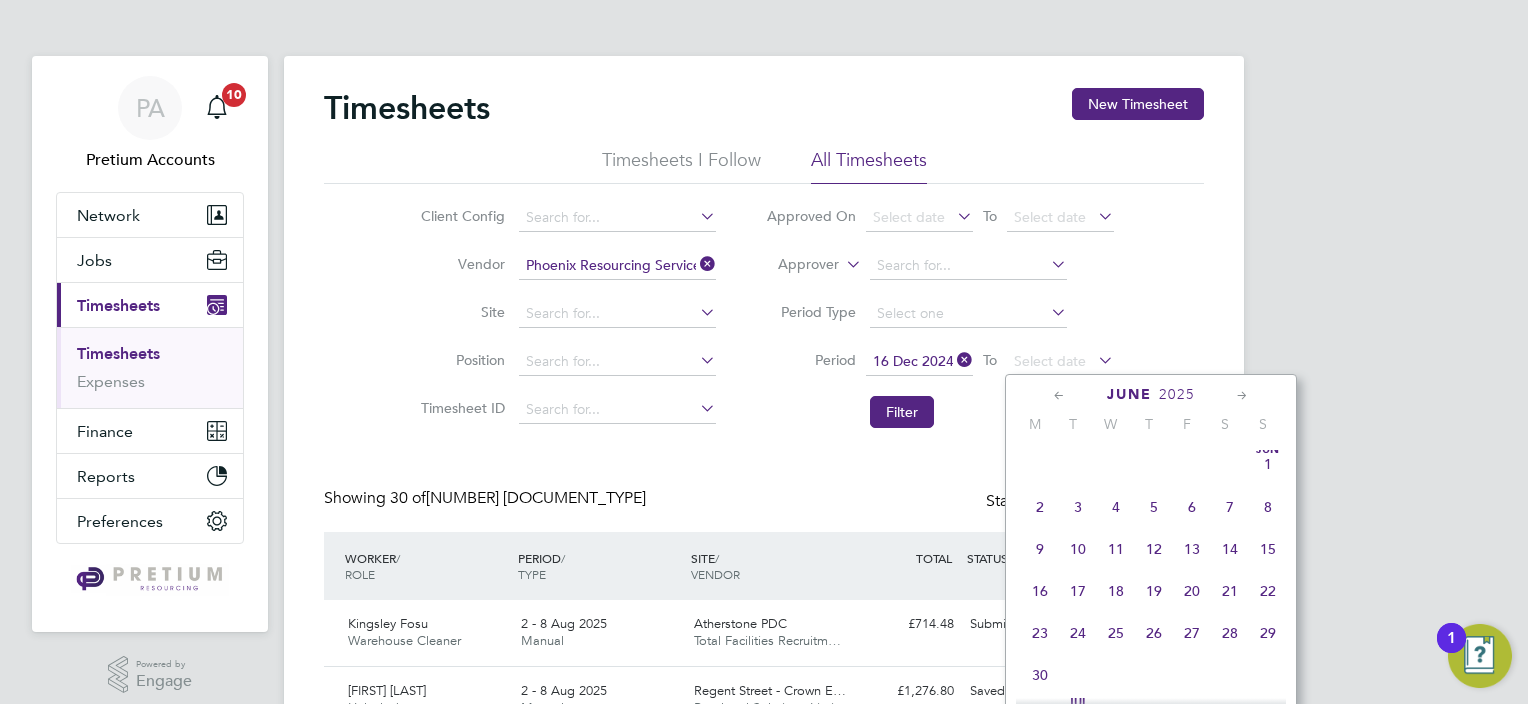 click 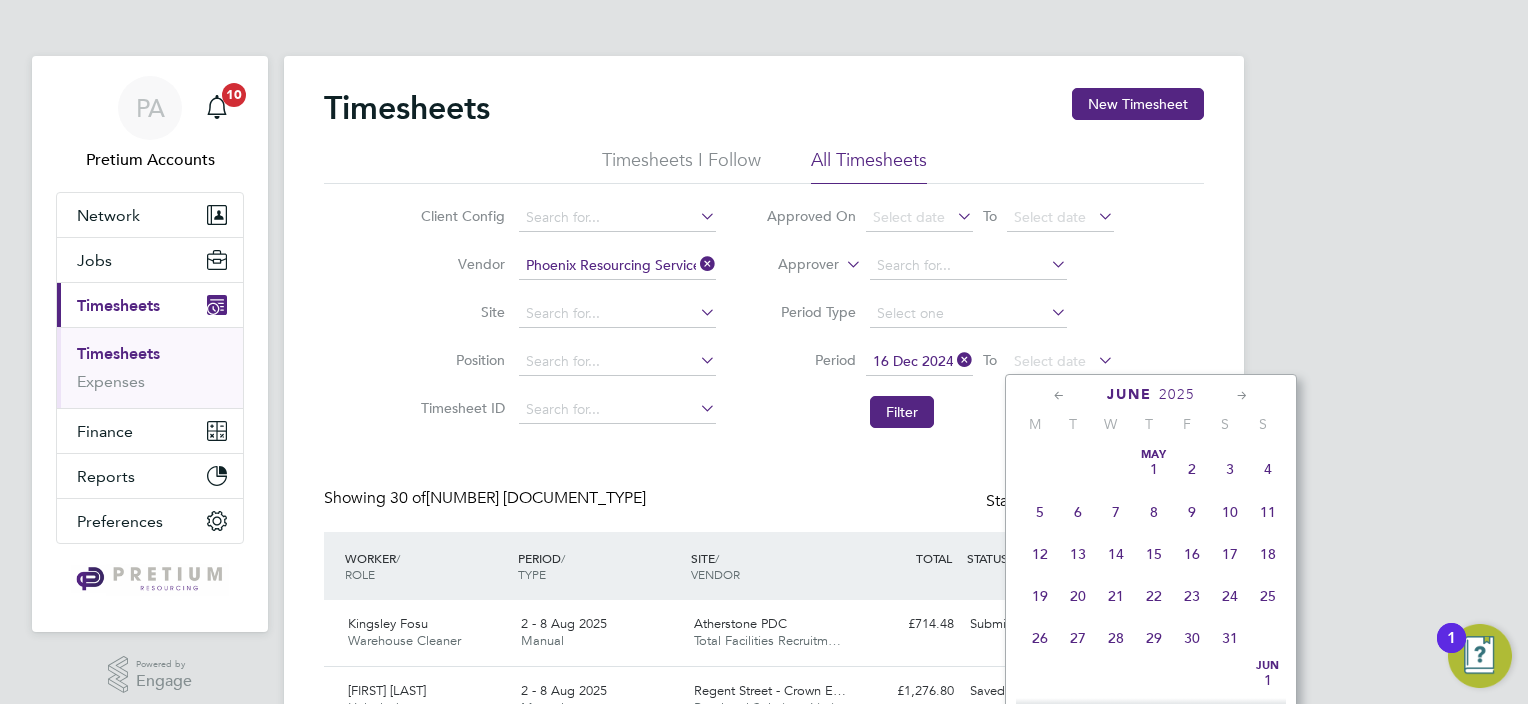 click 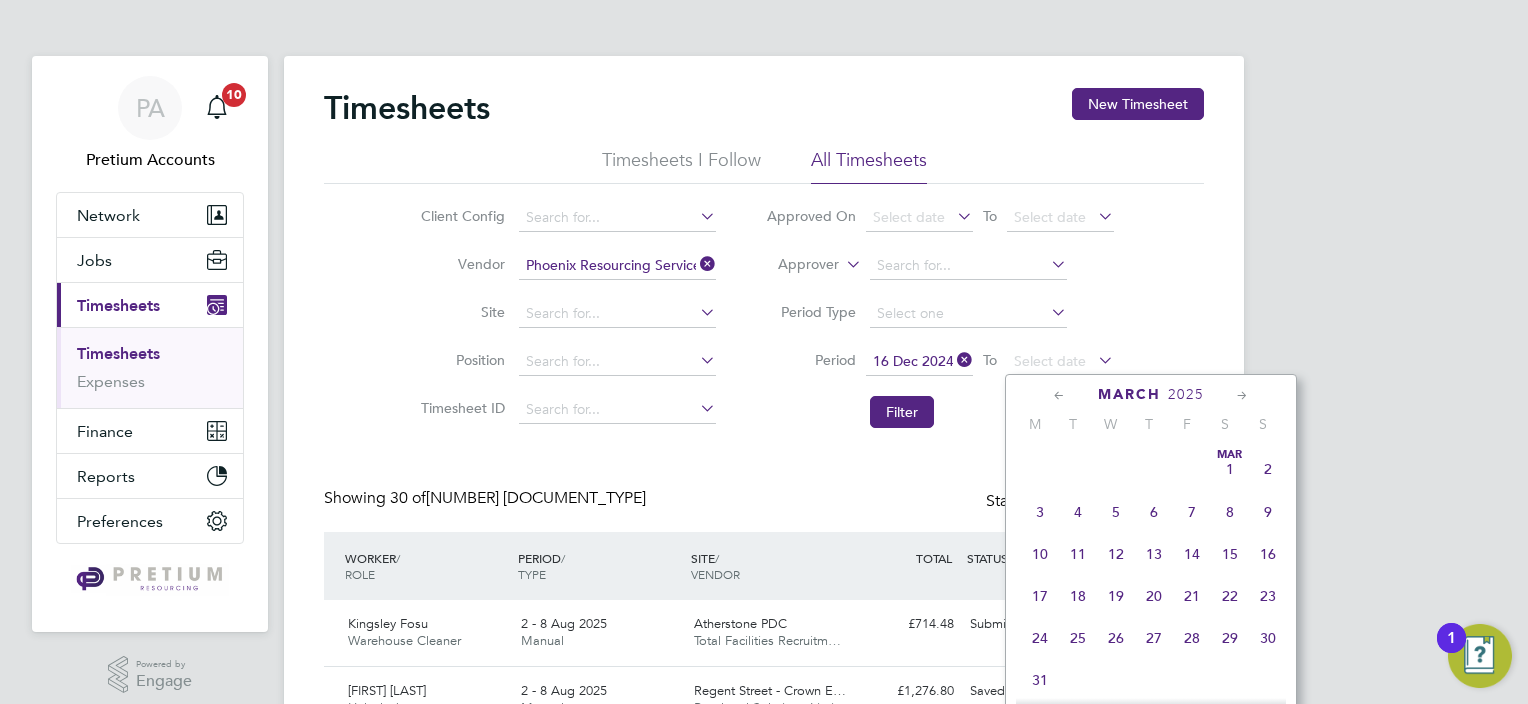 click 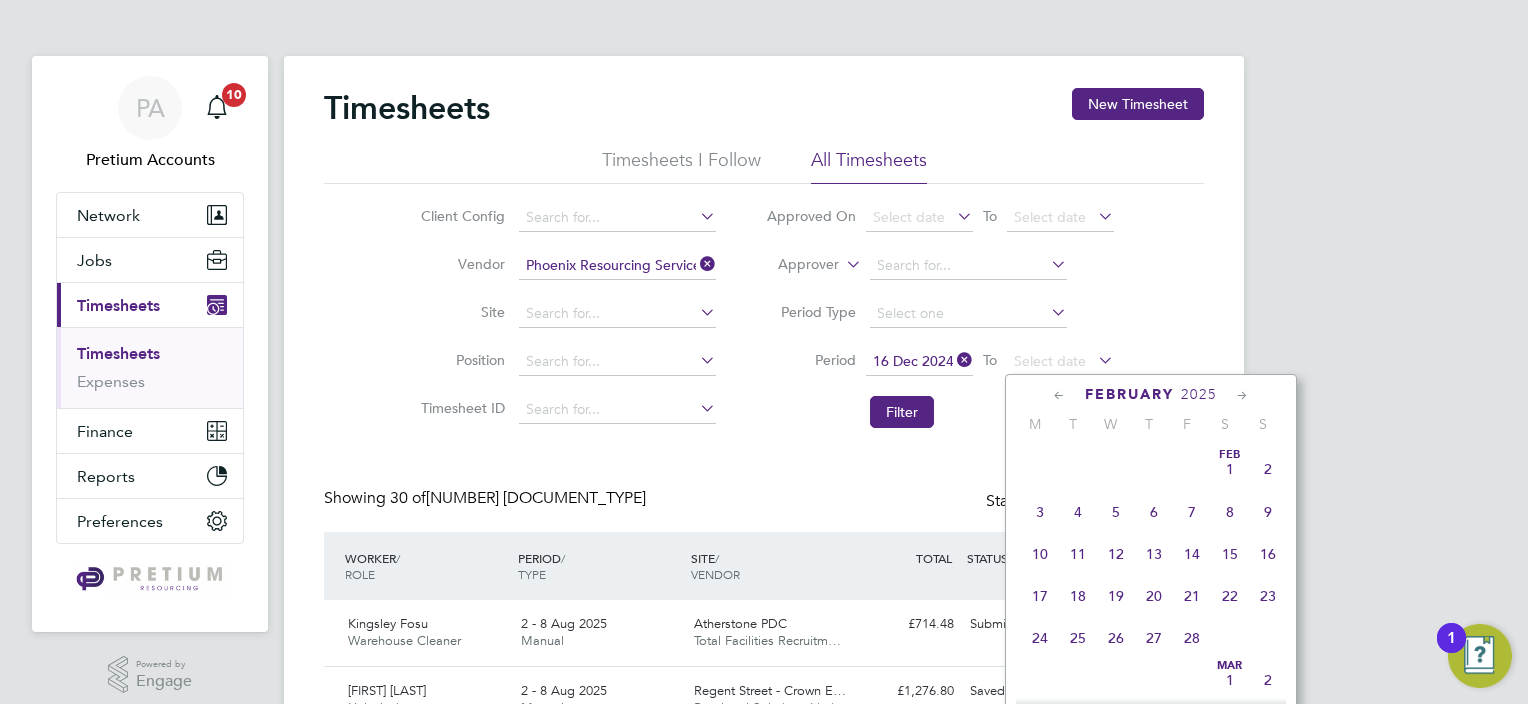 click 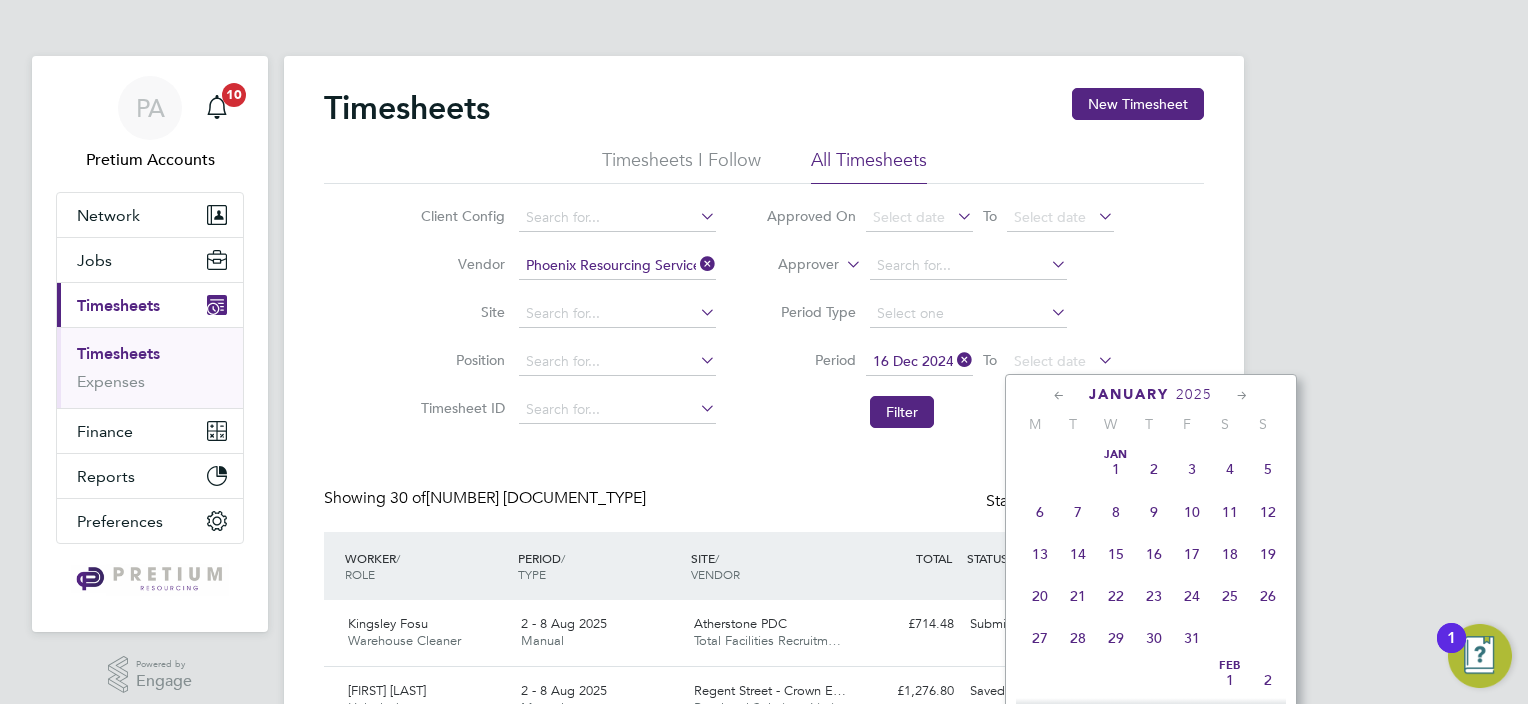 click 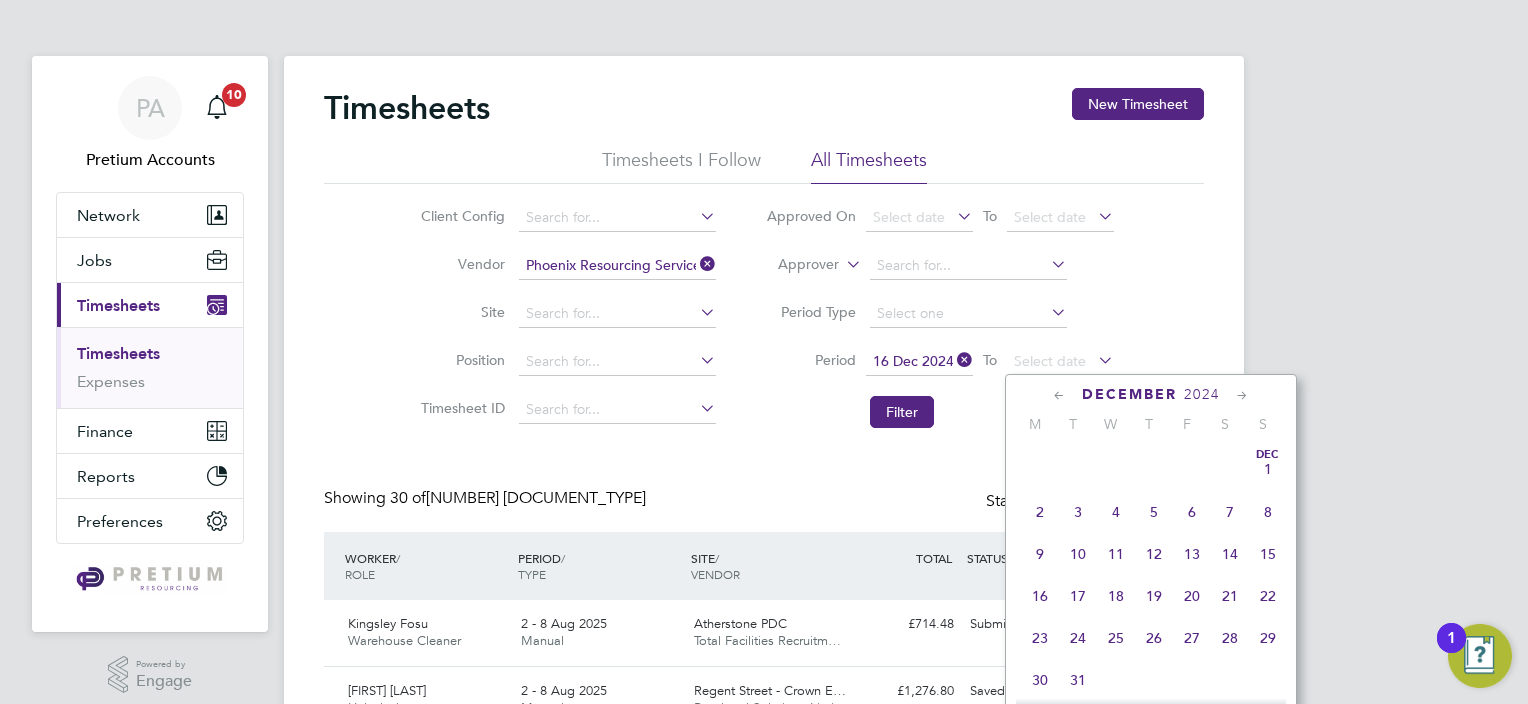 click on "31" 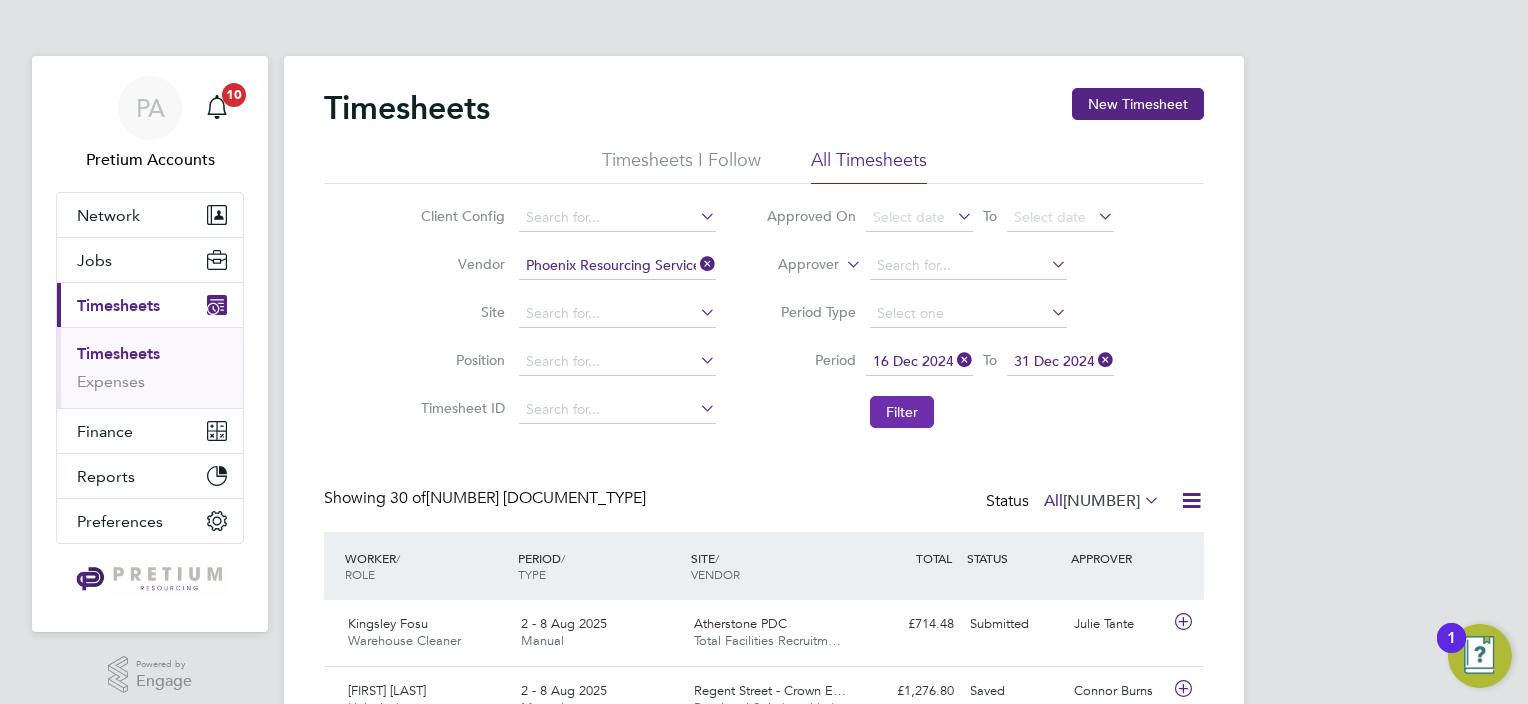click on "Filter" 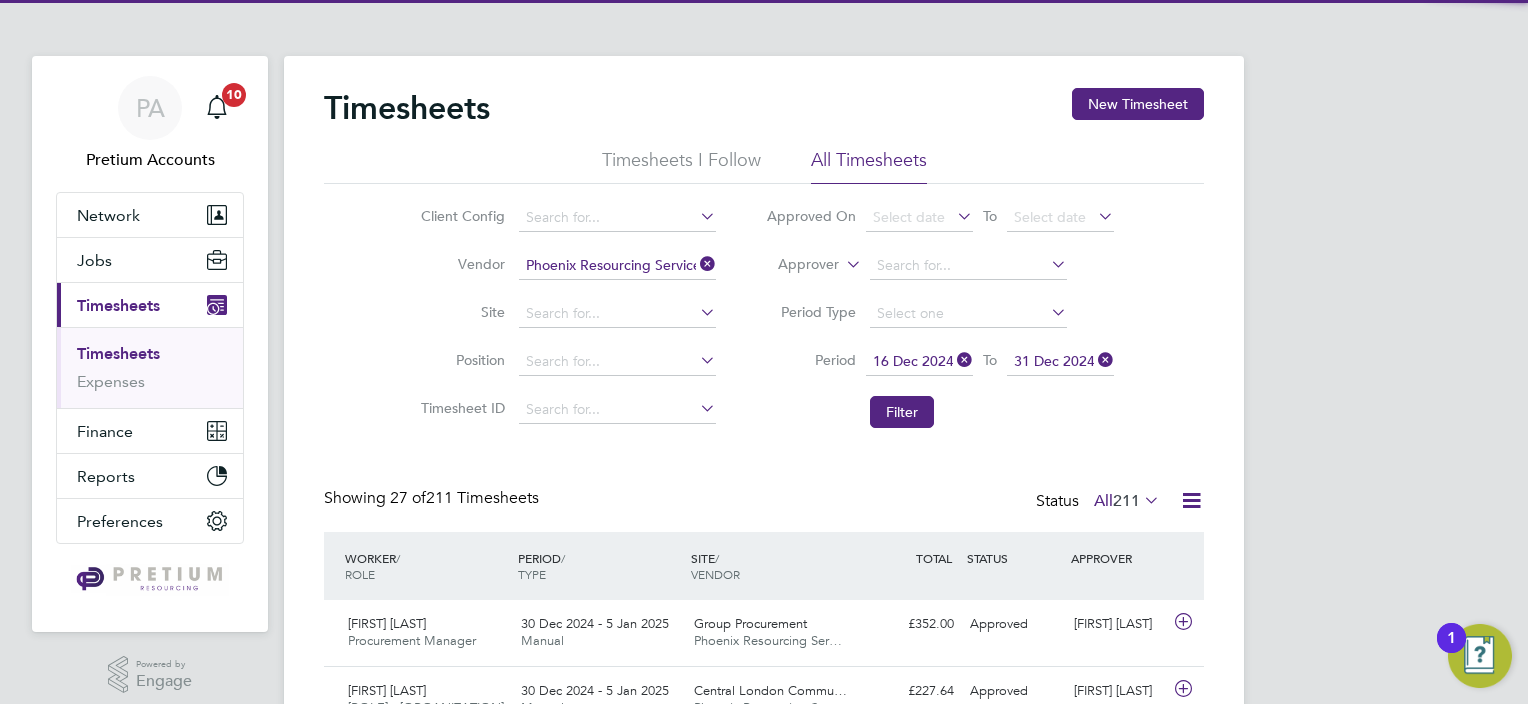 scroll, scrollTop: 9, scrollLeft: 10, axis: both 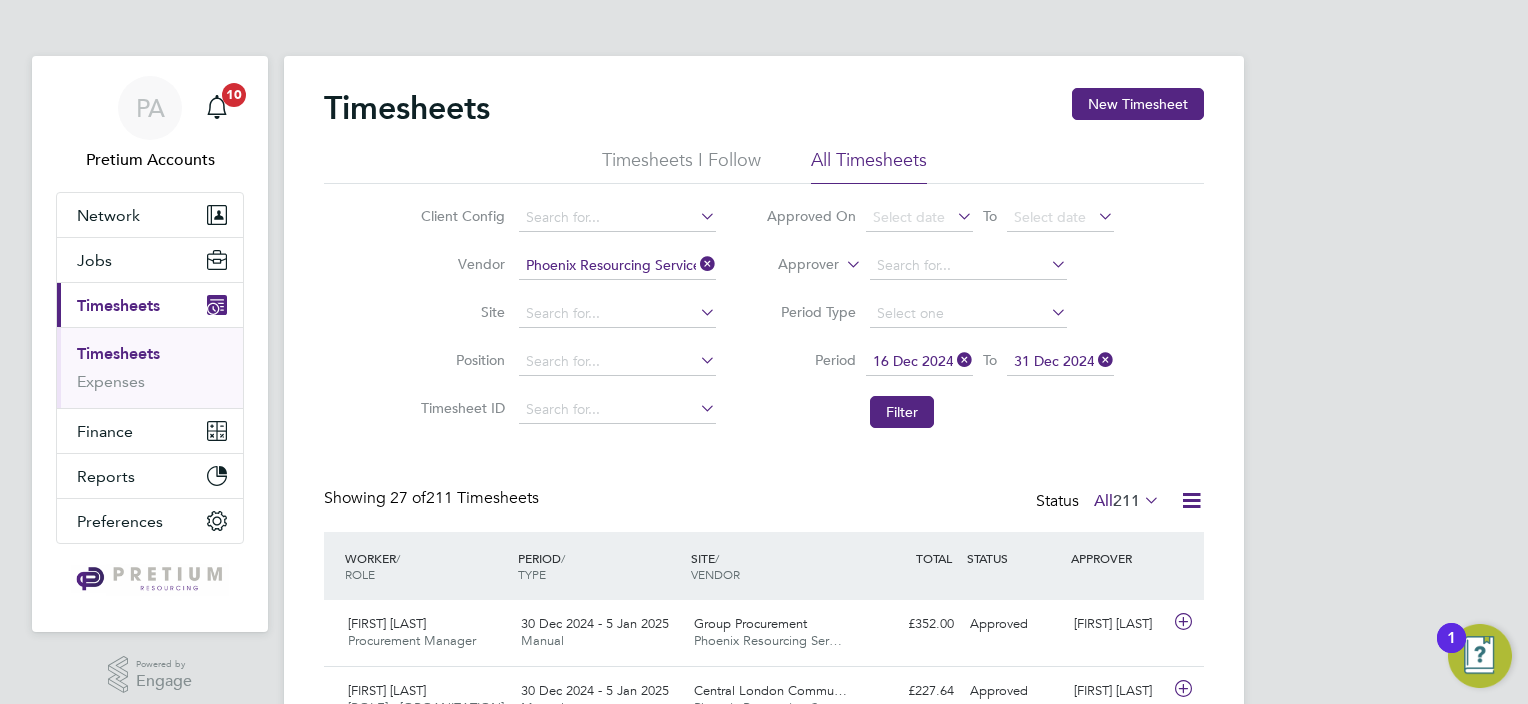 click 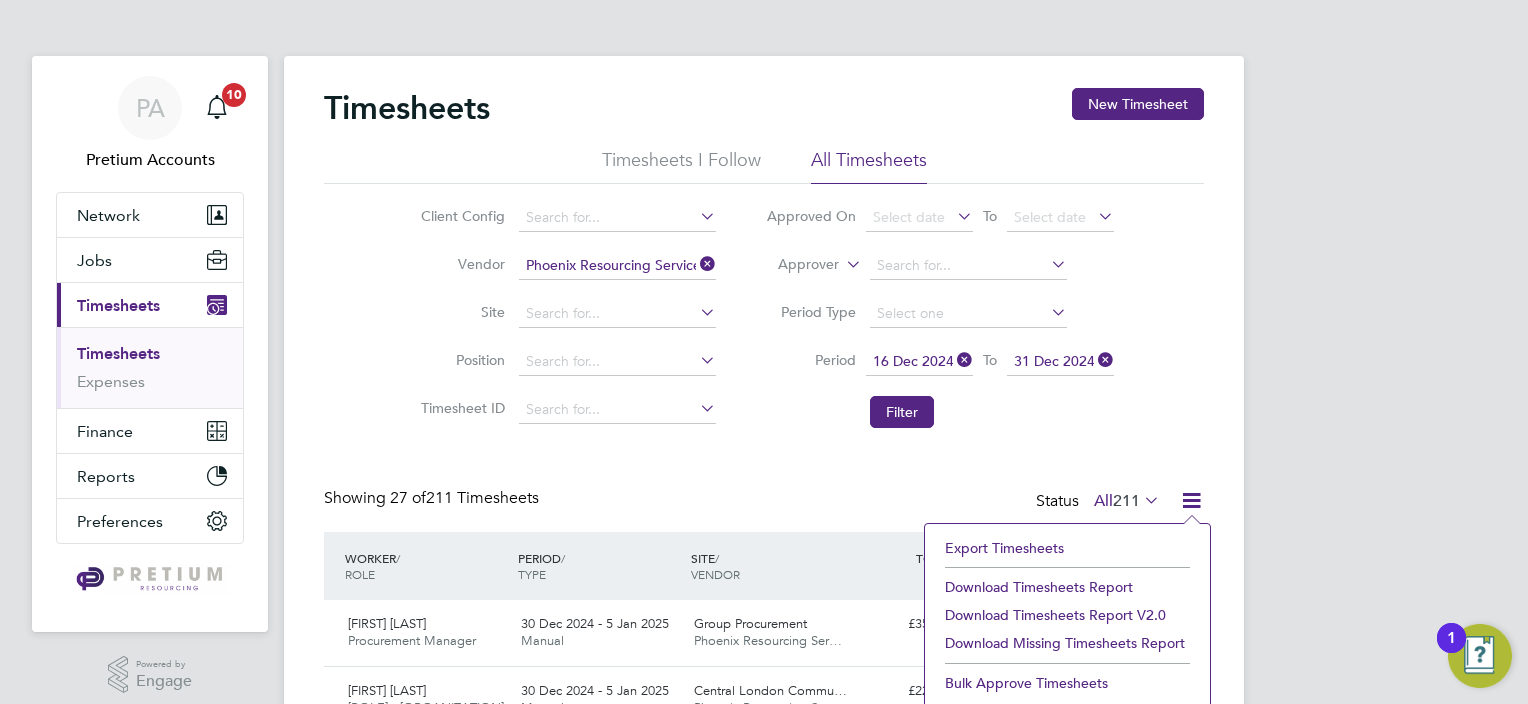 click on "Download Timesheets Report" 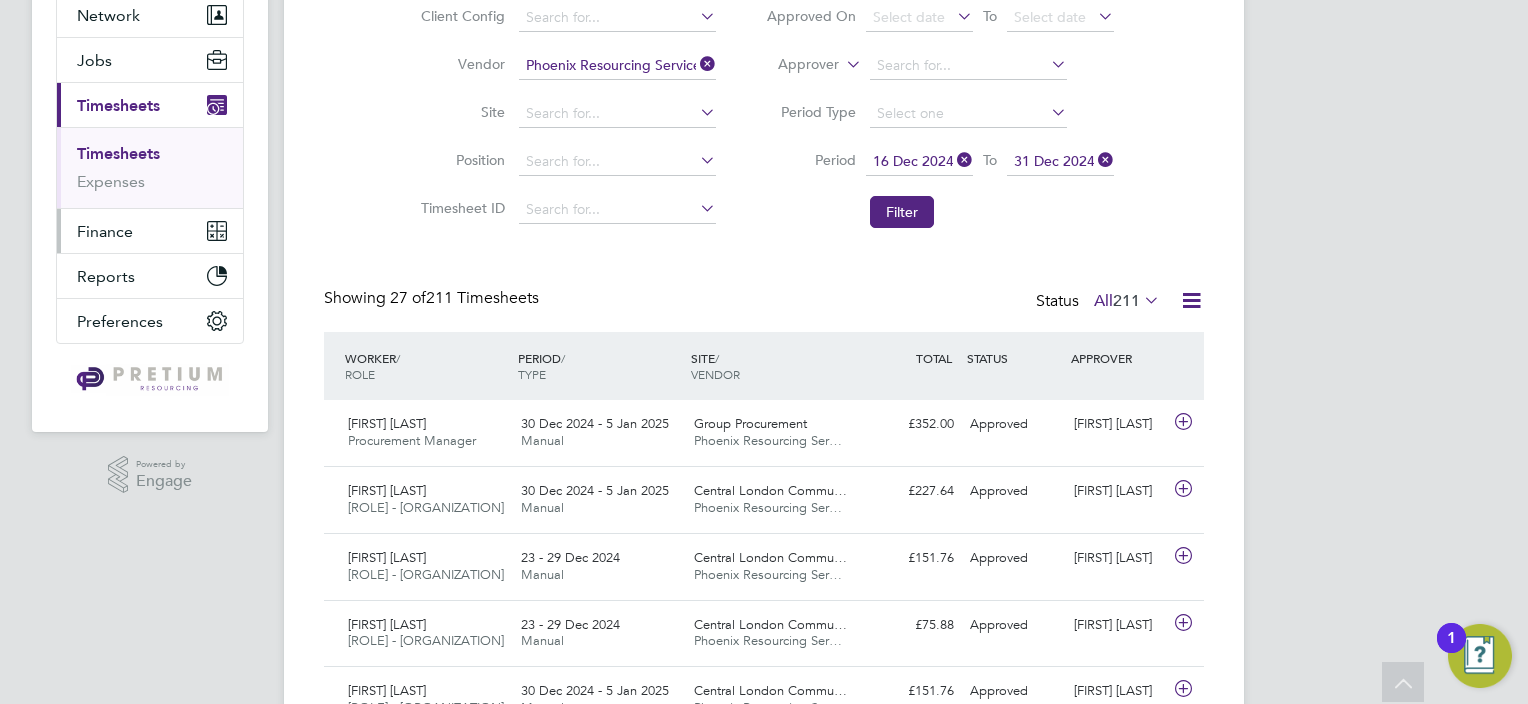 click on "Finance" at bounding box center [105, 231] 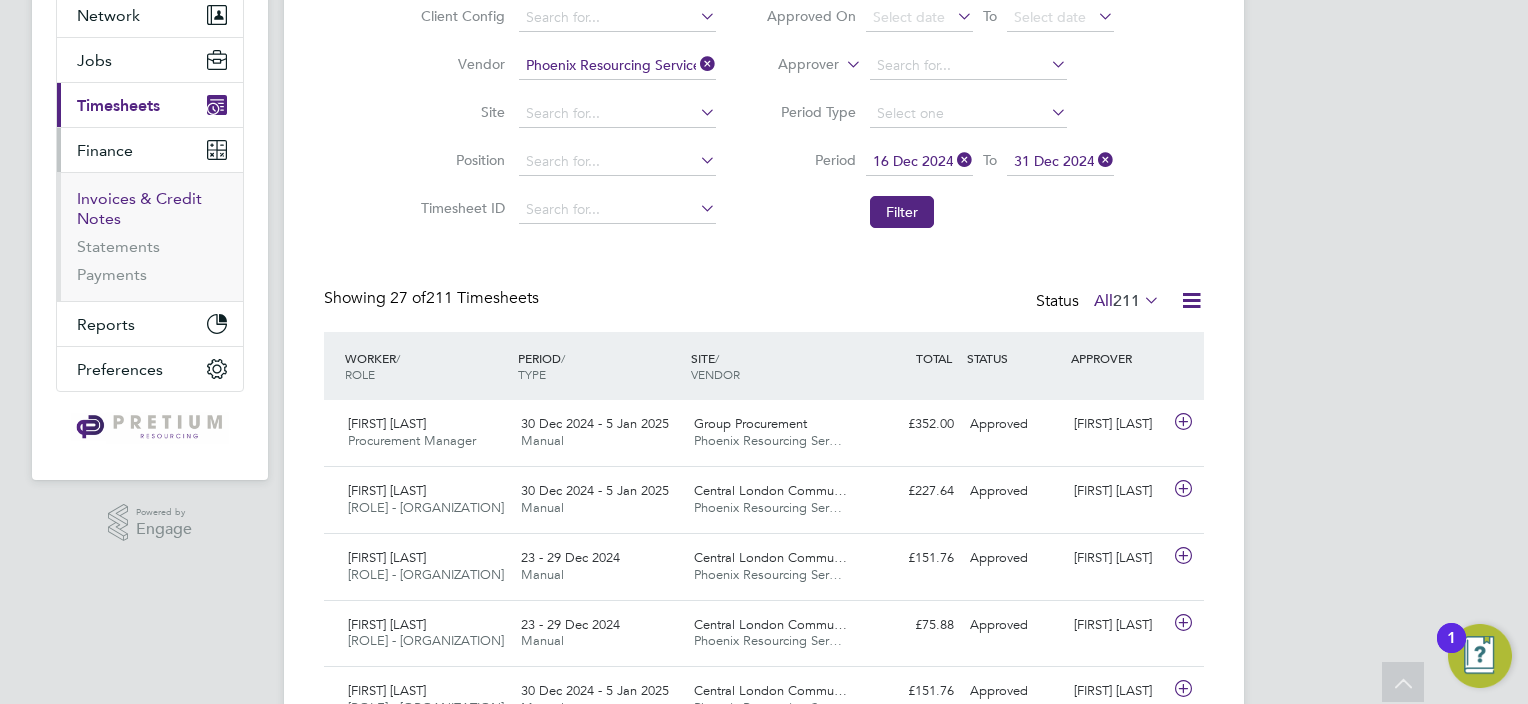 click on "Invoices & Credit Notes" at bounding box center (139, 208) 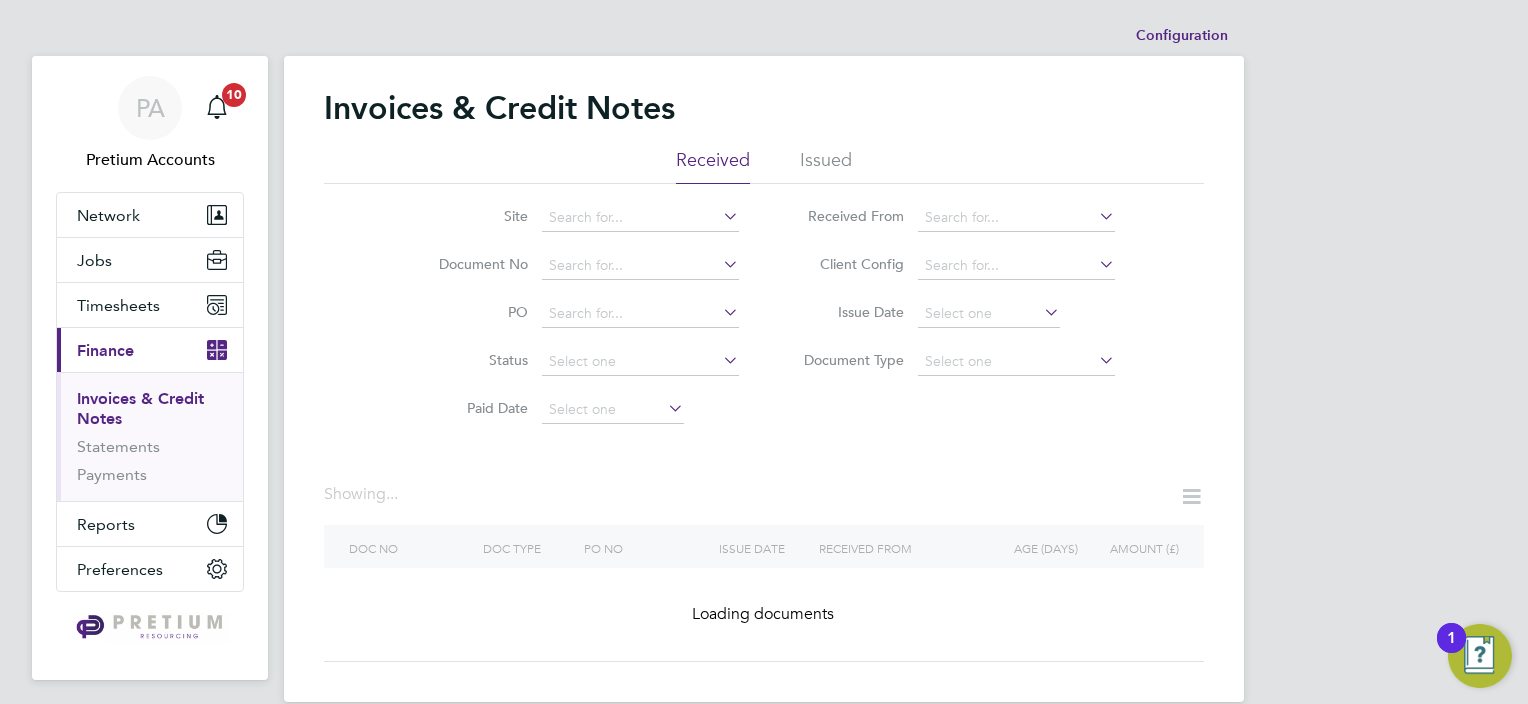 click on "Issued" 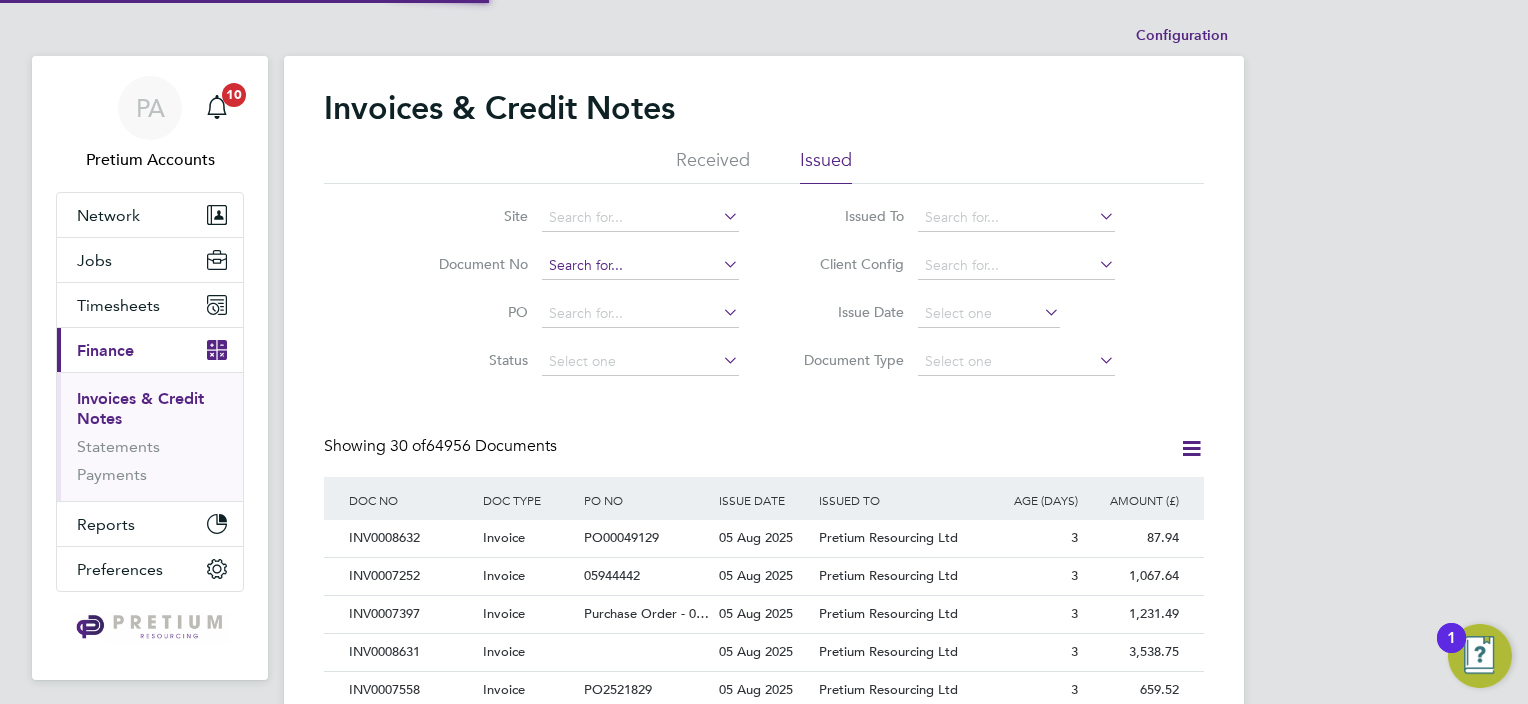 click 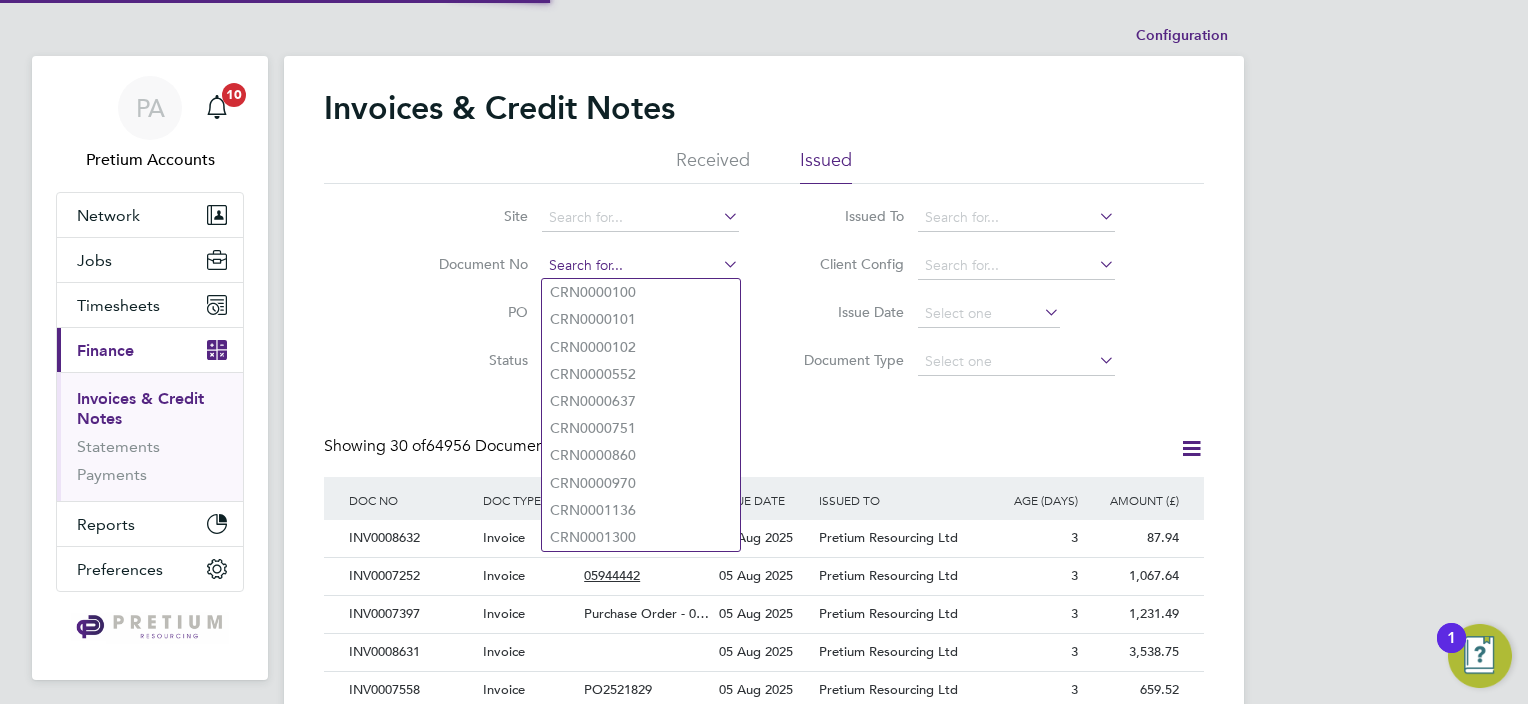 paste on "INV0062571" 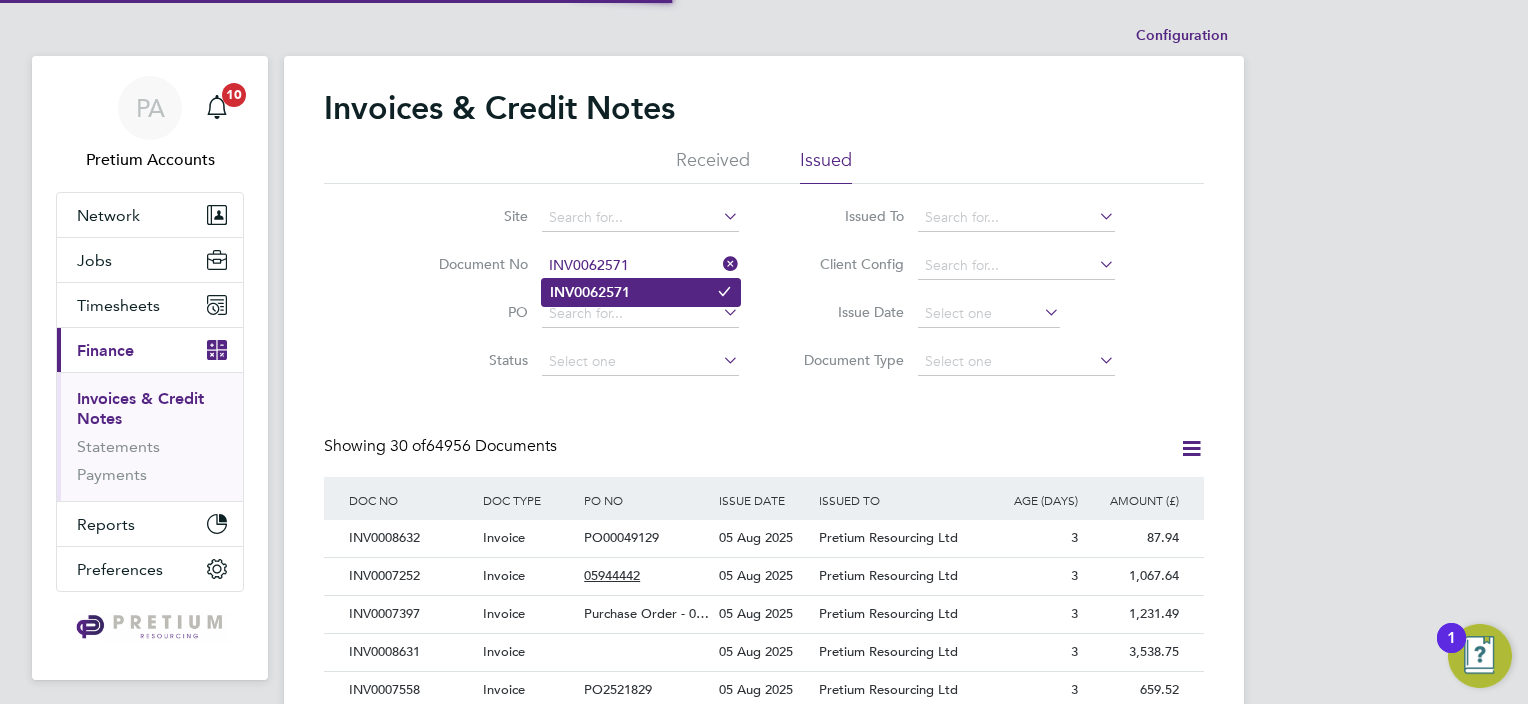type on "INV0062571" 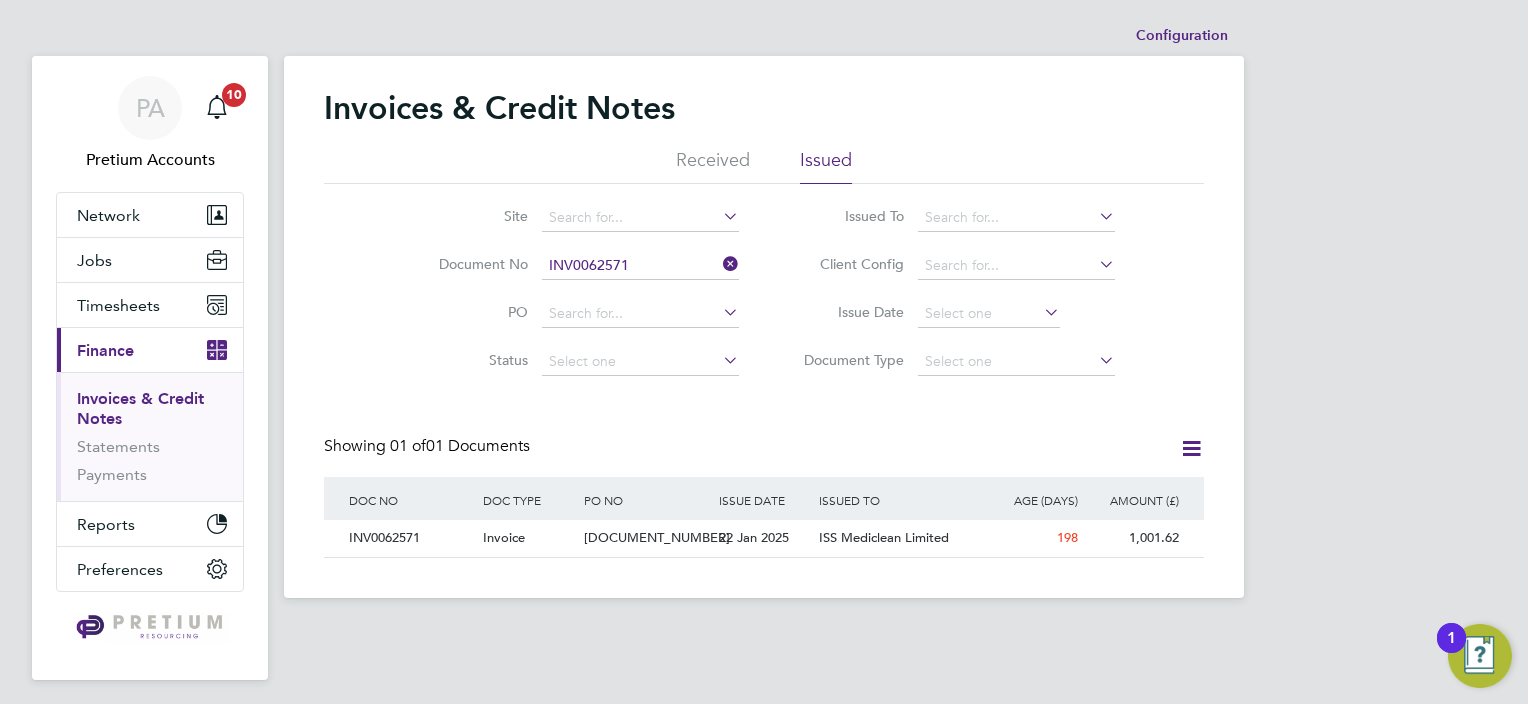 click 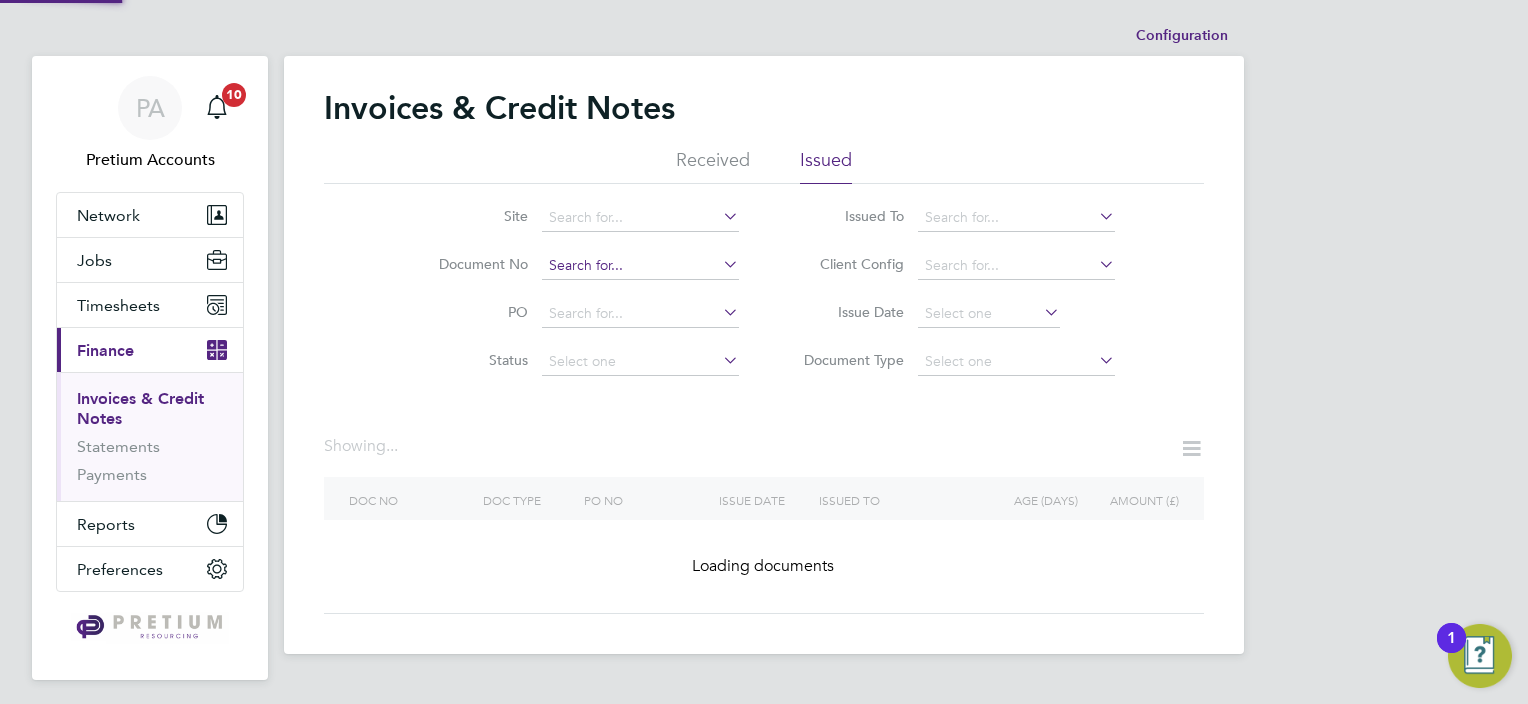 click 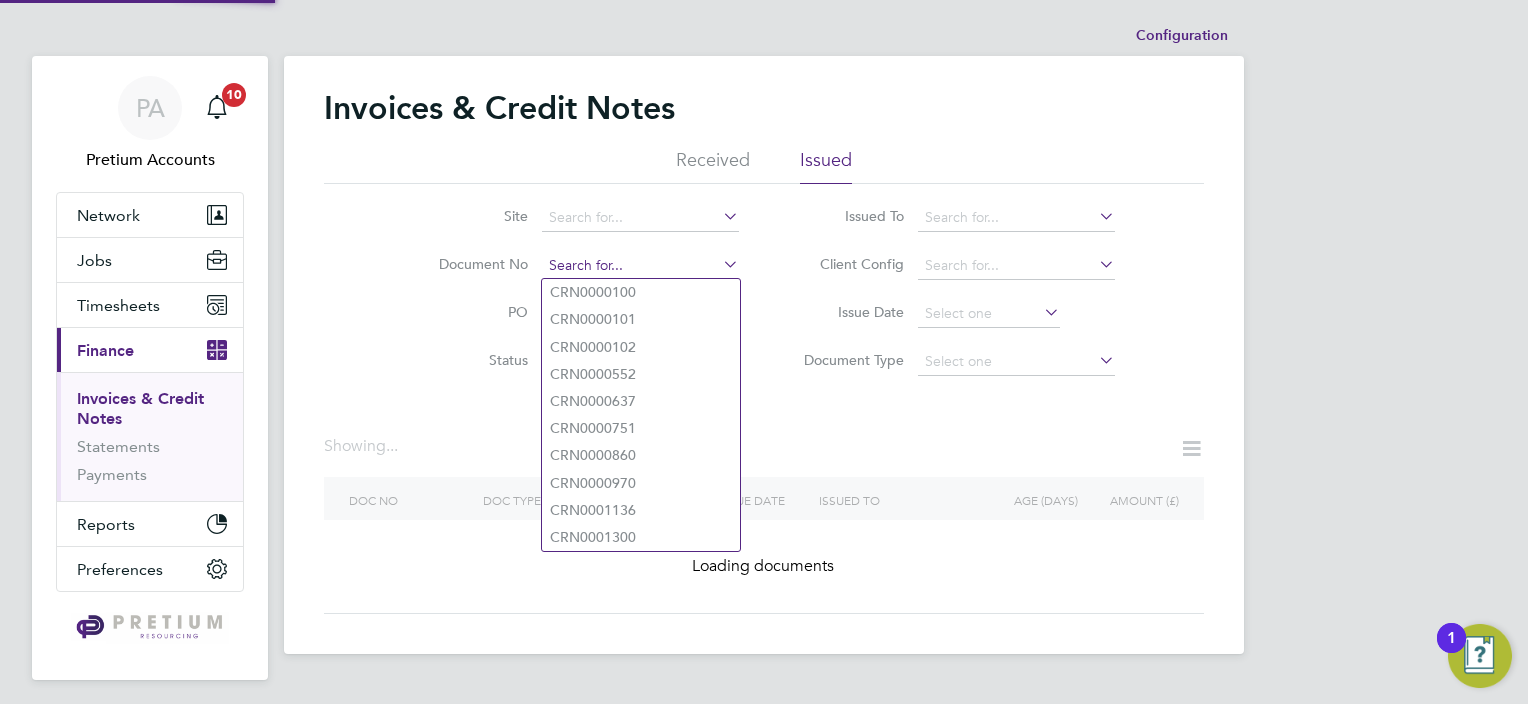 paste on "INV0062571" 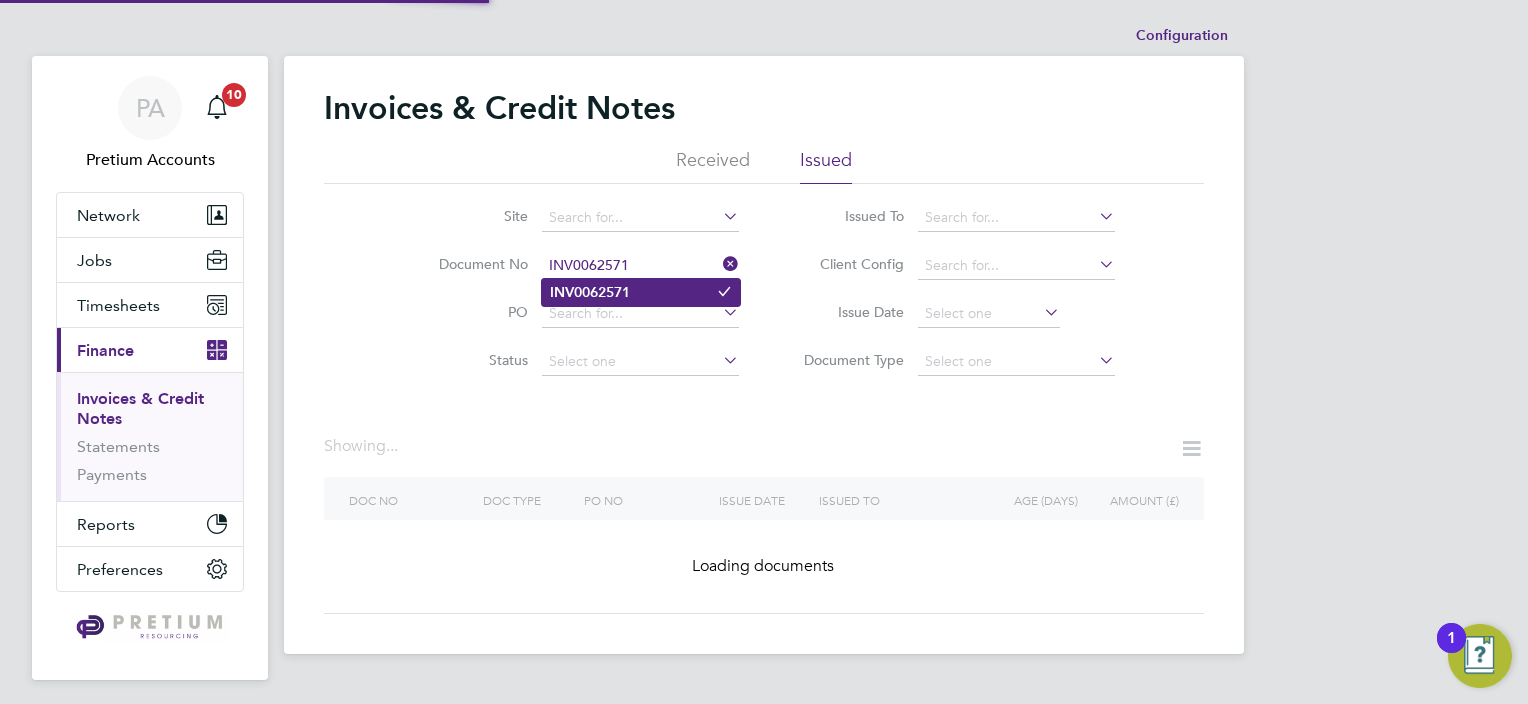 type on "INV0062571" 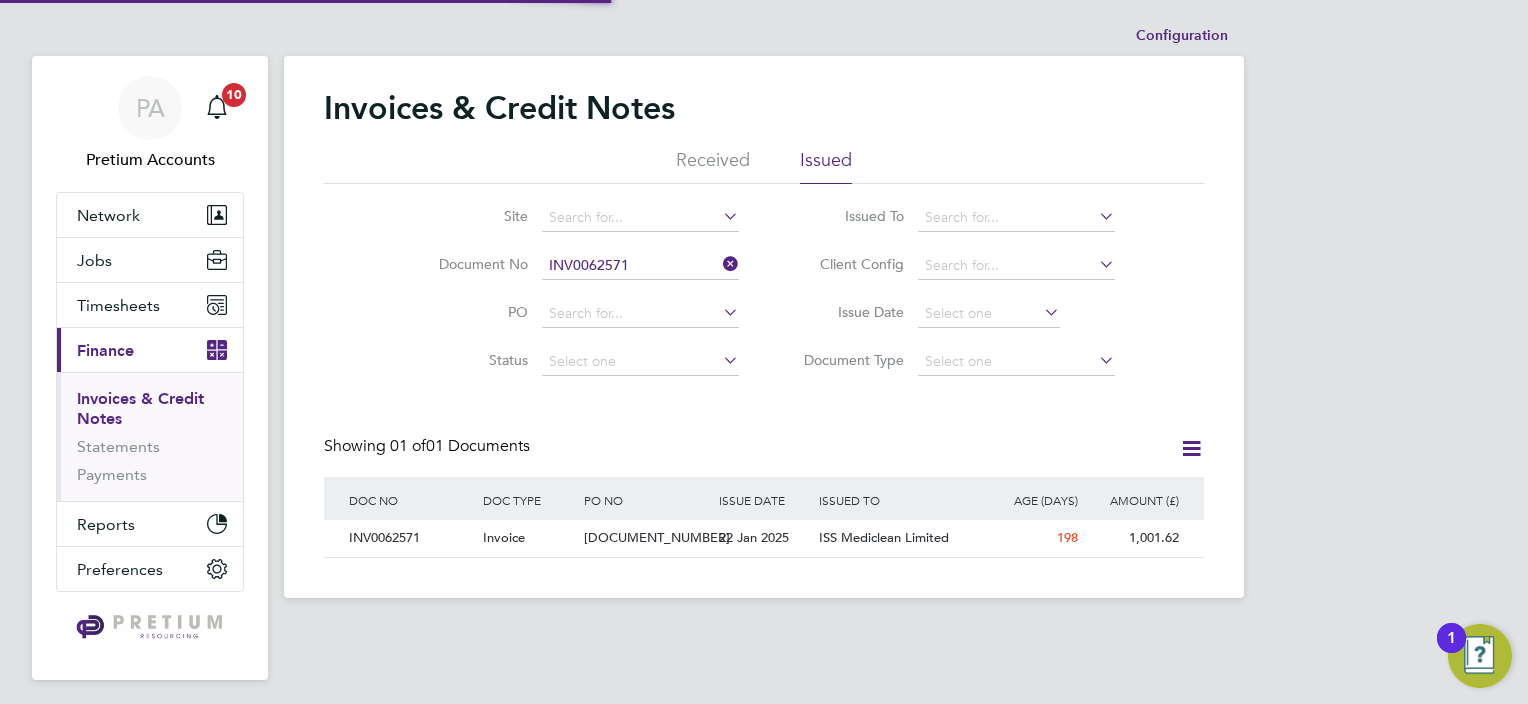 scroll, scrollTop: 10, scrollLeft: 9, axis: both 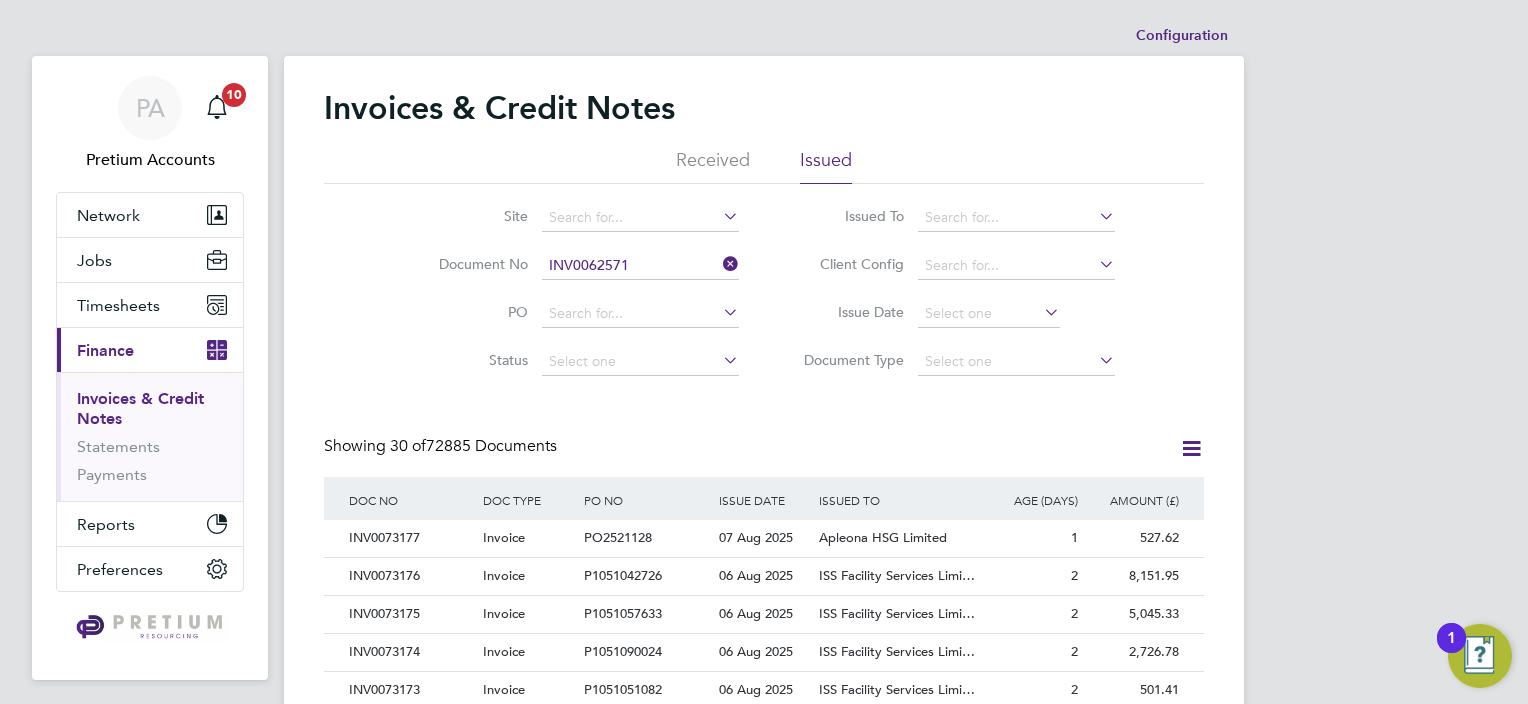 drag, startPoint x: 612, startPoint y: 272, endPoint x: 623, endPoint y: 271, distance: 11.045361 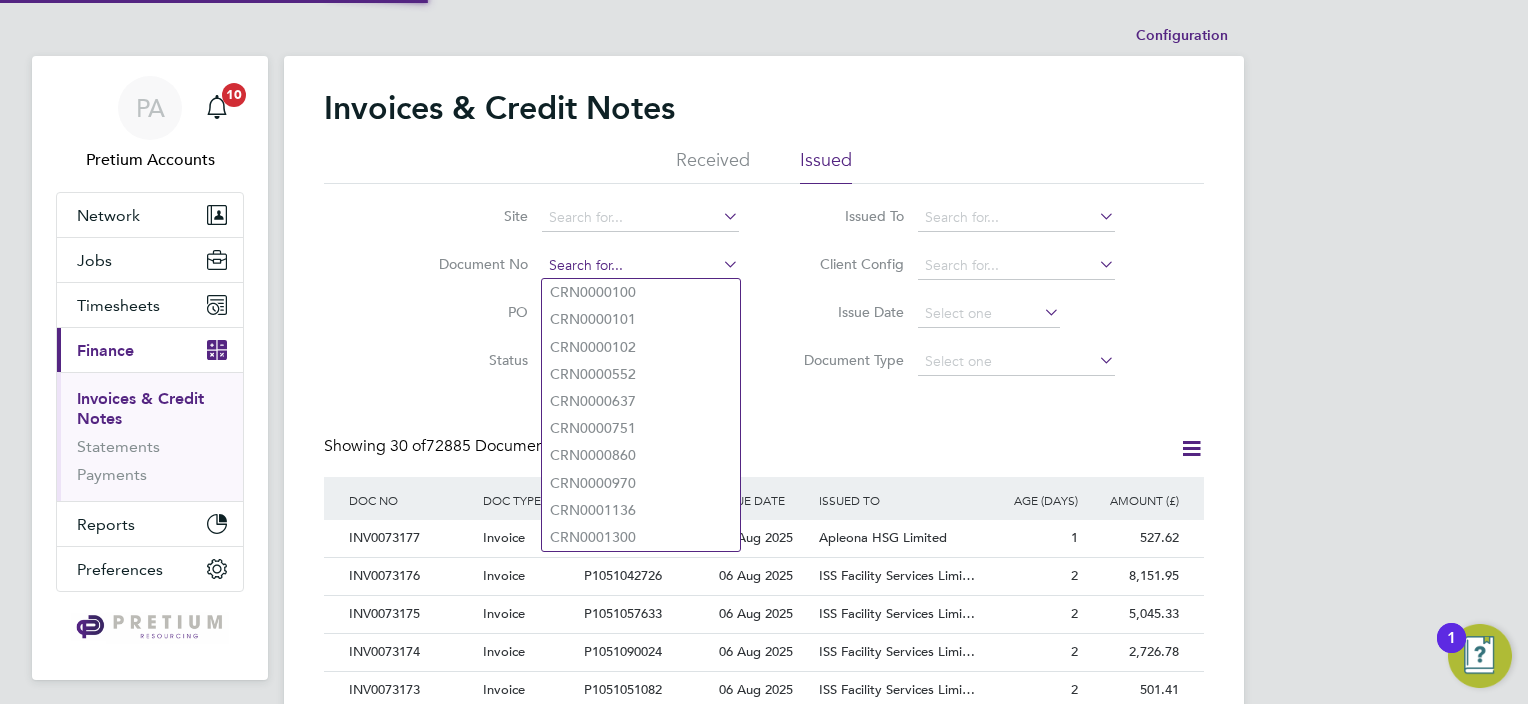 paste on "INV0063064" 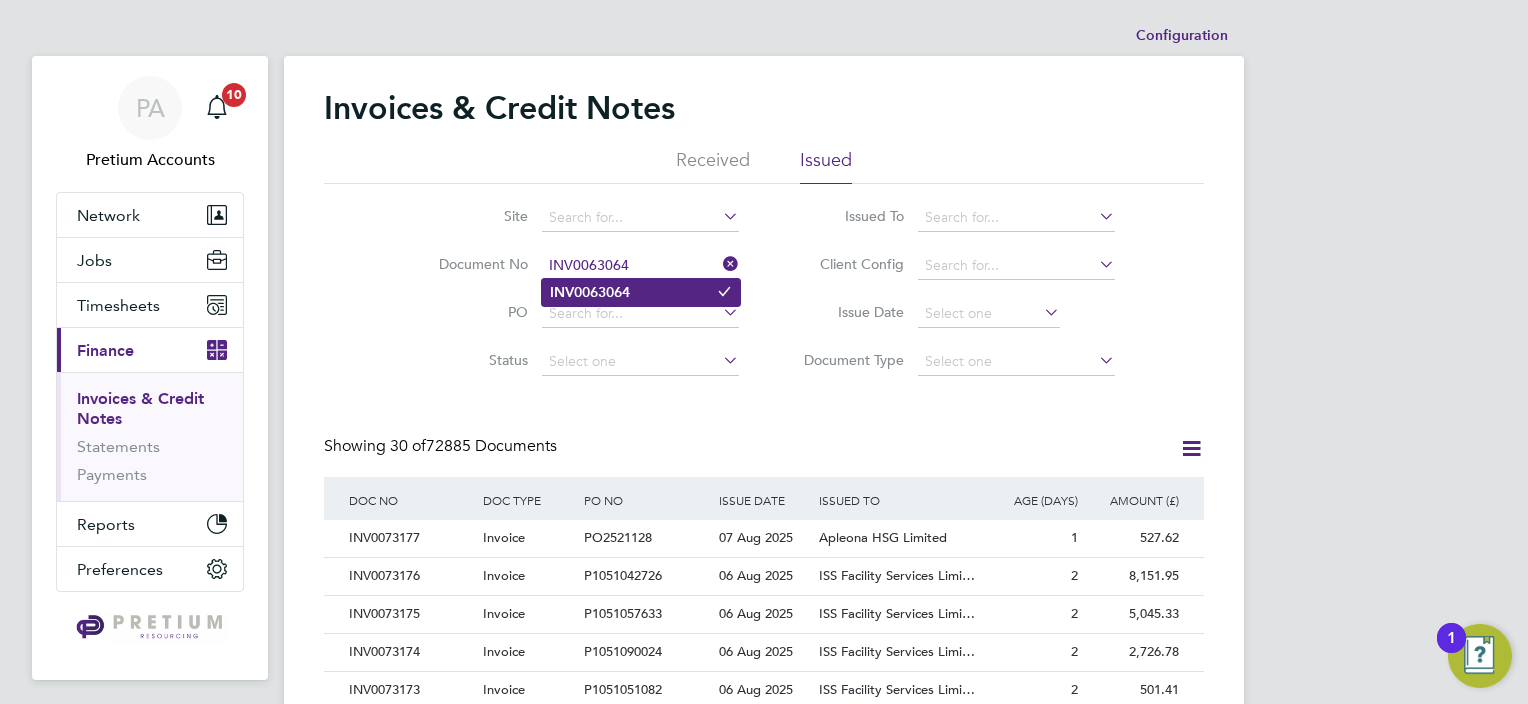 type on "INV0063064" 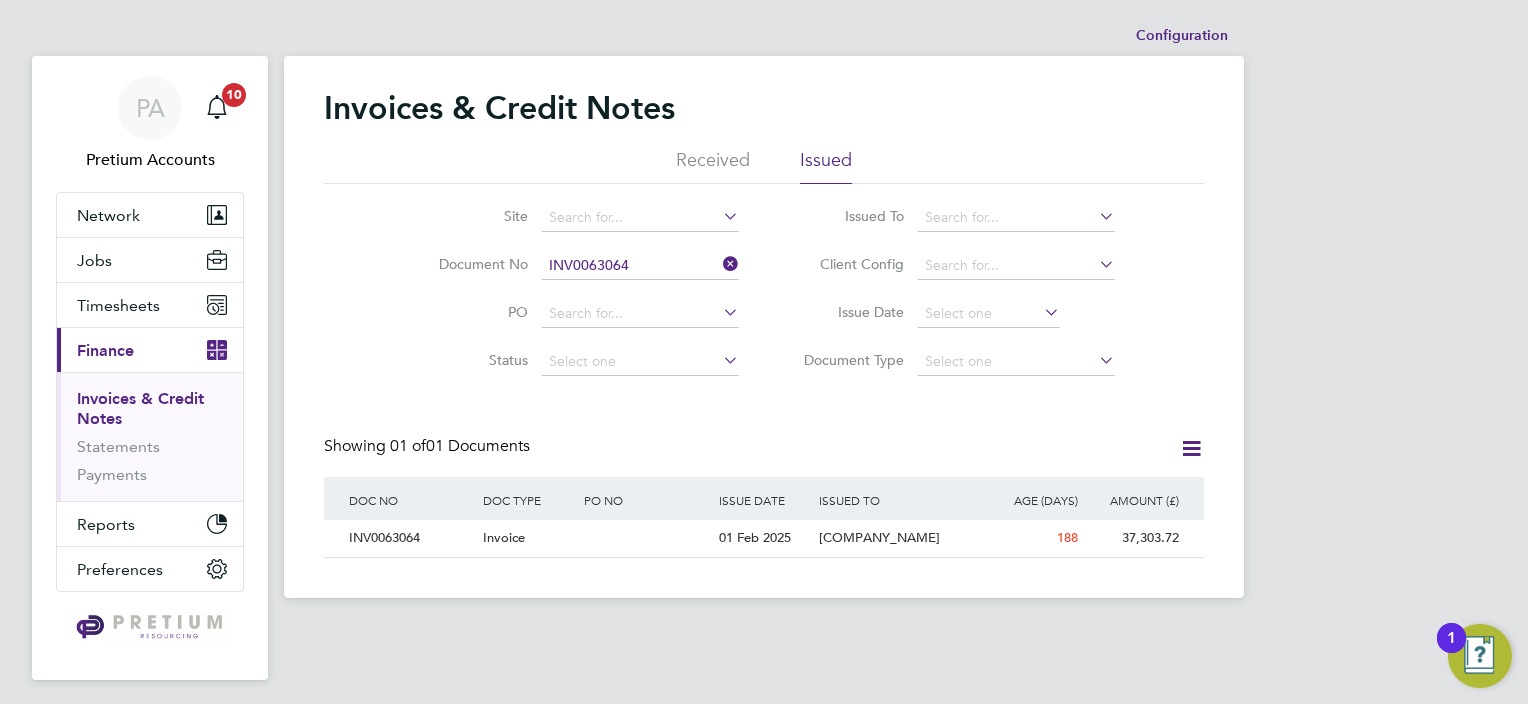 click on "INV0063064" 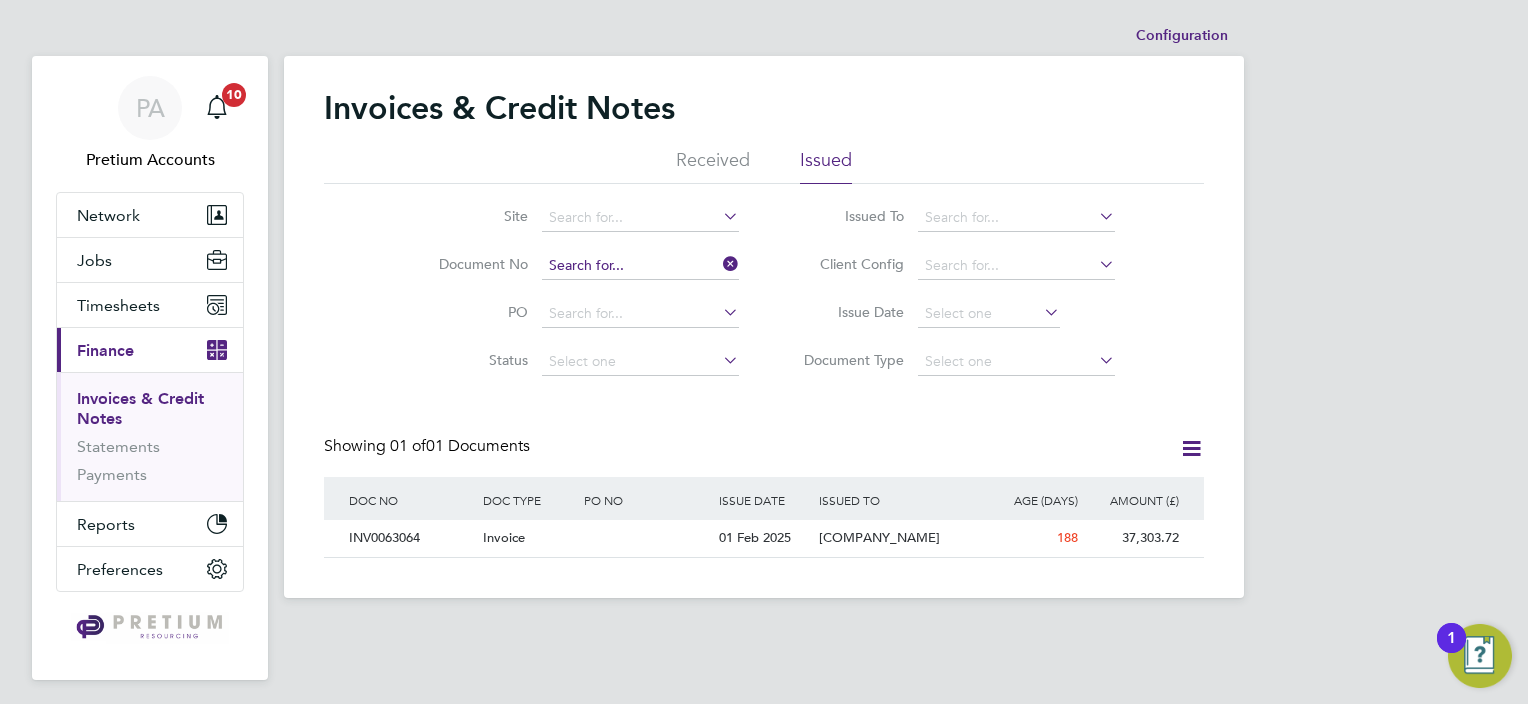 paste on "INV0063082" 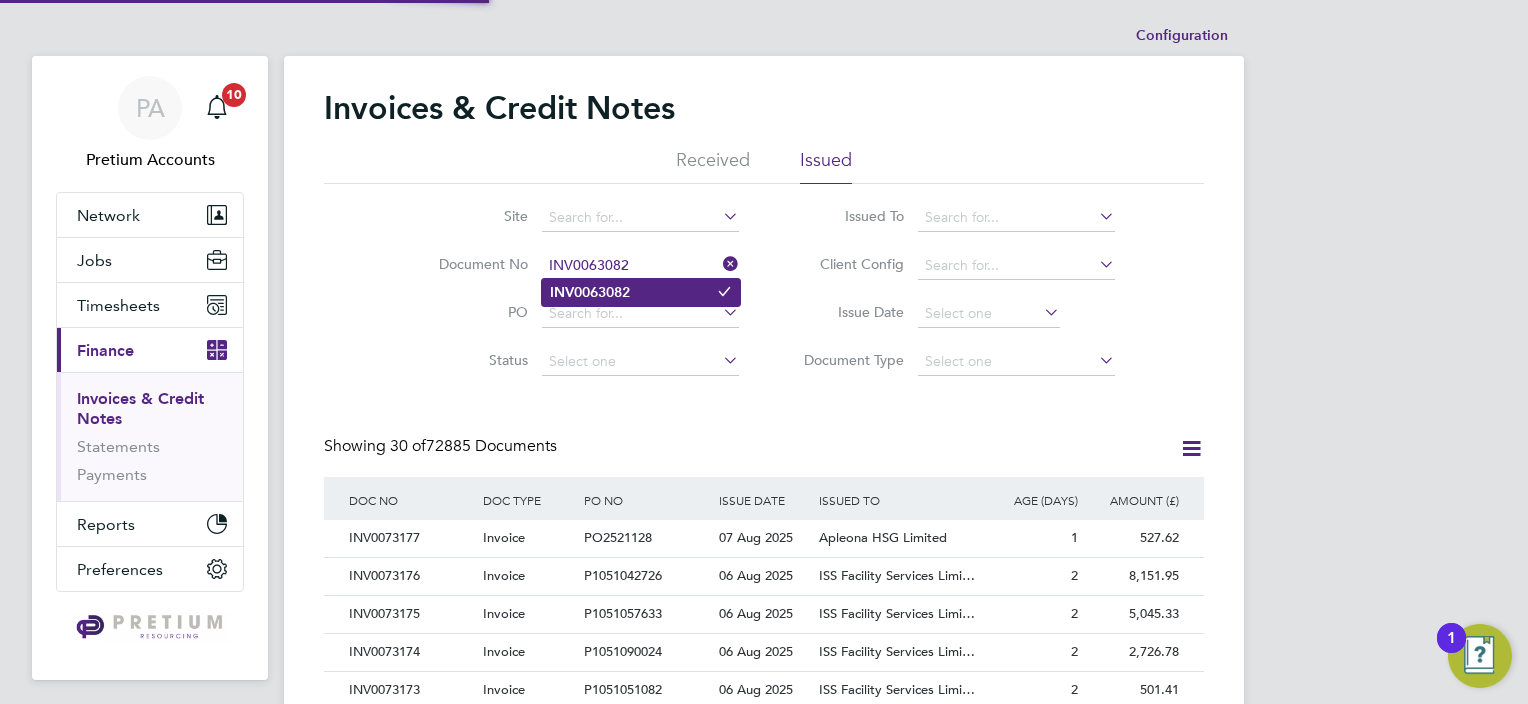 type on "INV0063082" 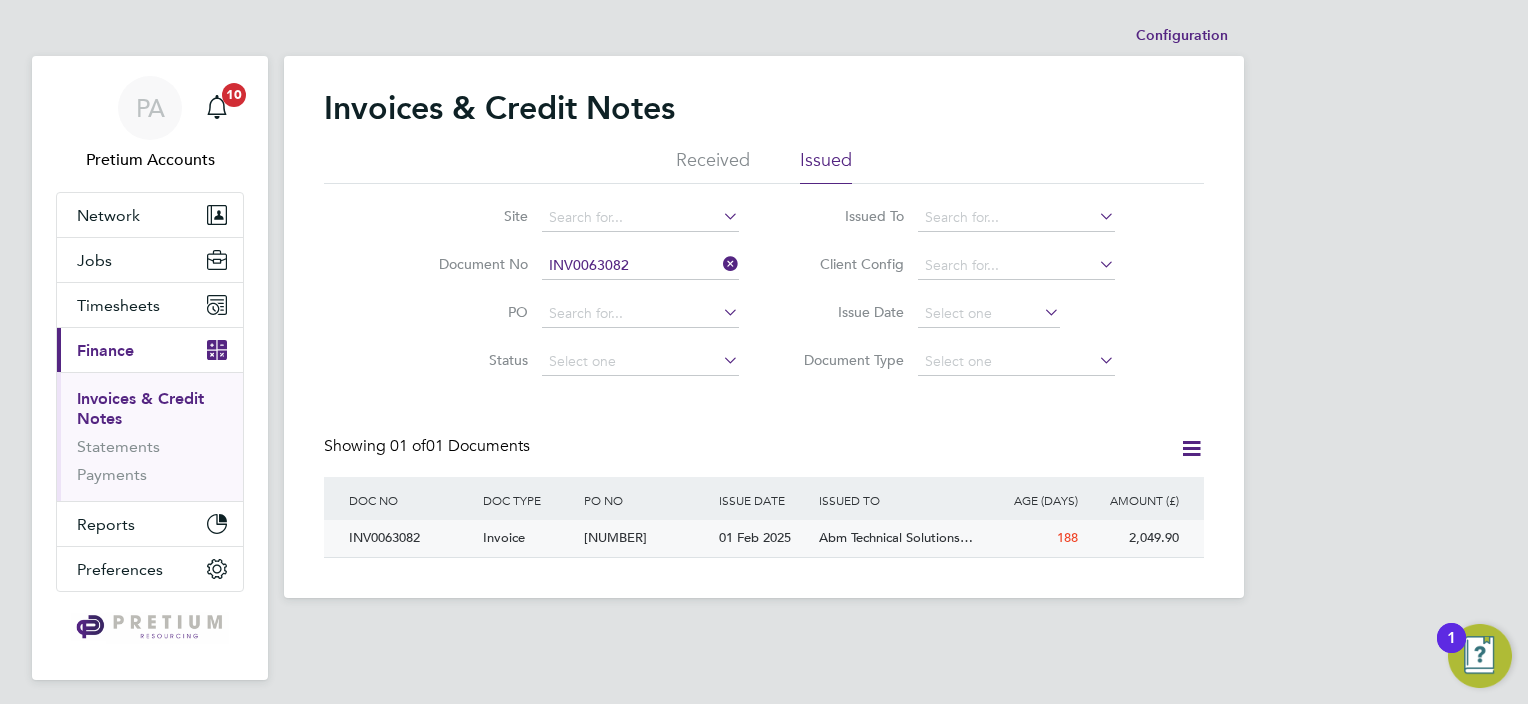 click on "[NUMBER]" 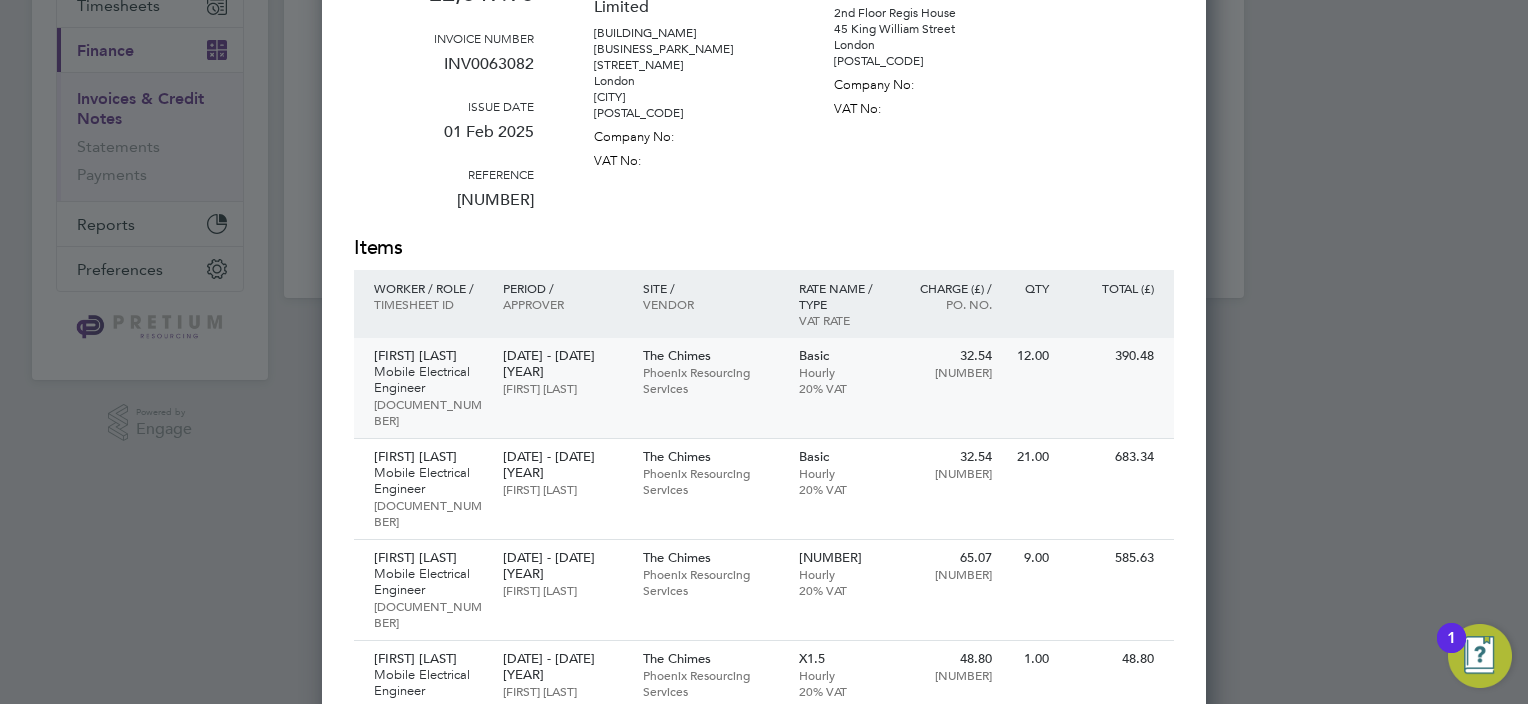 click on "[DATE] - [DATE] [YEAR]" at bounding box center [562, 364] 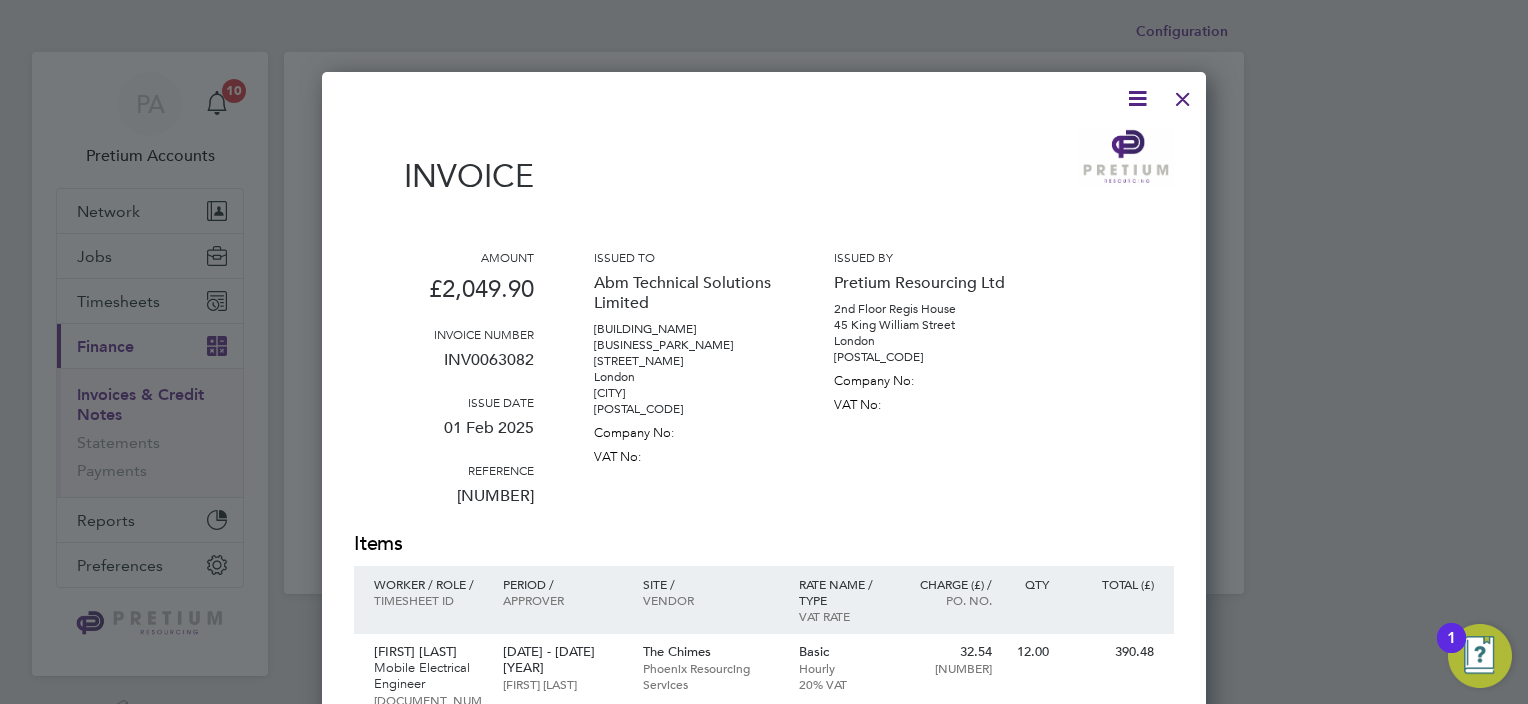 scroll, scrollTop: 0, scrollLeft: 0, axis: both 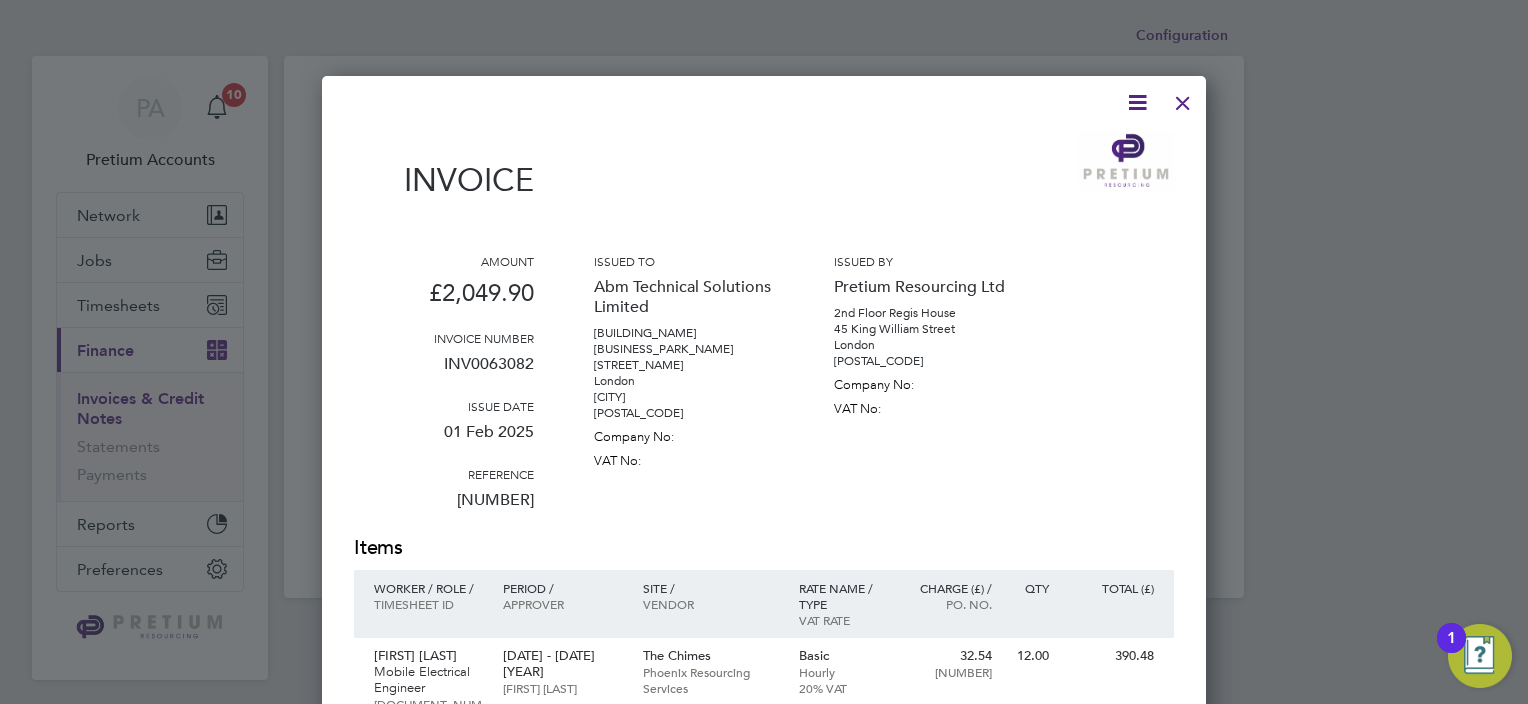 click at bounding box center (1183, 98) 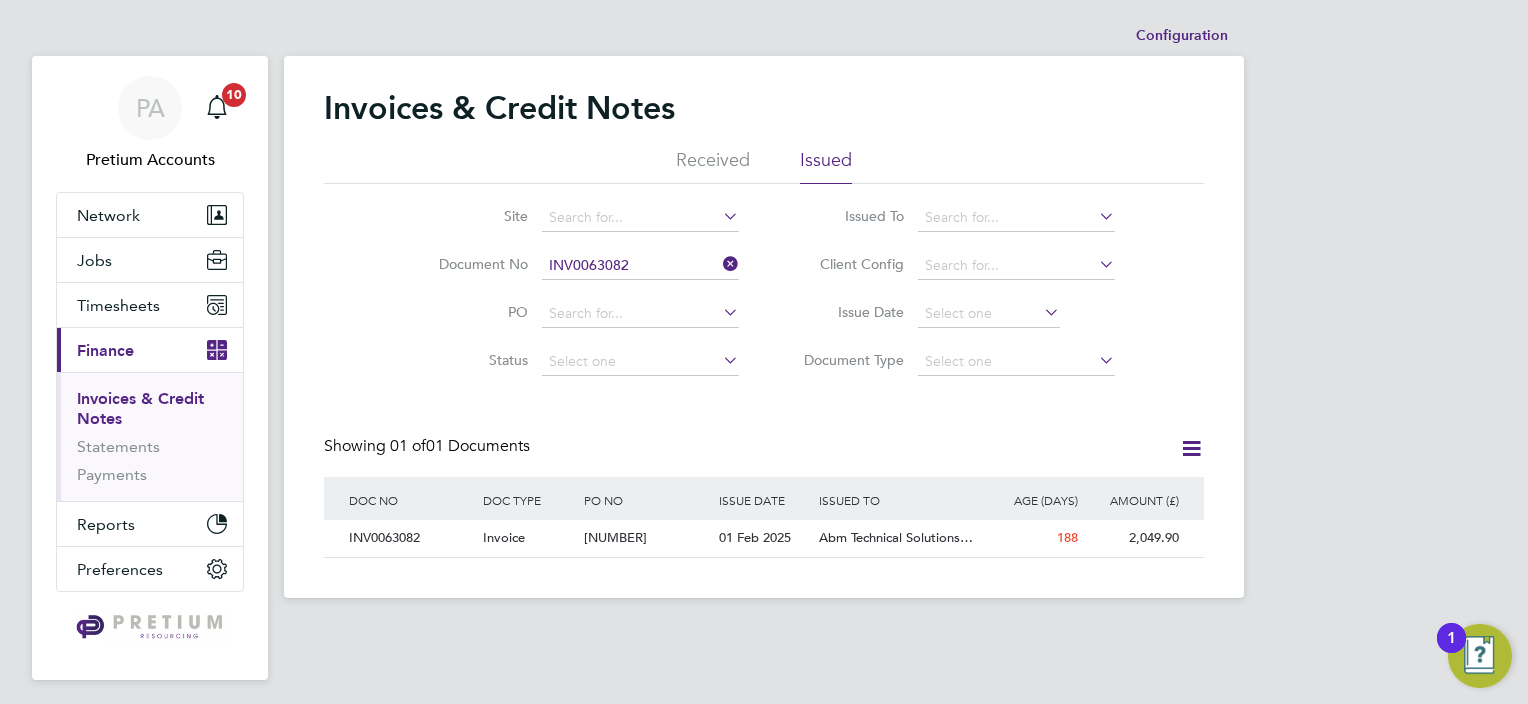 click 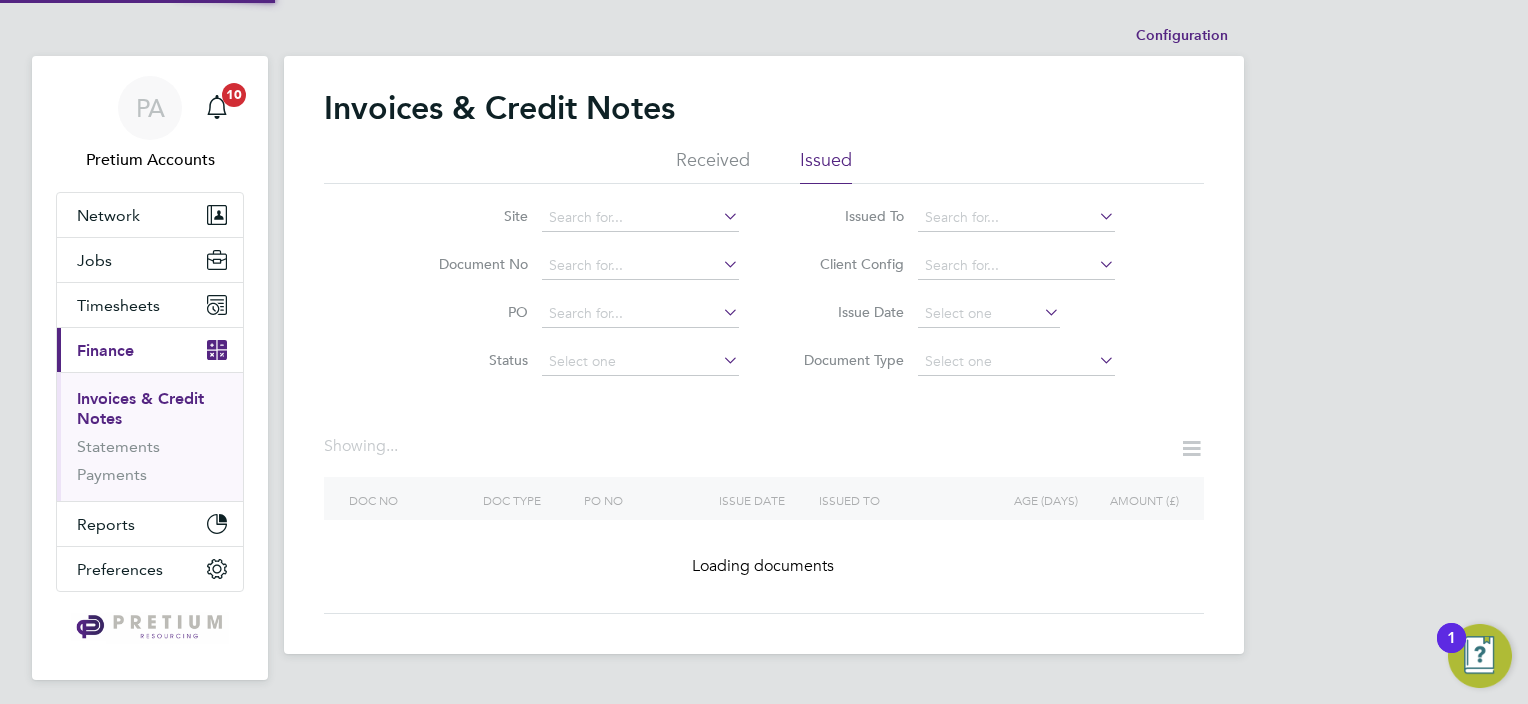 click on "Received" 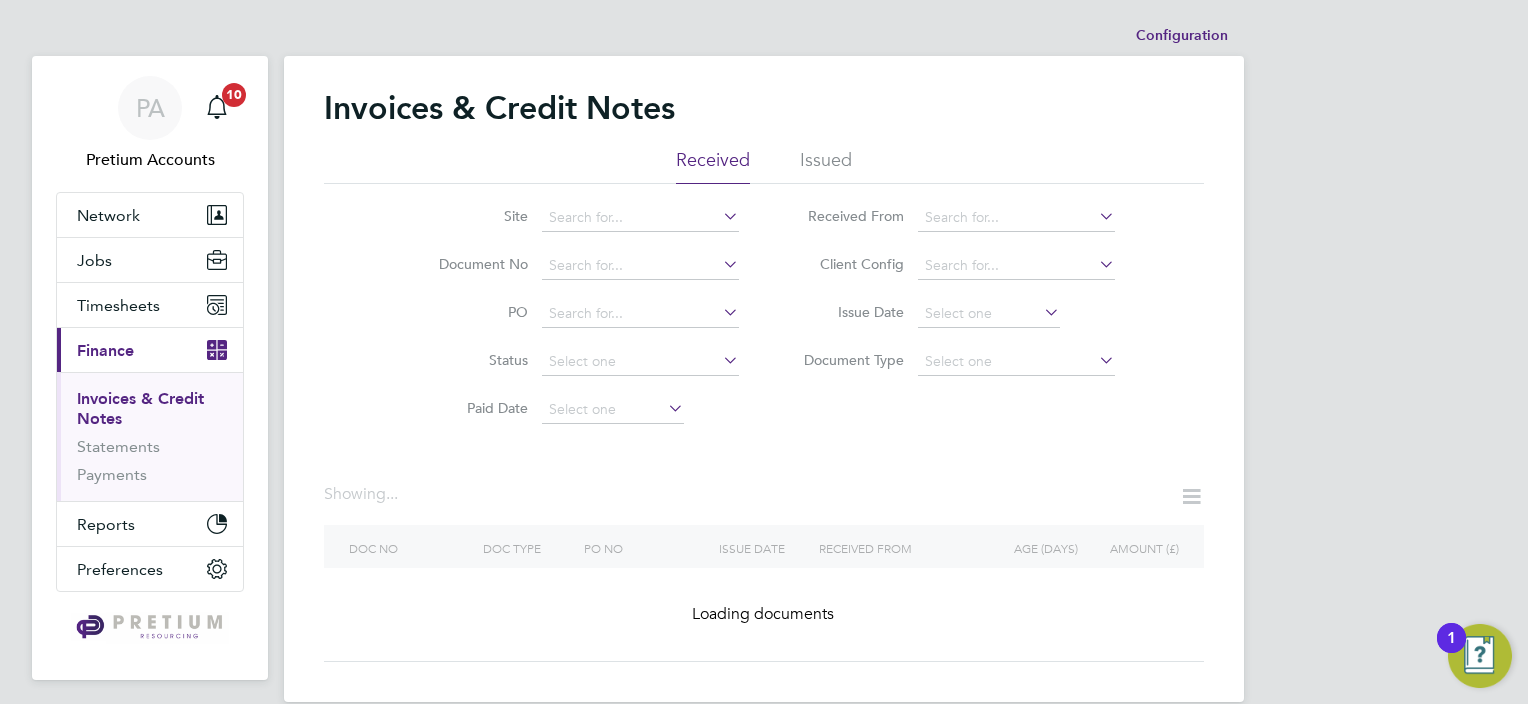 click on "Issued" 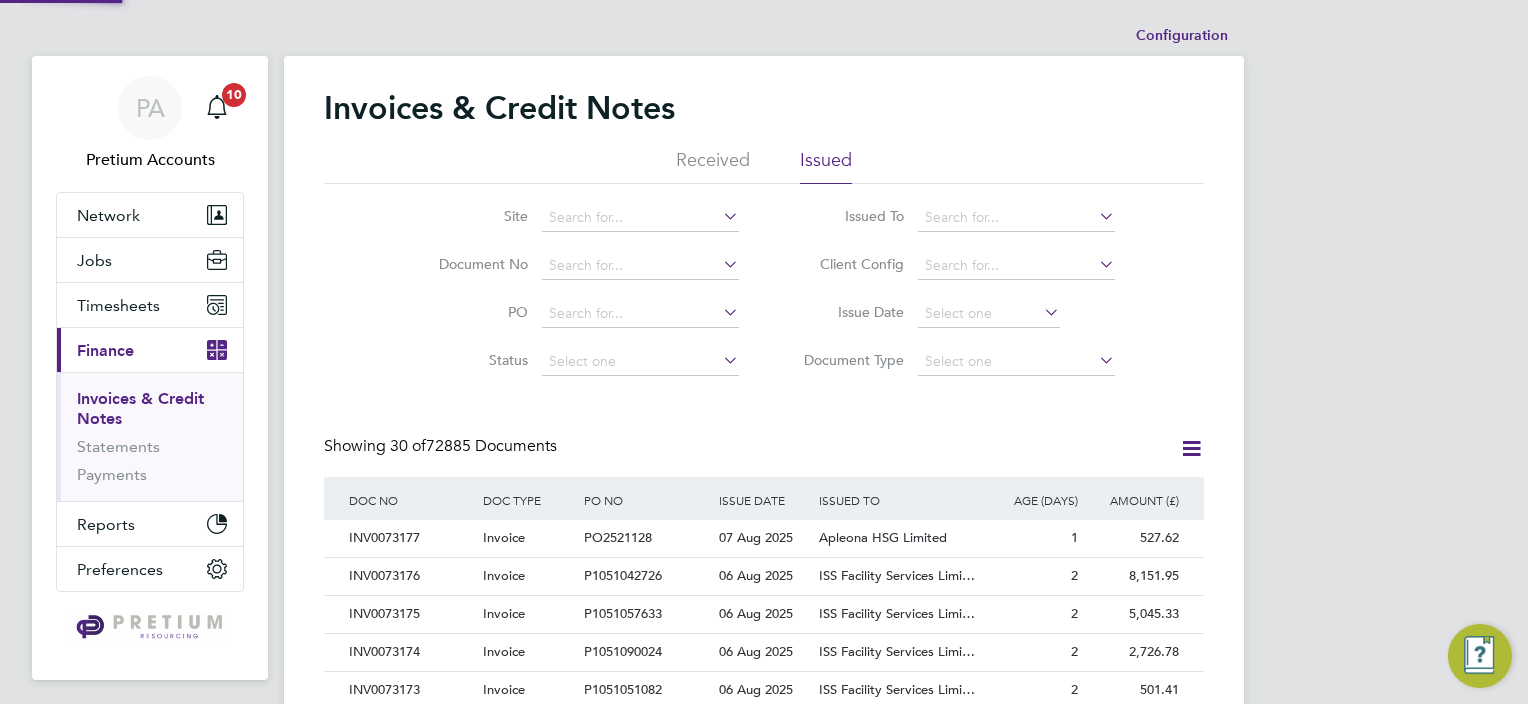 scroll, scrollTop: 10, scrollLeft: 10, axis: both 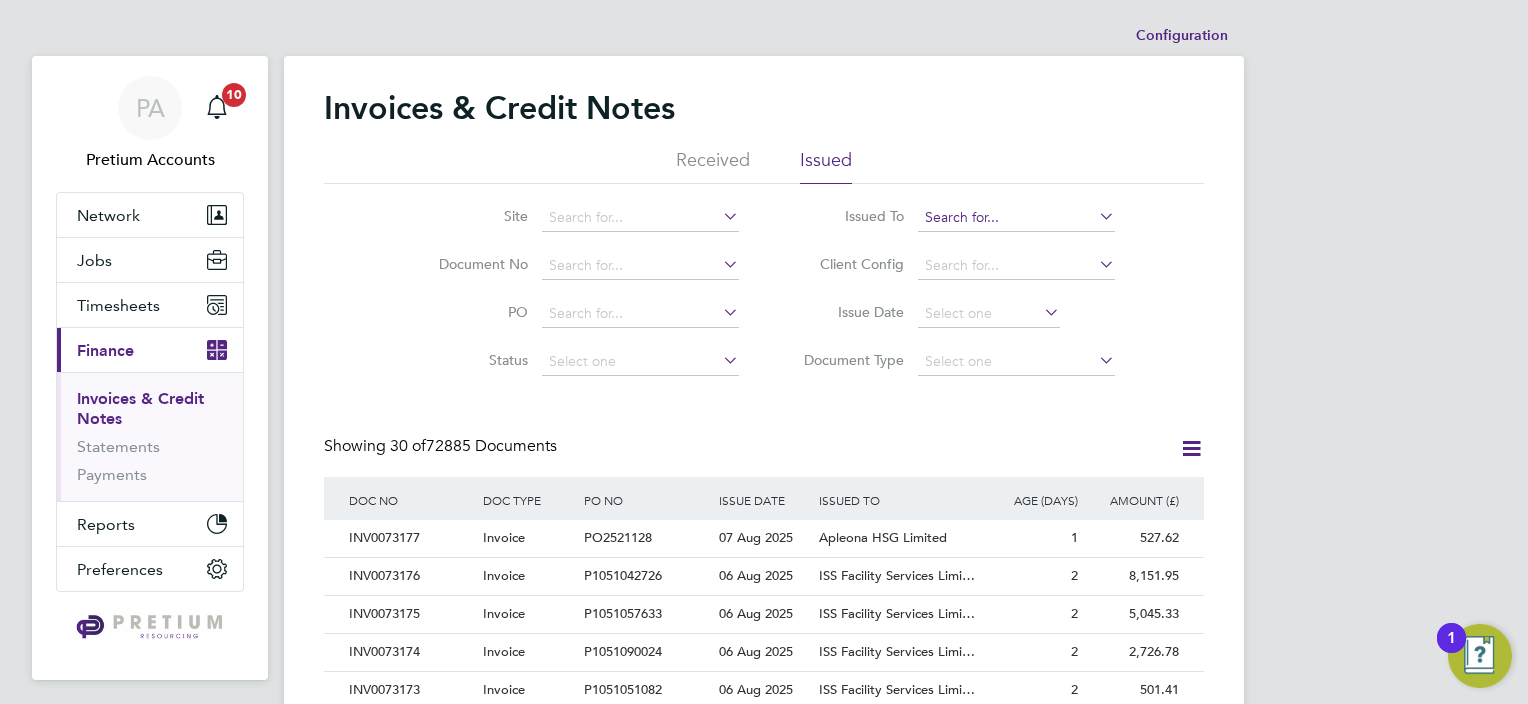 click 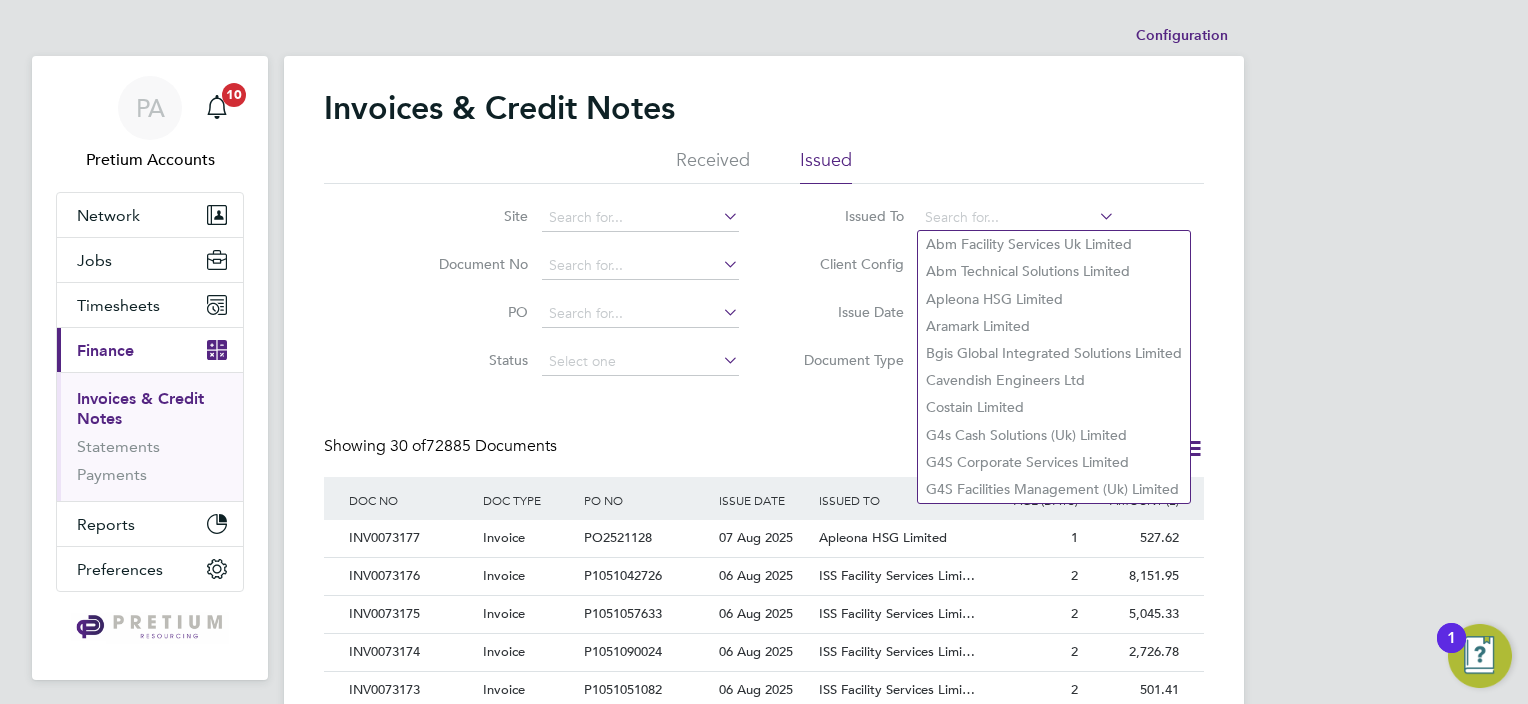 click on "Invoices & Credit Notes Received Issued Site Document No PO Status Paid Date Issued To Received From Client Config Issue Date Document Type Showing 30 of 72885 Documents DOC NO DOC TYPE PO NO ISSUE DATE ISSUED TO RECEIVED FROM AGE (DAYS) AMOUNT (£) INV0073177 Invoice PO2521128 07 Aug 2025 [COMPANY_NAME] [COMPANY_NAME] 1 527.62 INV0073176 Invoice P1051042726 06 Aug 2025 [COMPANY_NAME] [COMPANY_NAME] 2 8,151.95 INV0073175 Invoice P1051057633 06 Aug 2025 [COMPANY_NAME] [COMPANY_NAME] 2 5,045.33 INV0073174 Invoice P1051090024 06 Aug 2025 [COMPANY_NAME] [COMPANY_NAME] 2 2,726.78 INV0073173 Invoice P1051051082 06 Aug 2025 [COMPANY_NAME] [COMPANY_NAME] 2 501.41 INV0073172 Invoice P1051051080 06 Aug 2025 [COMPANY_NAME] [COMPANY_NAME] 2 501.41 INV0073171 Invoice P1051051079 06 Aug 2025 [COMPANY_NAME] 2 1,504.22 2" 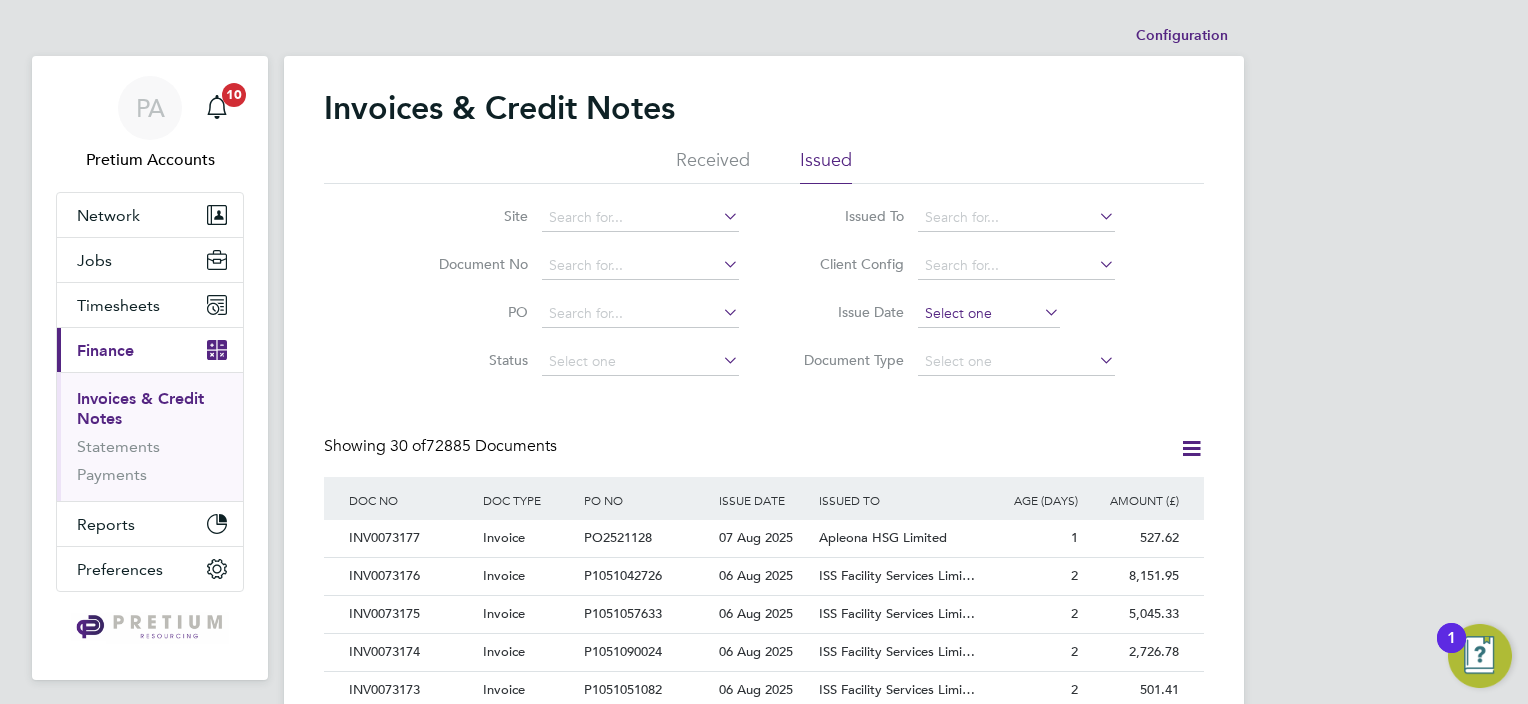 click 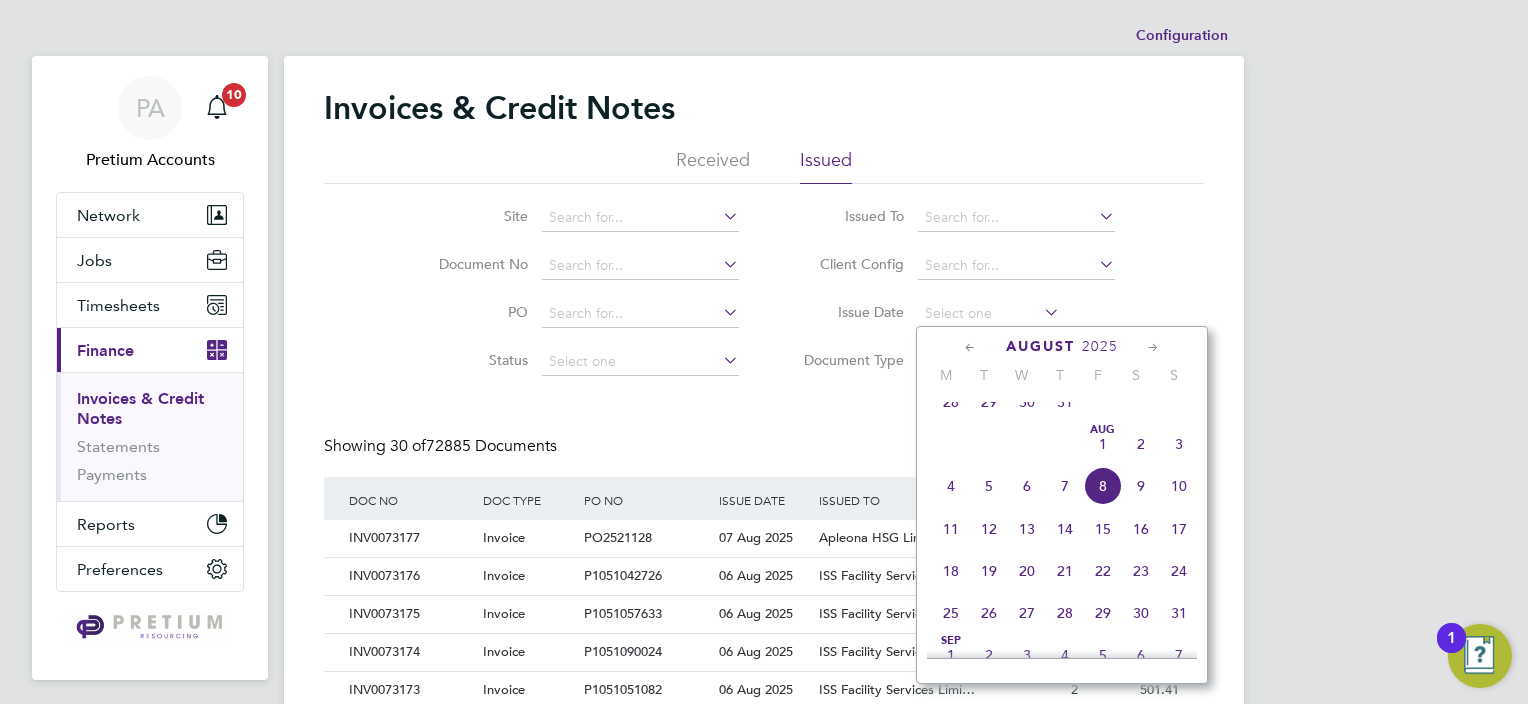 click 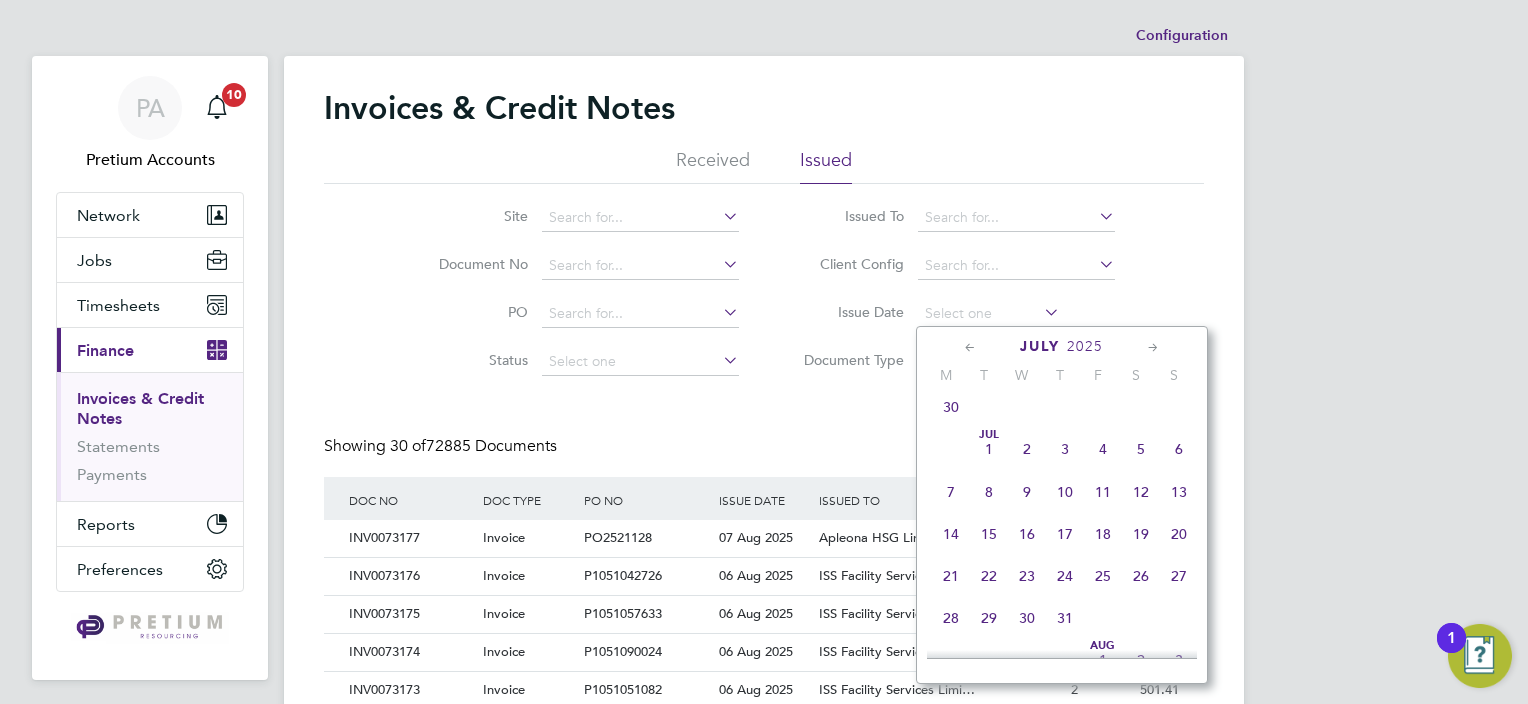 click 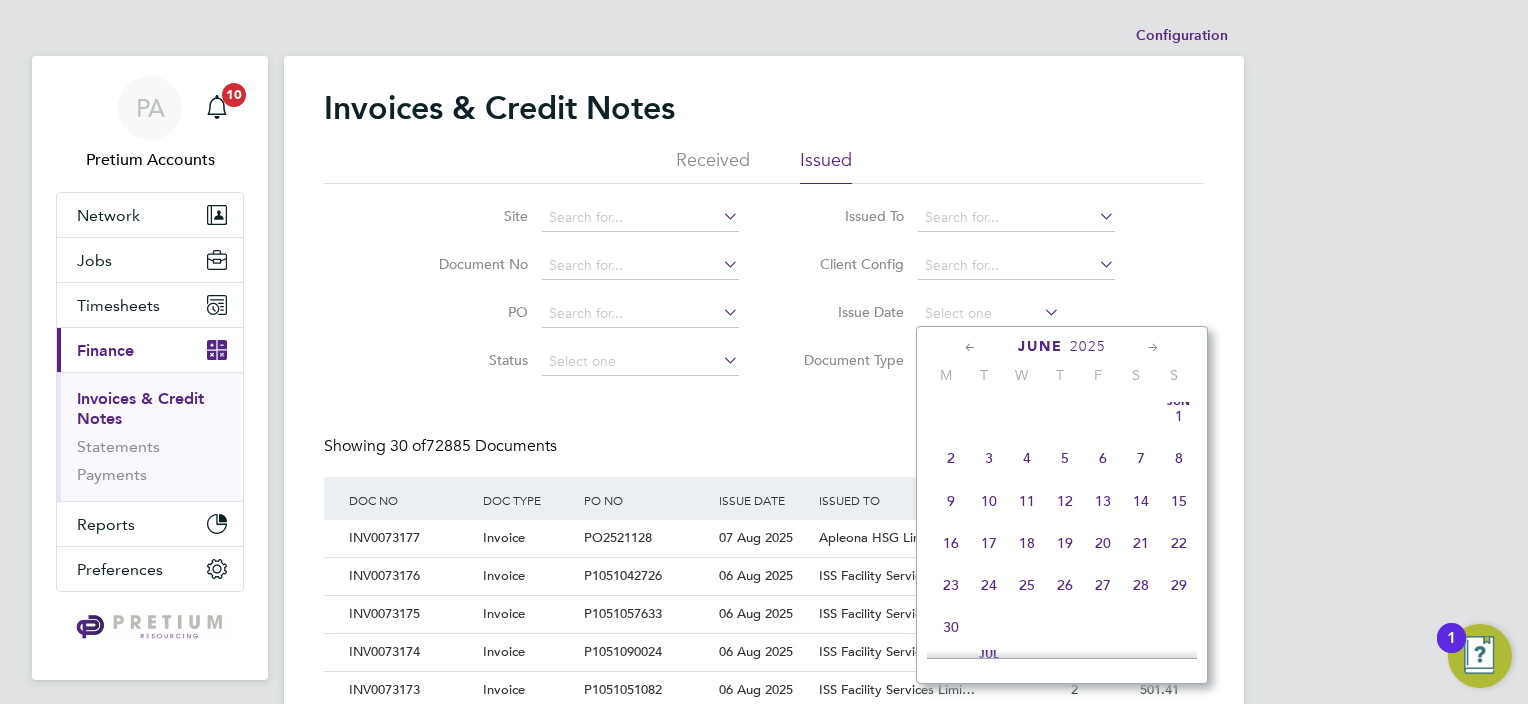 click 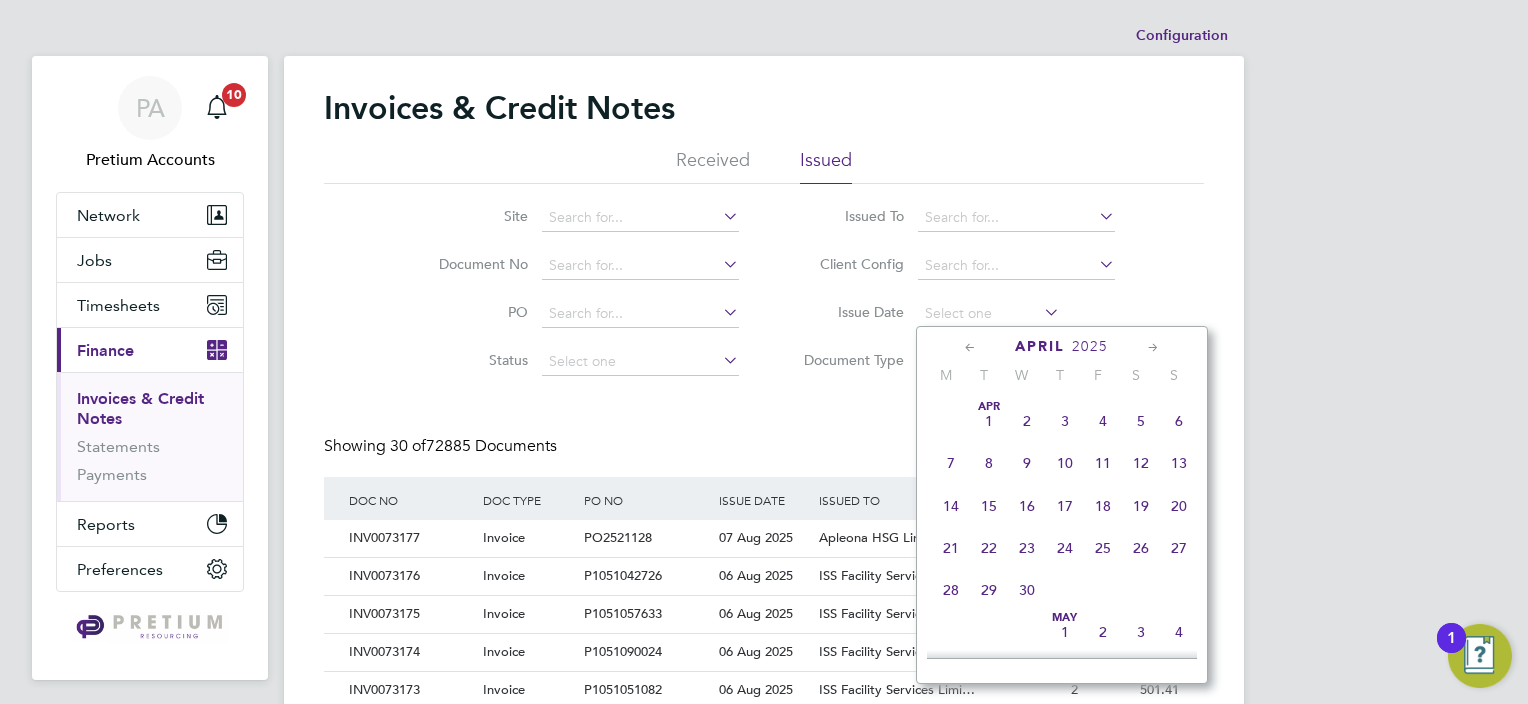 click 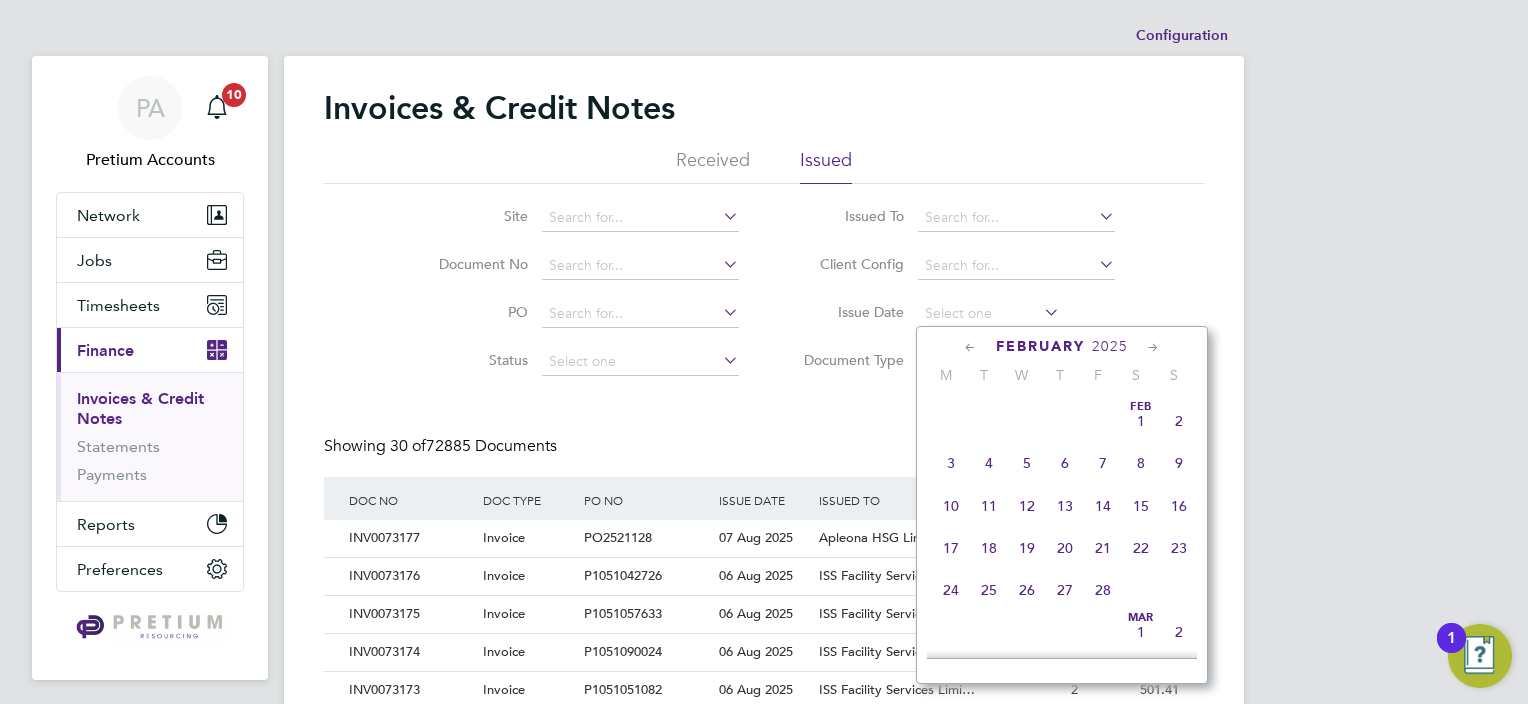 click 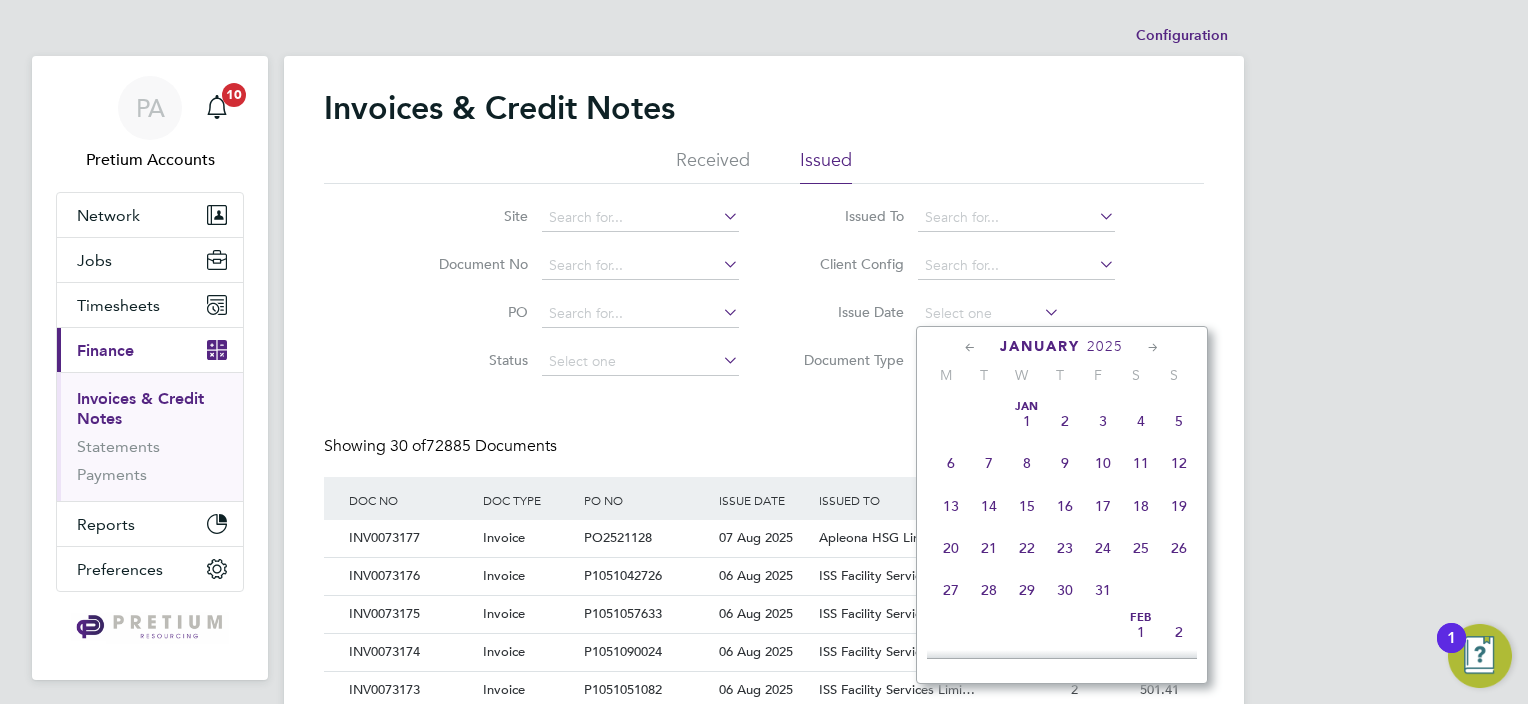 click 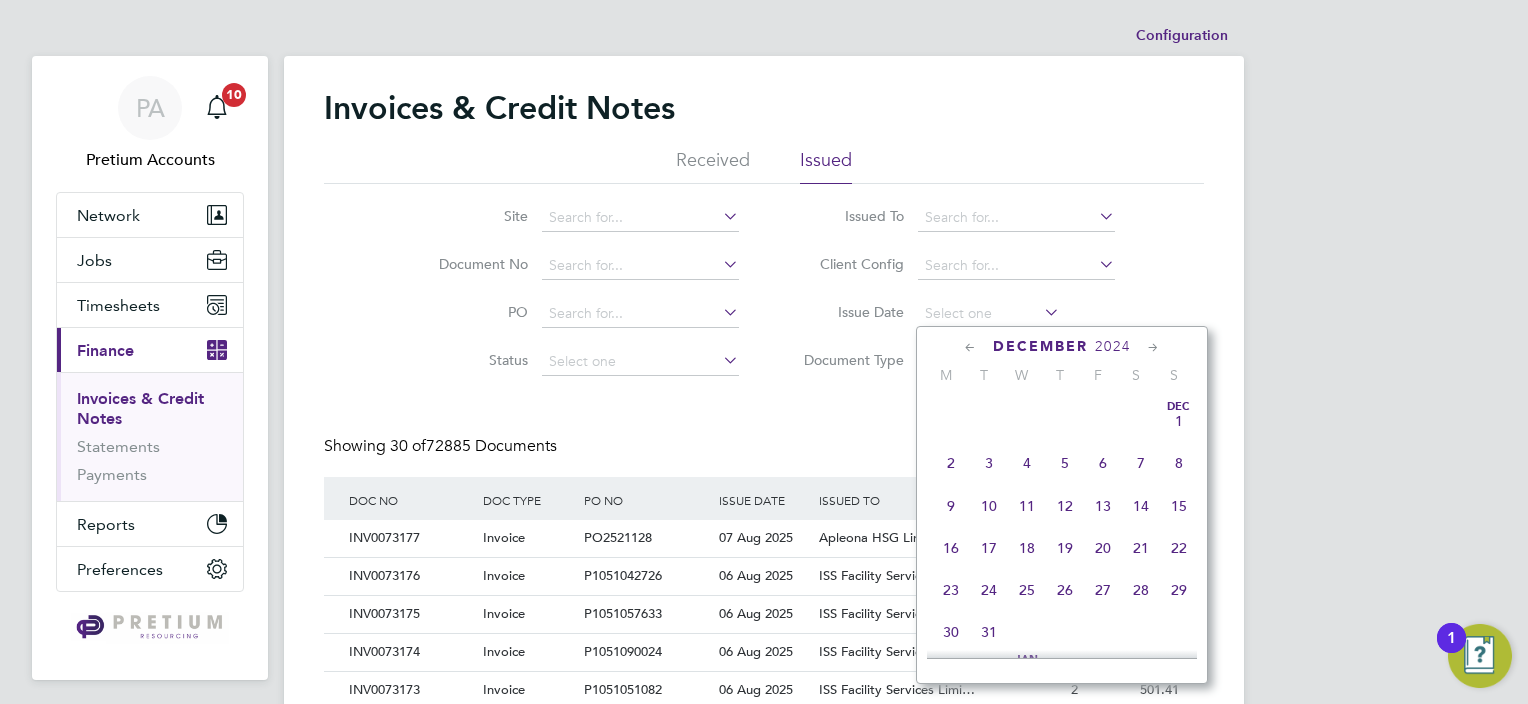 click on "25" 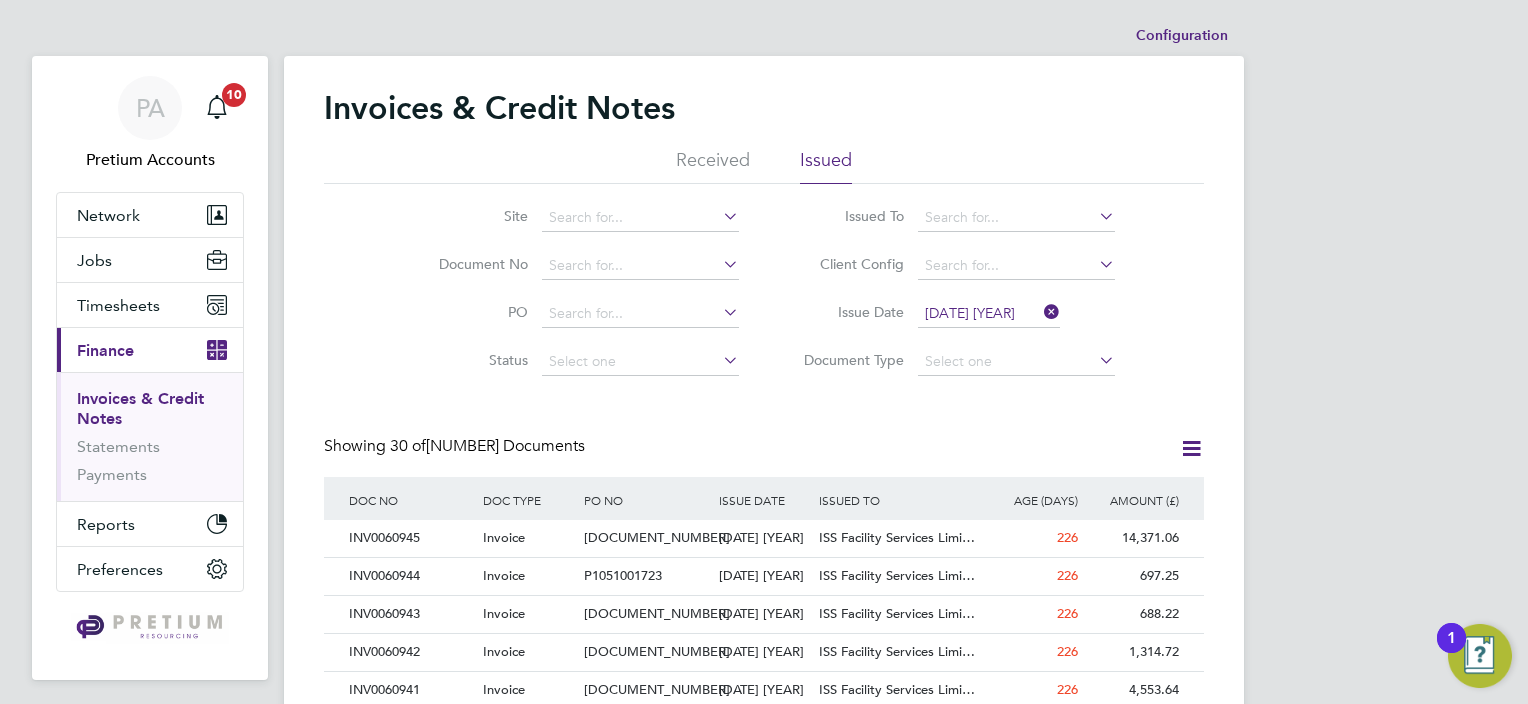 click 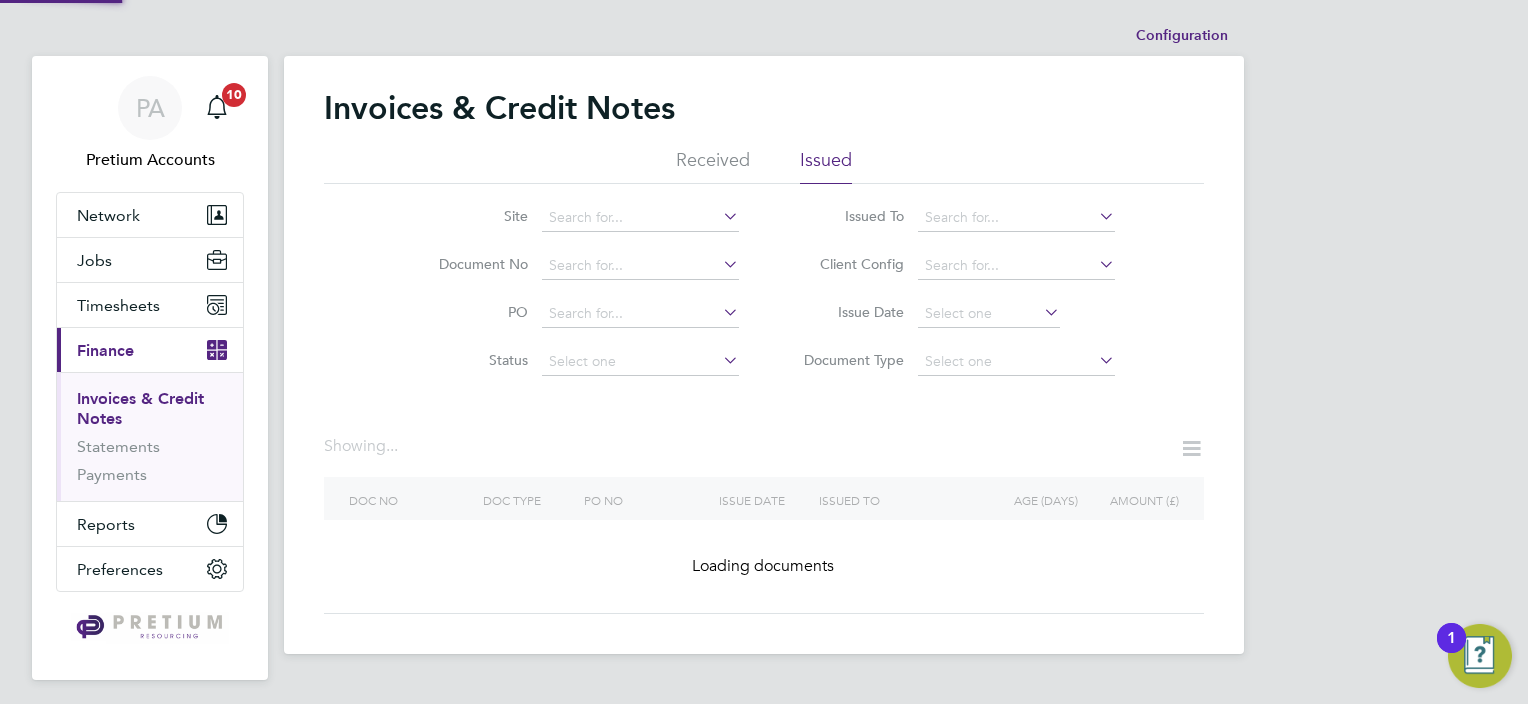 click on "Received" 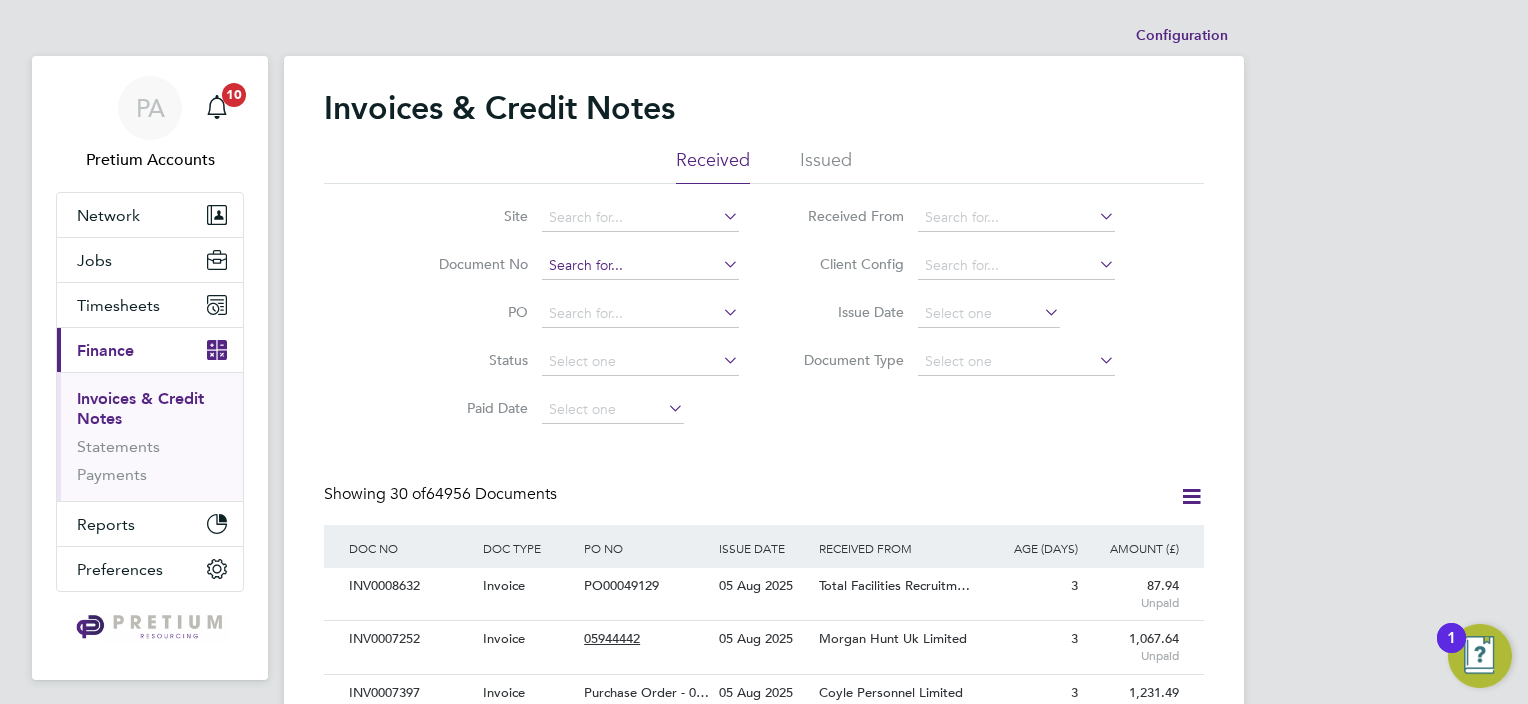 click 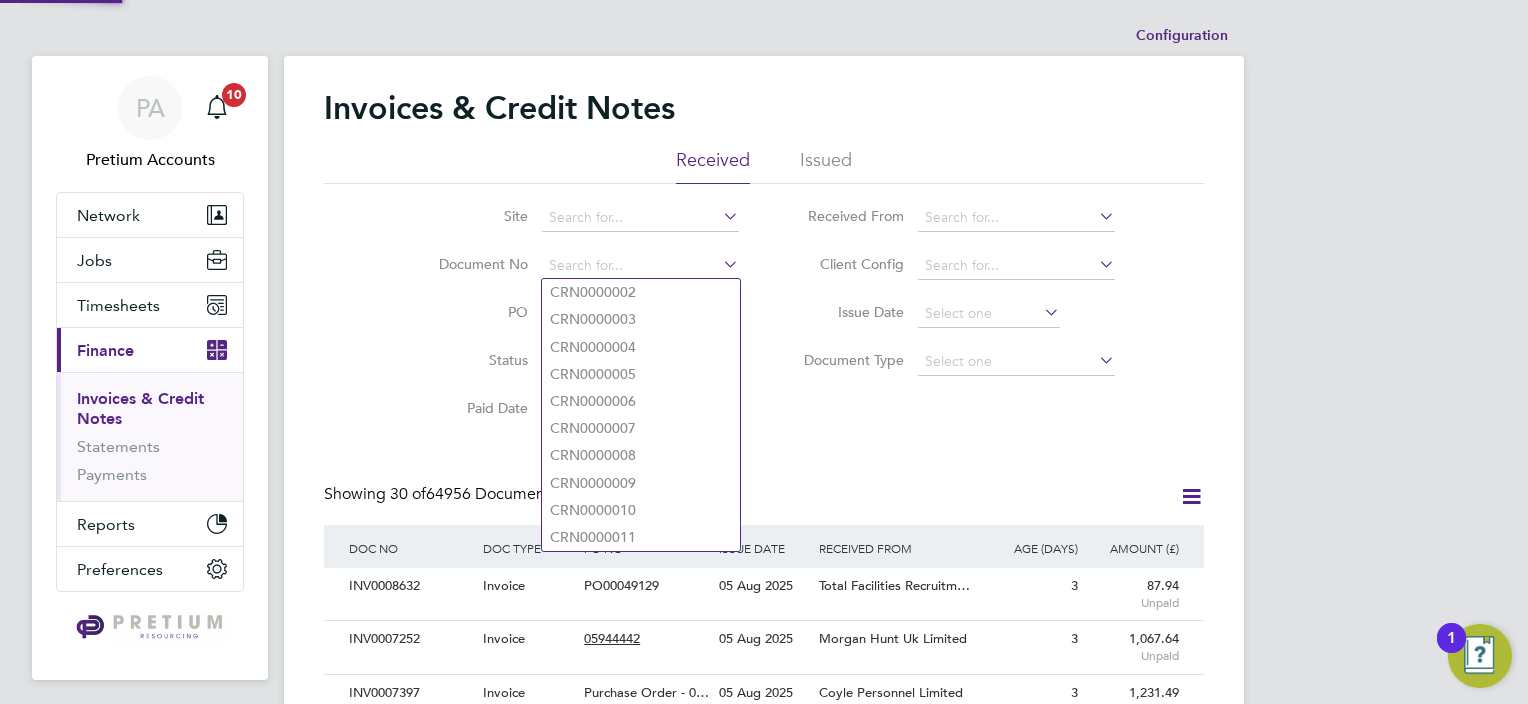 paste on "[DOCUMENT_NUMBER]" 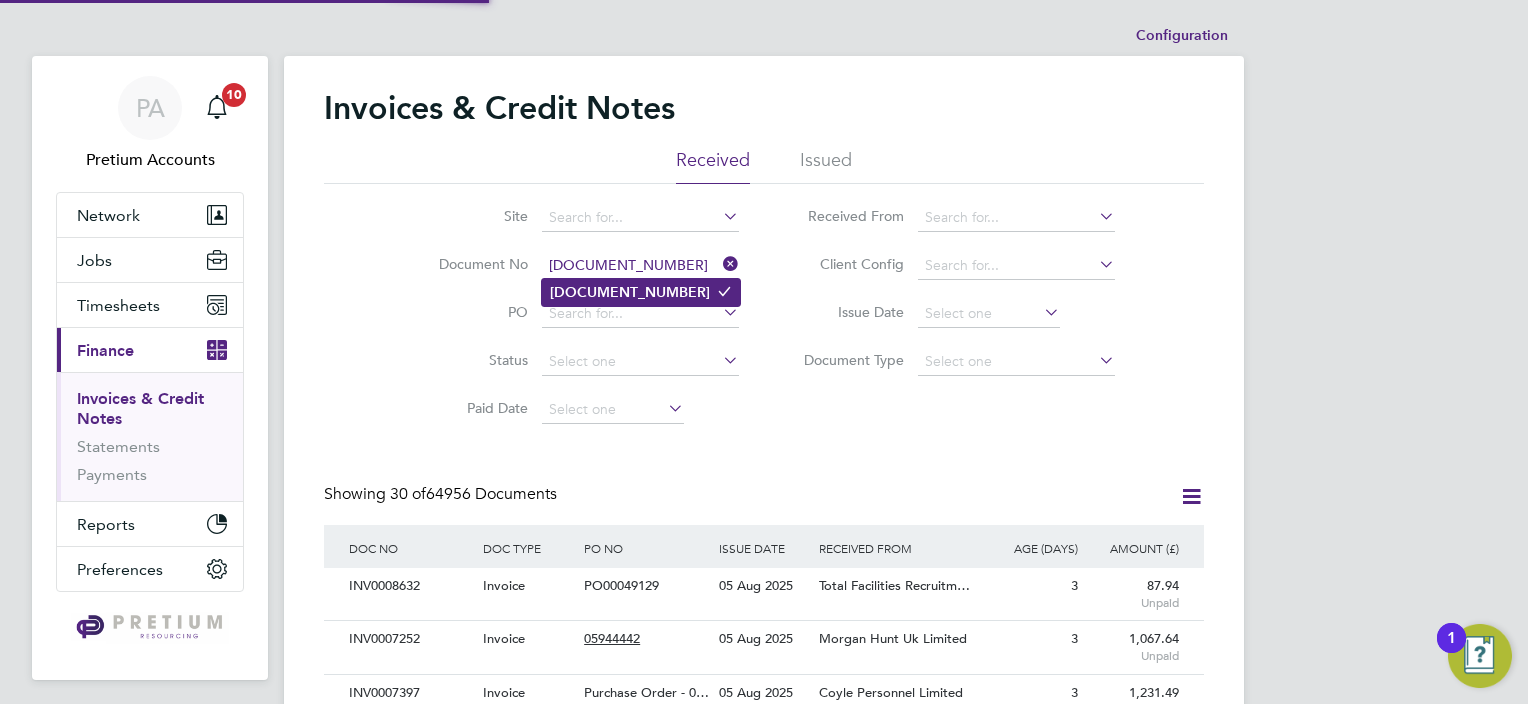 type on "[DOCUMENT_NUMBER]" 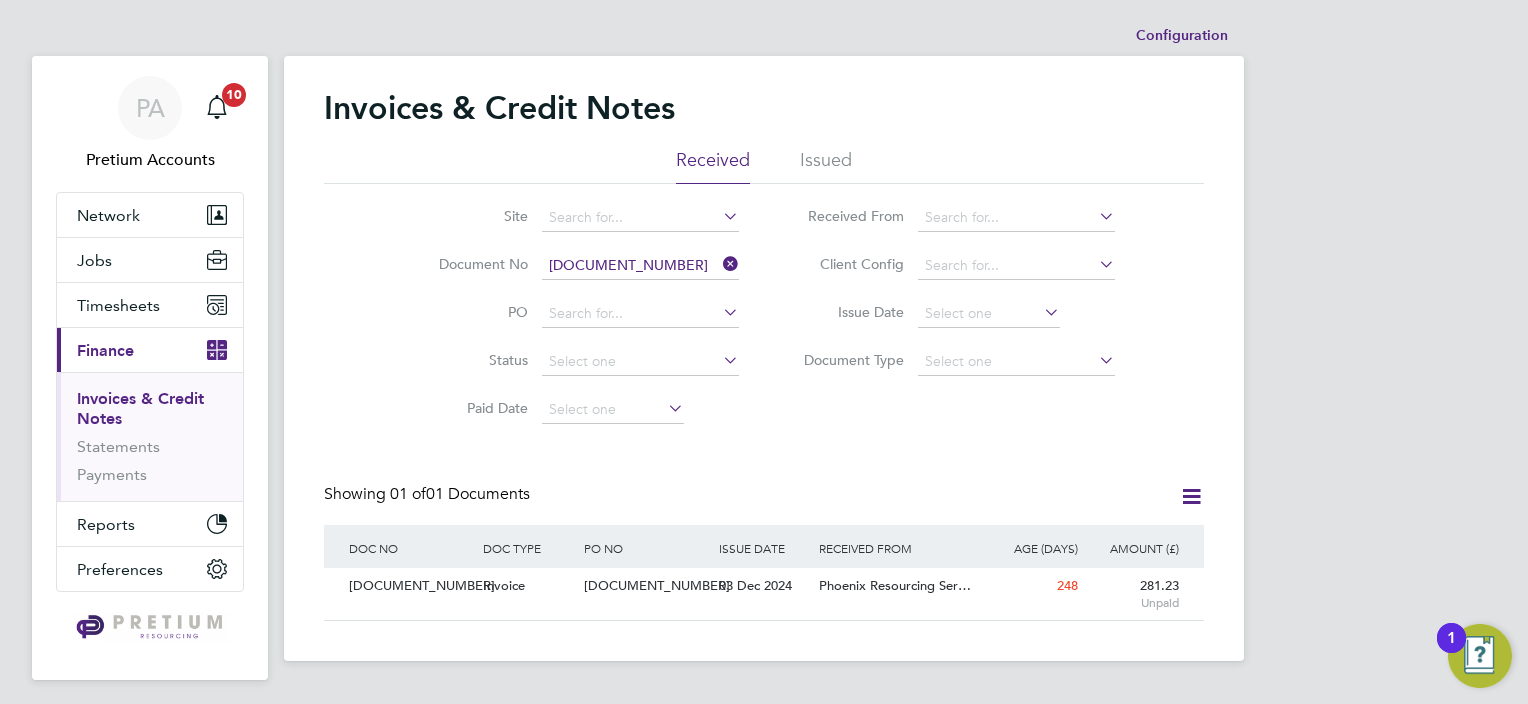 click 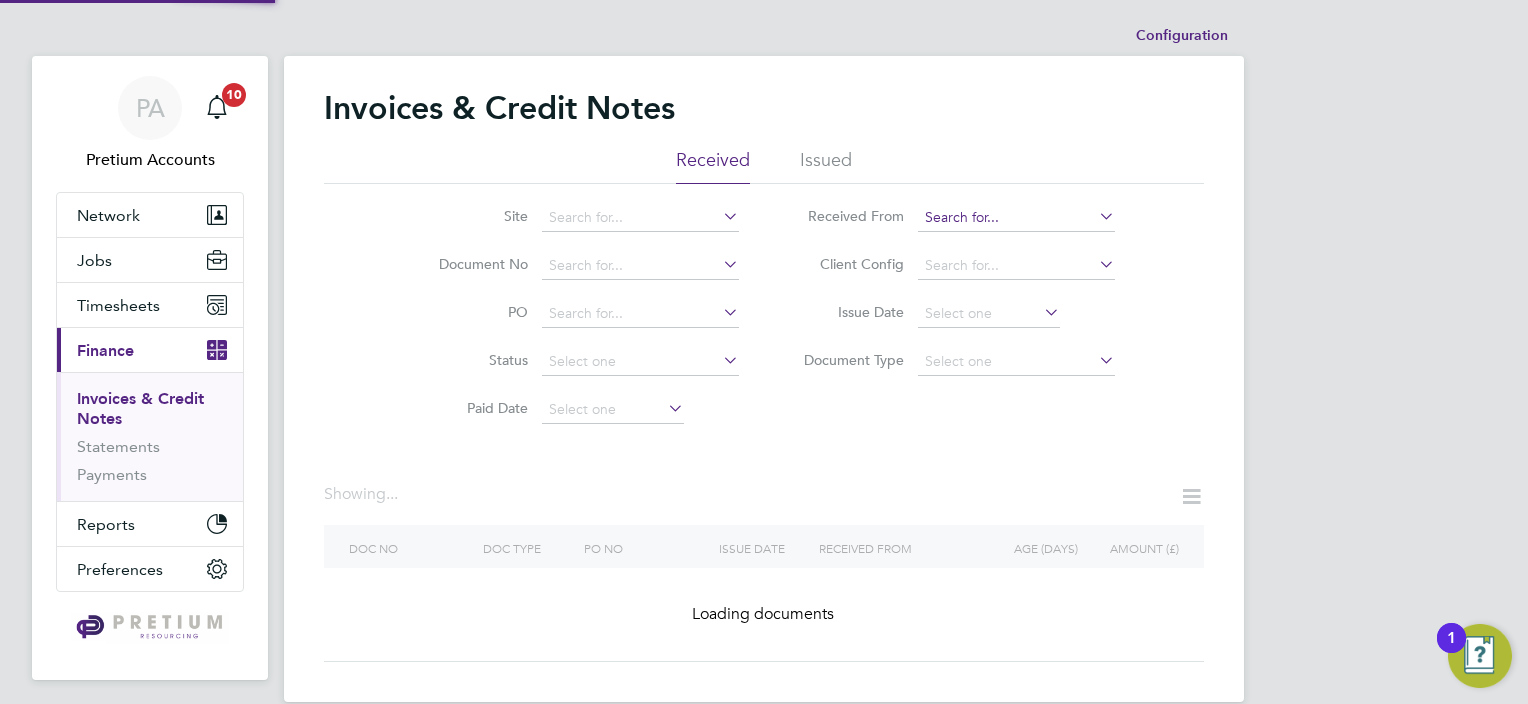 click 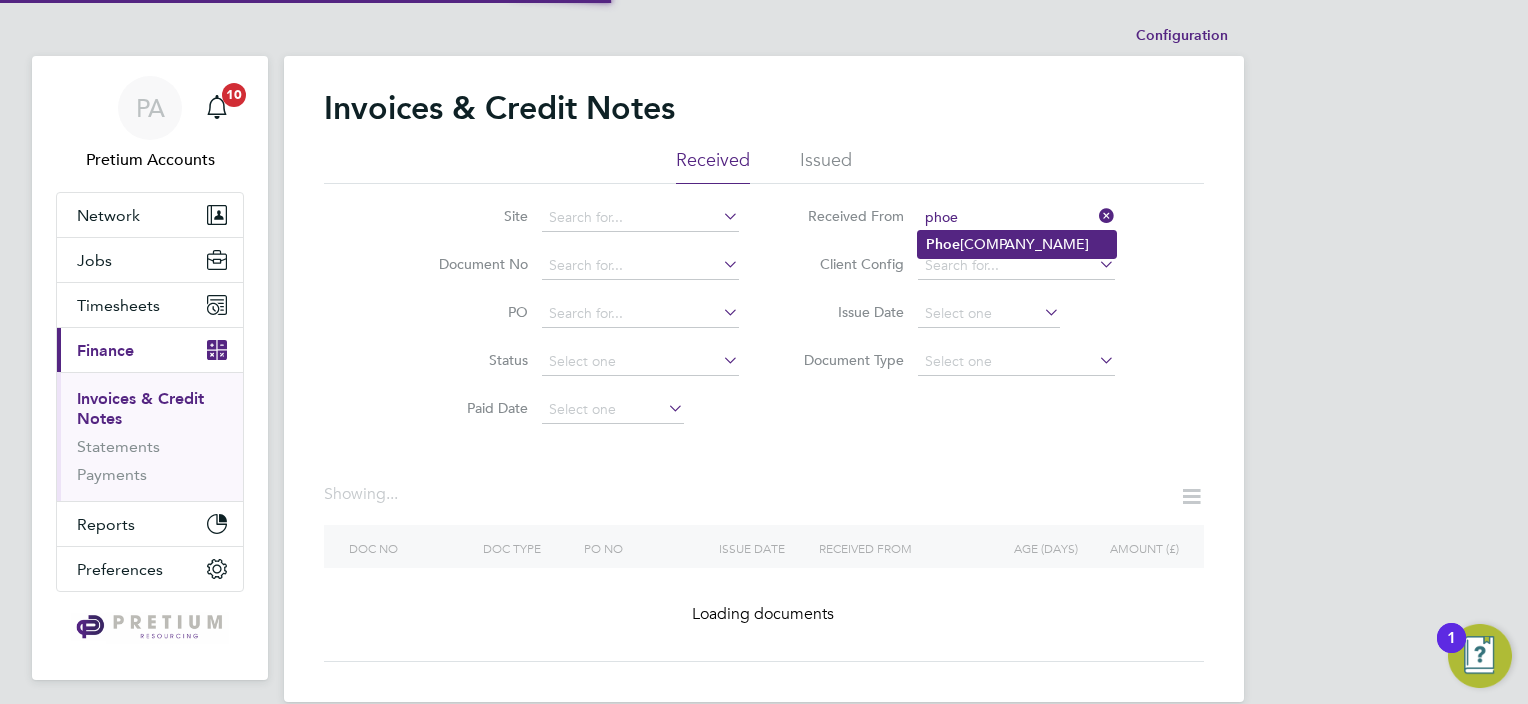 click on "[COMPANY_NAME]" 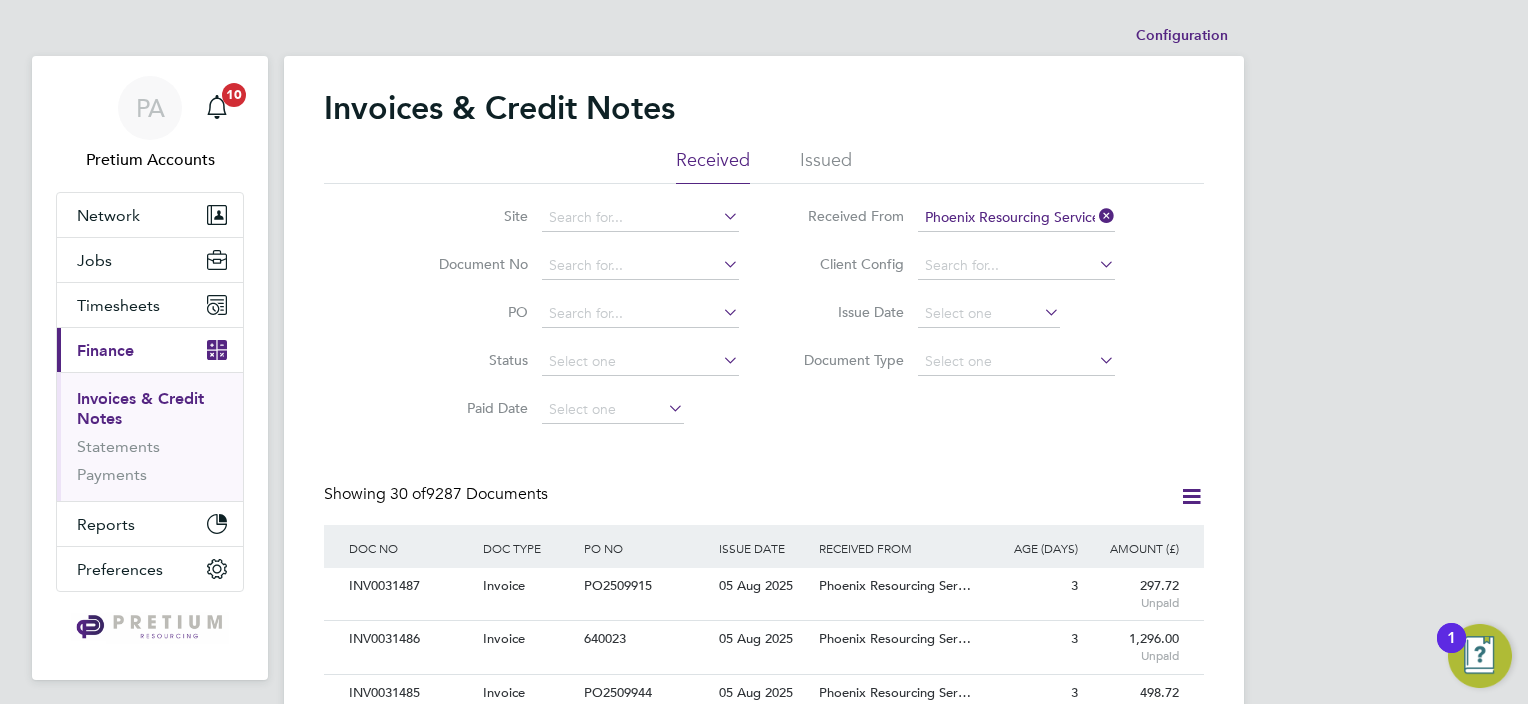 click 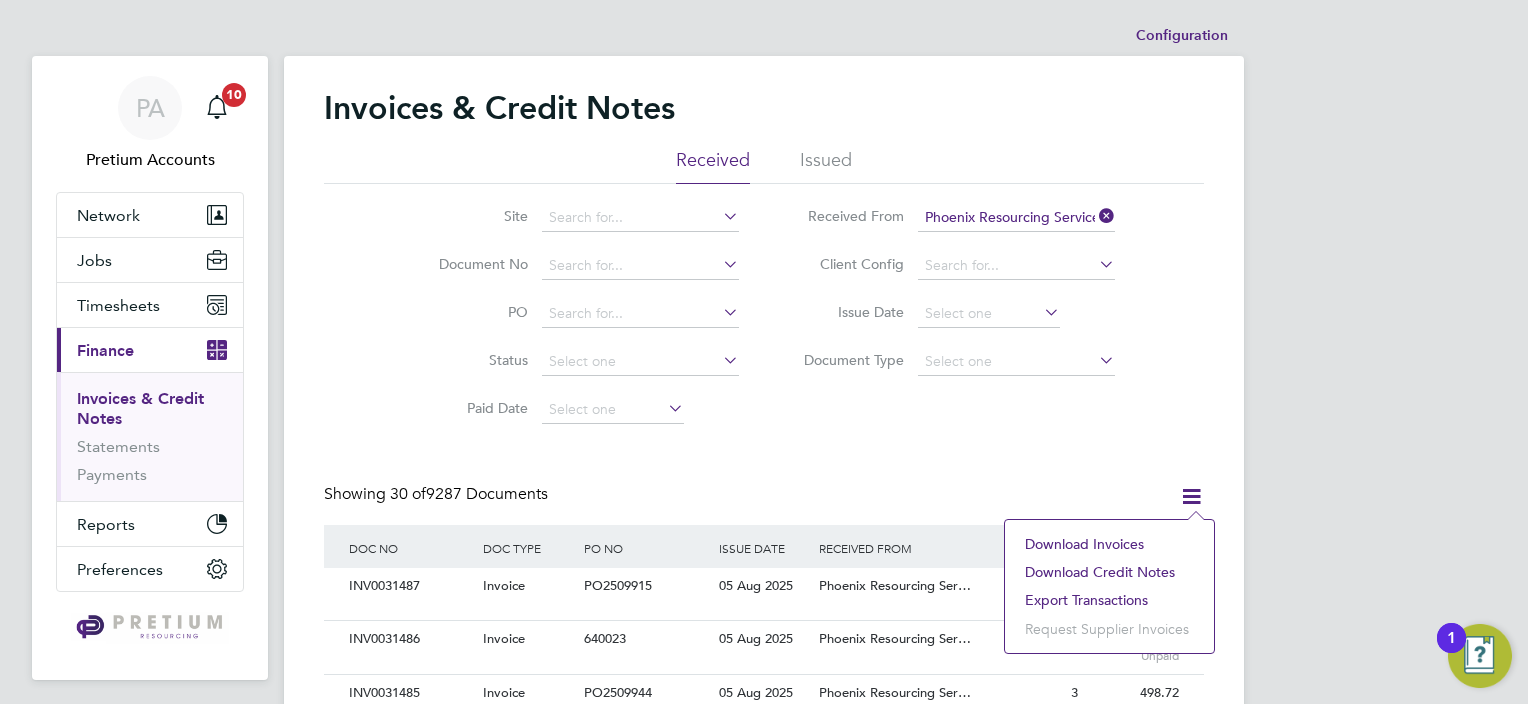 click on "Download invoices" 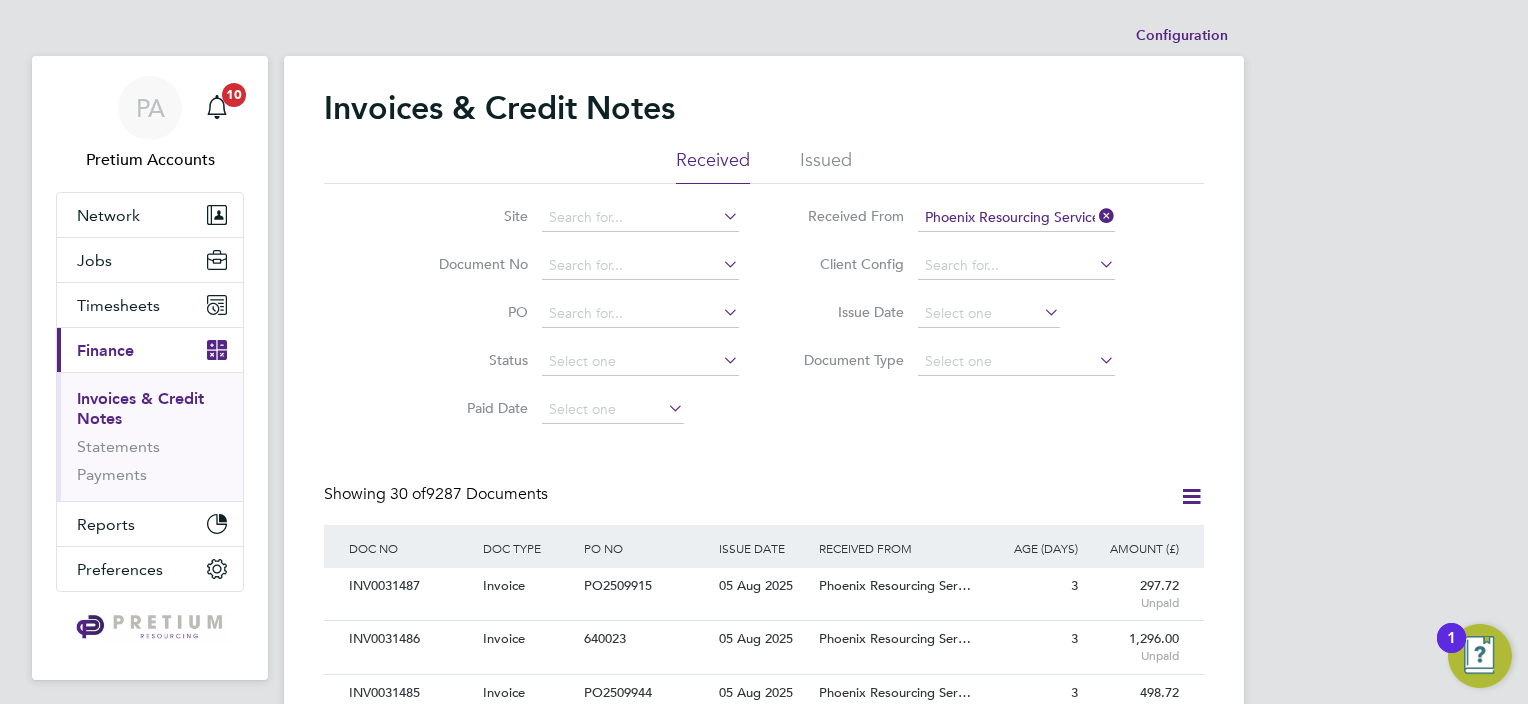 click 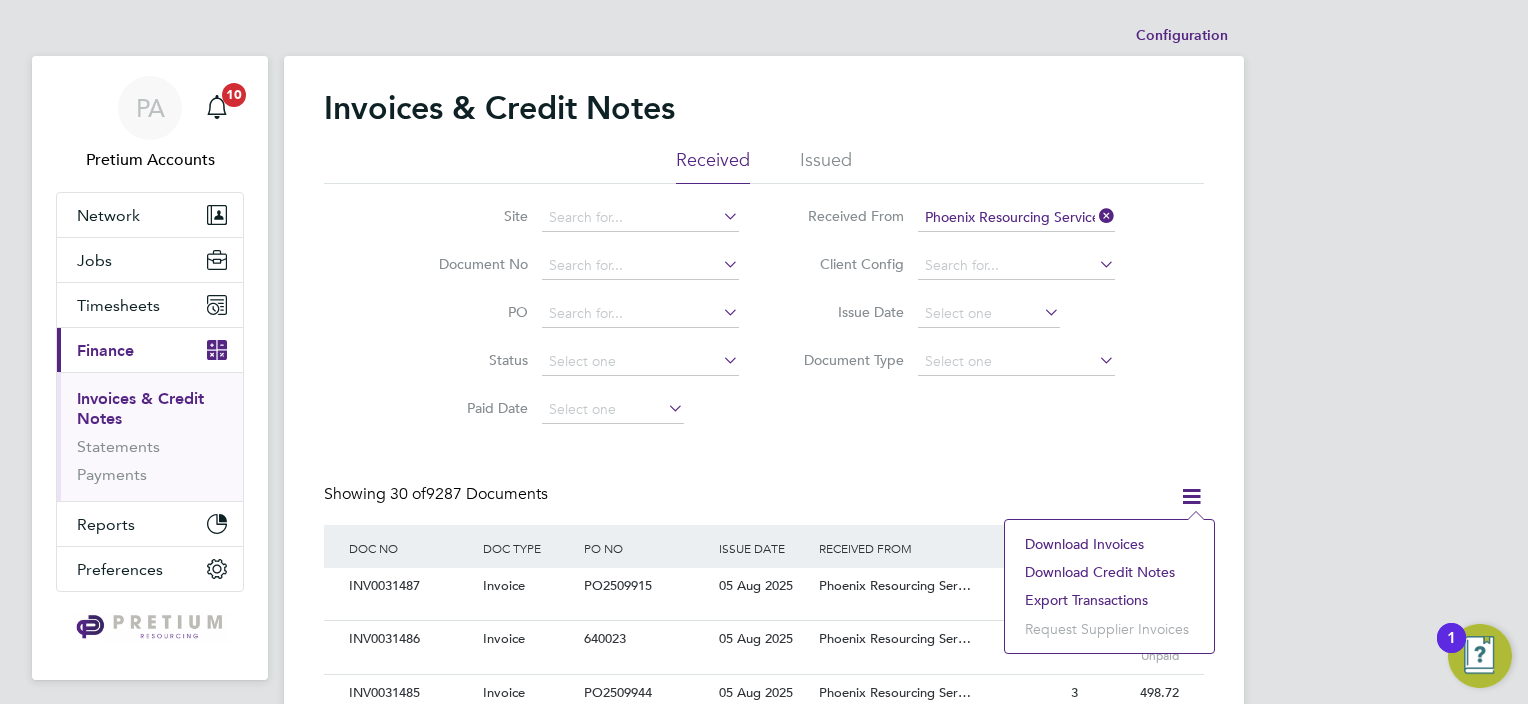 click on "Download credit notes" 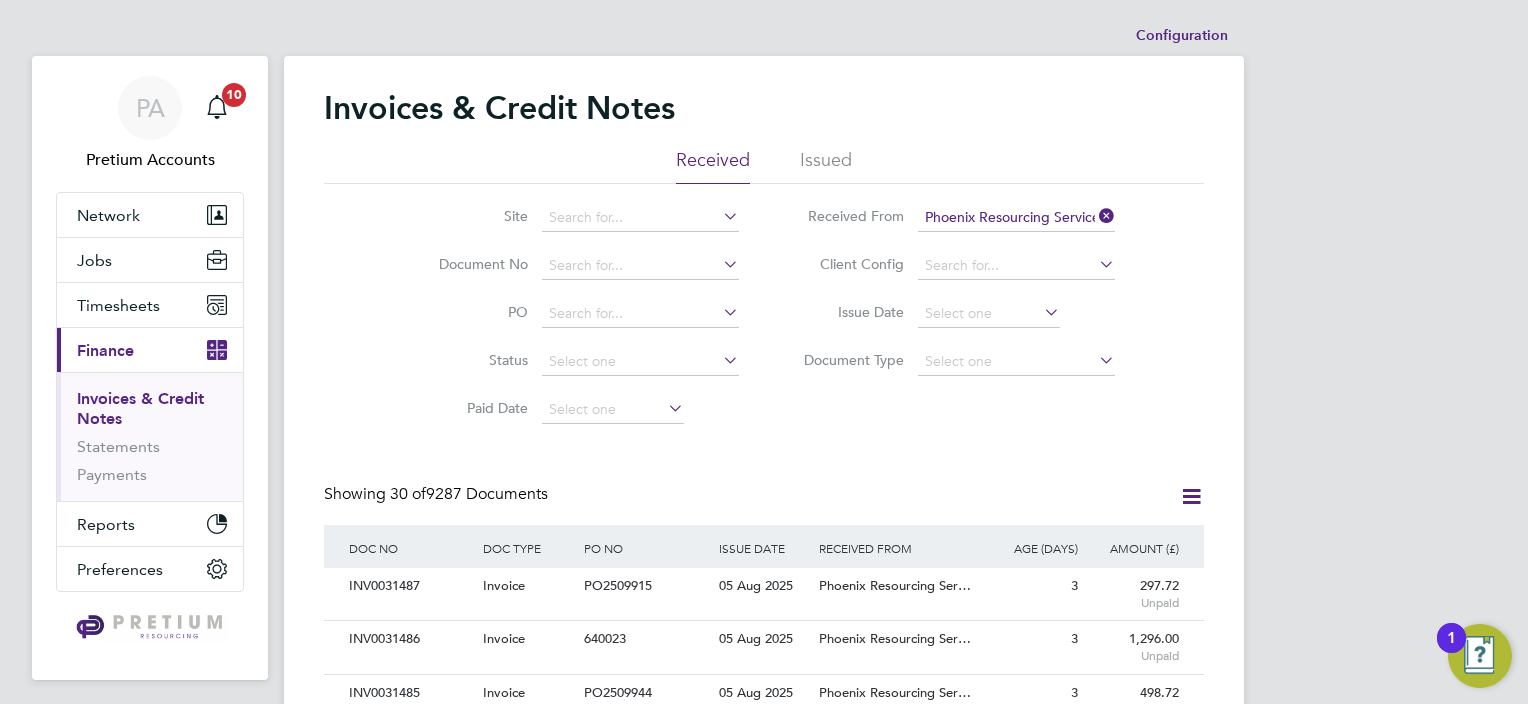 scroll, scrollTop: 10, scrollLeft: 9, axis: both 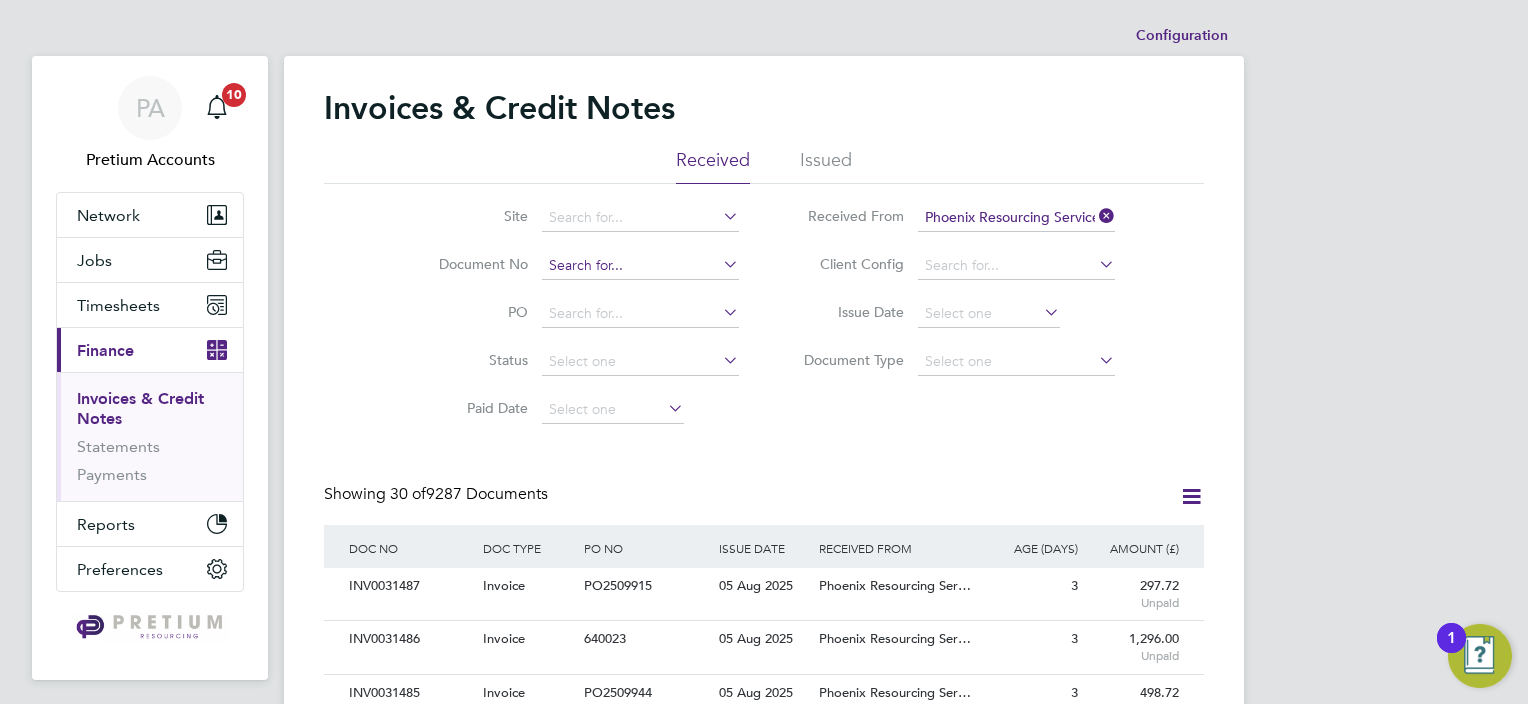 click 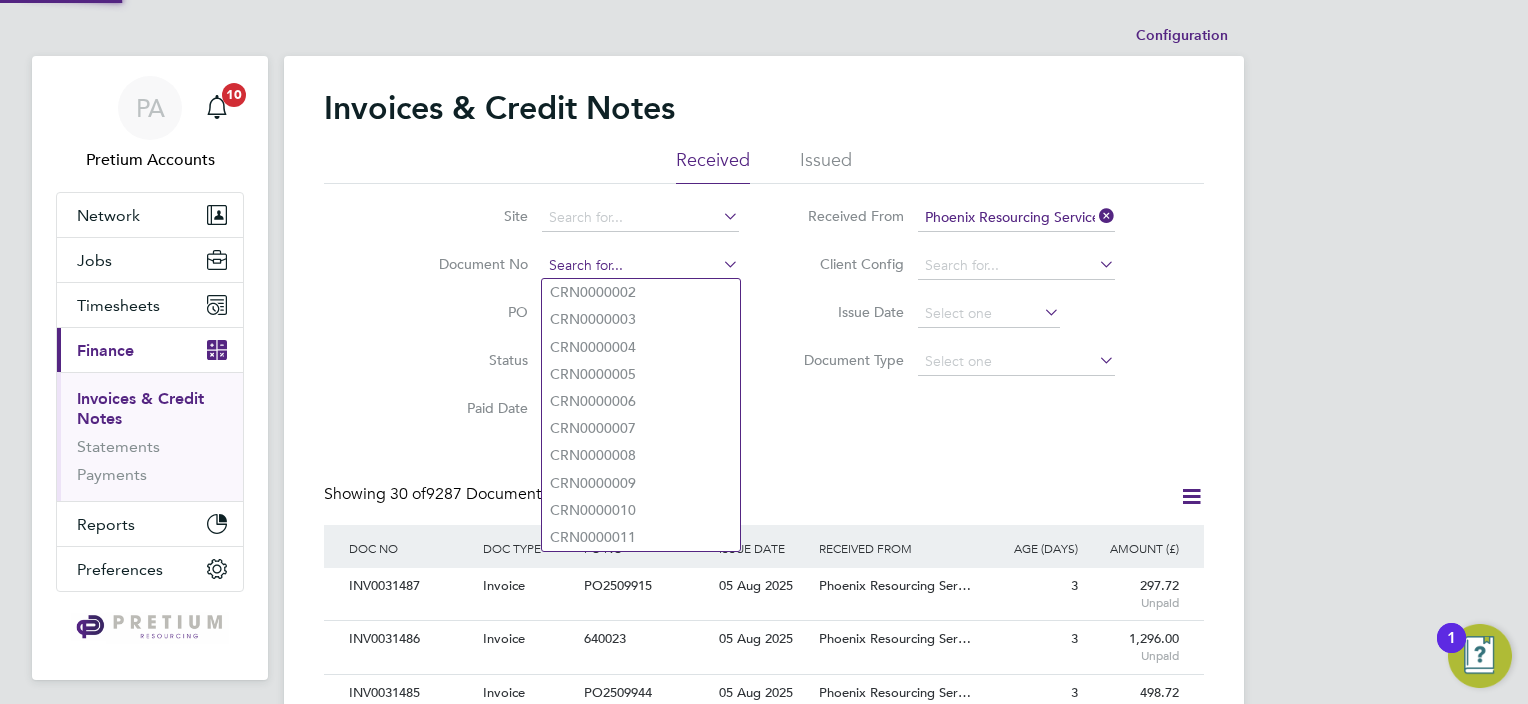 paste on "INV0030991" 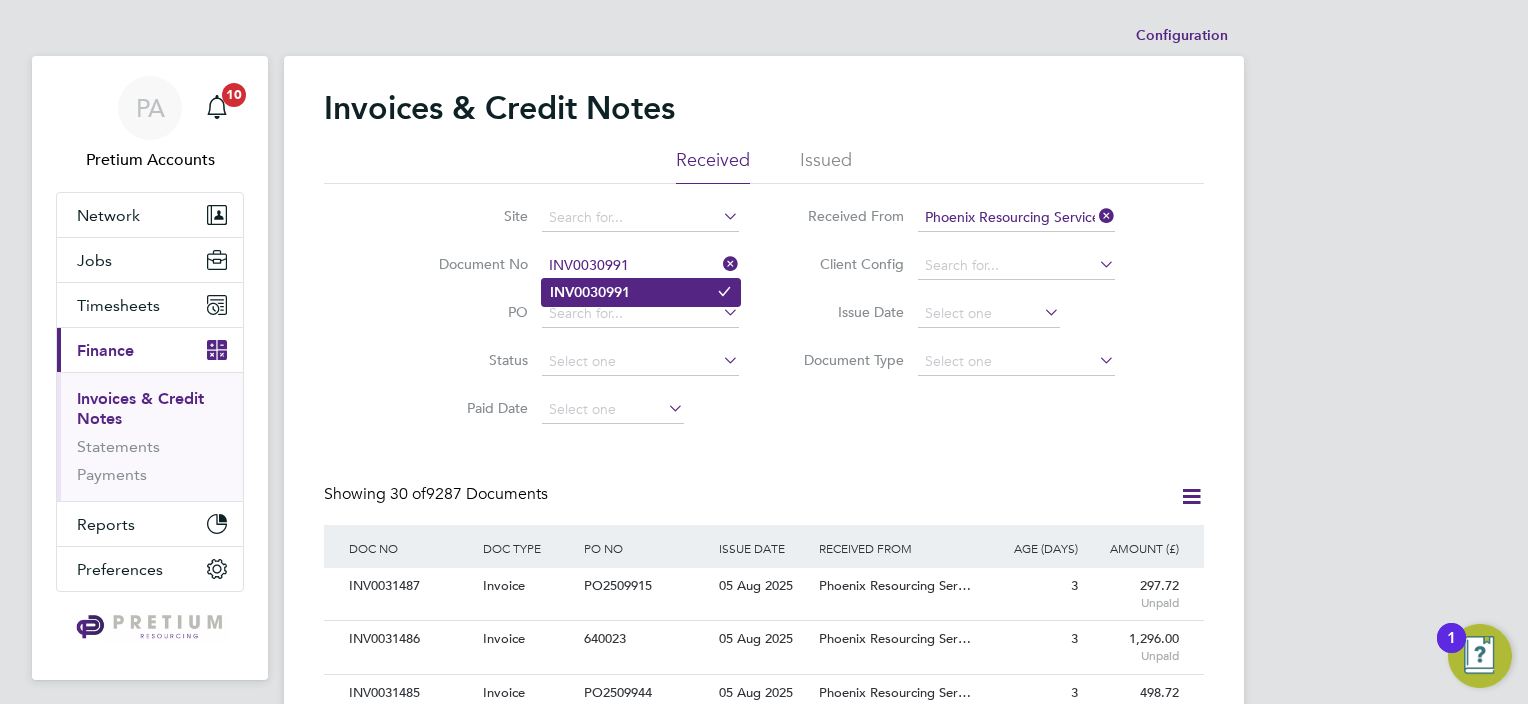 type on "INV0030991" 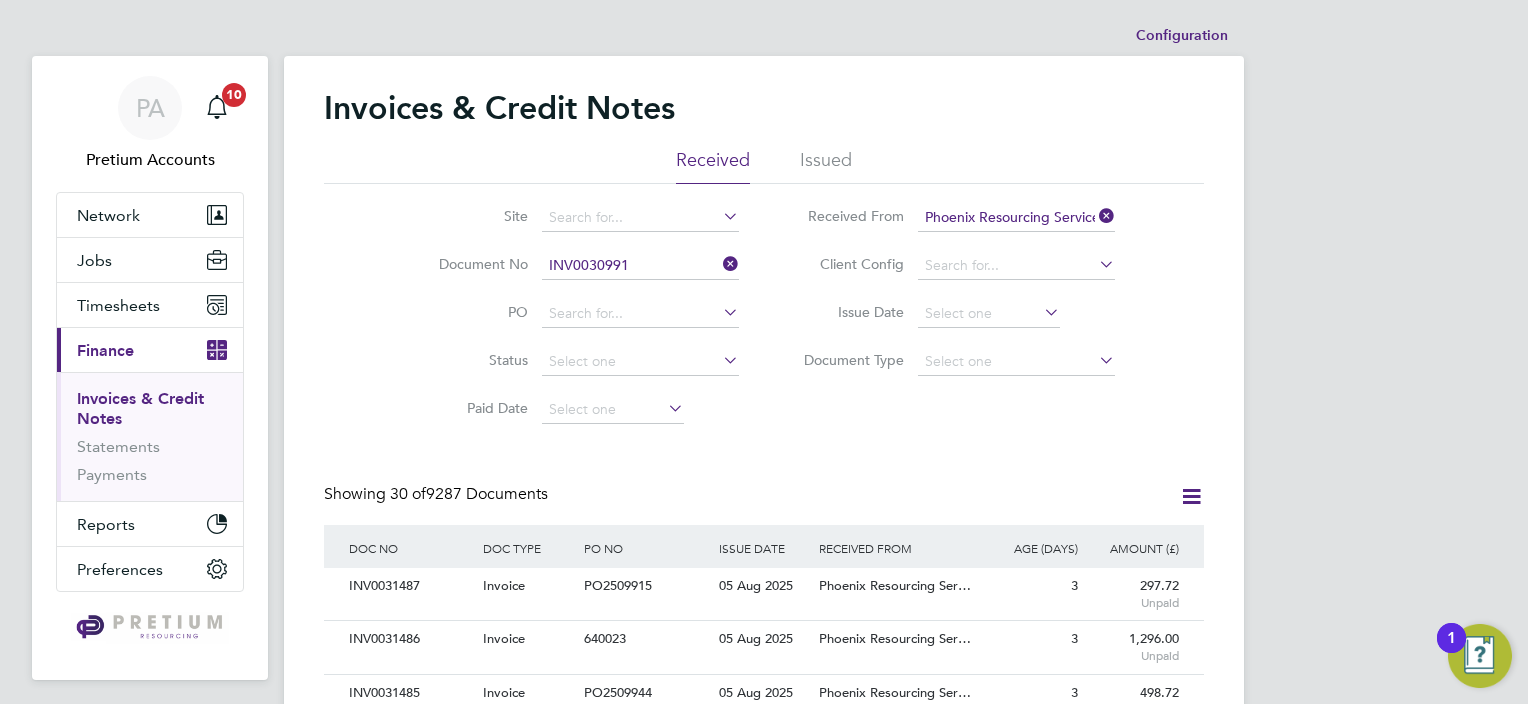 click on "INV0030991" 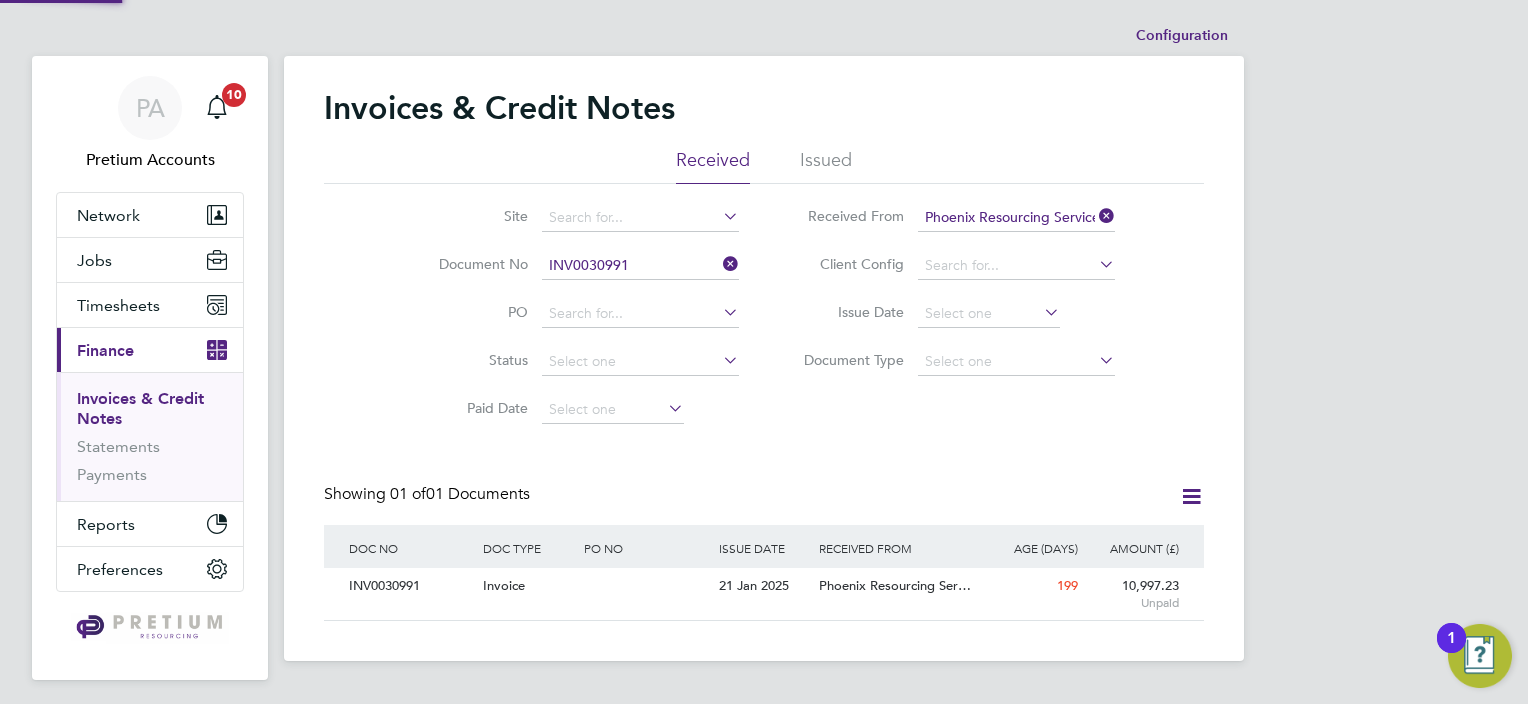 scroll, scrollTop: 10, scrollLeft: 9, axis: both 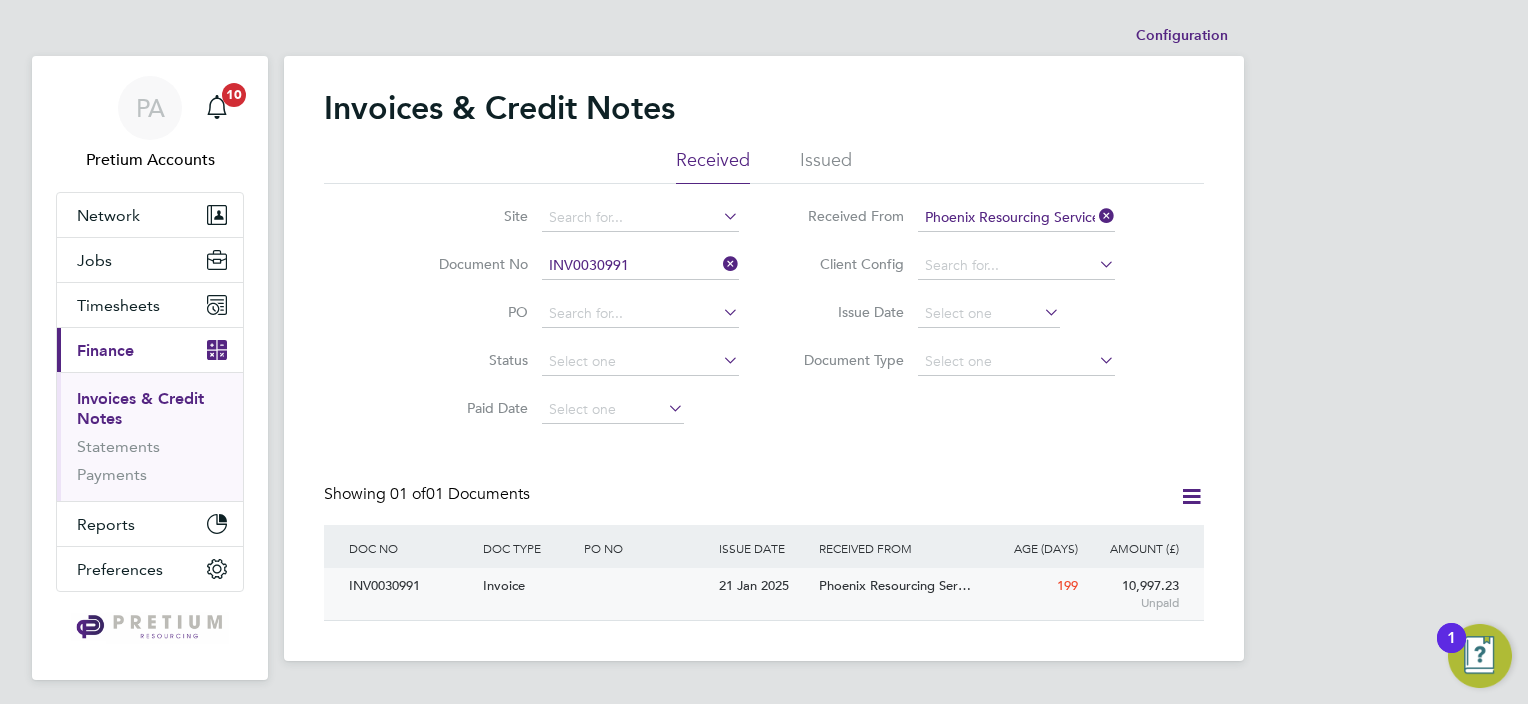 click 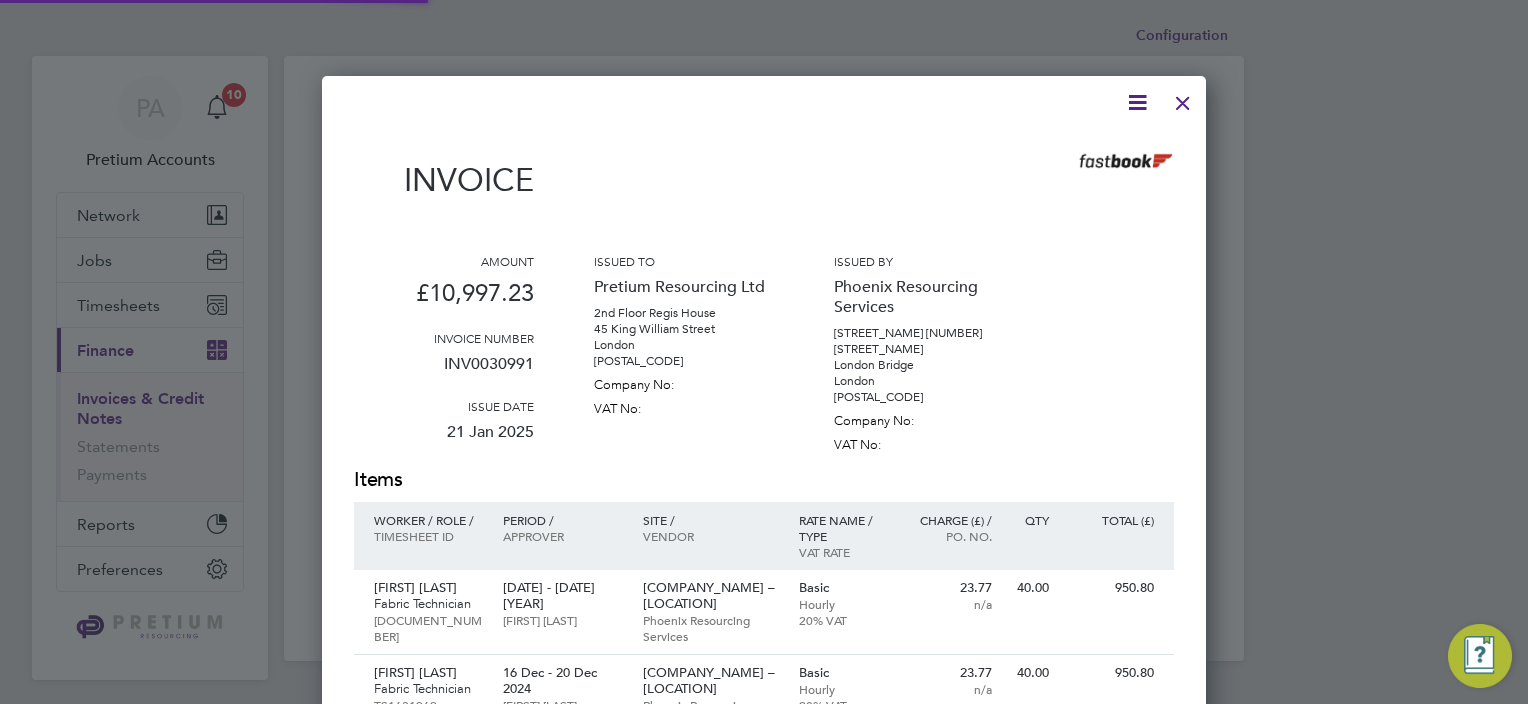 scroll, scrollTop: 9, scrollLeft: 10, axis: both 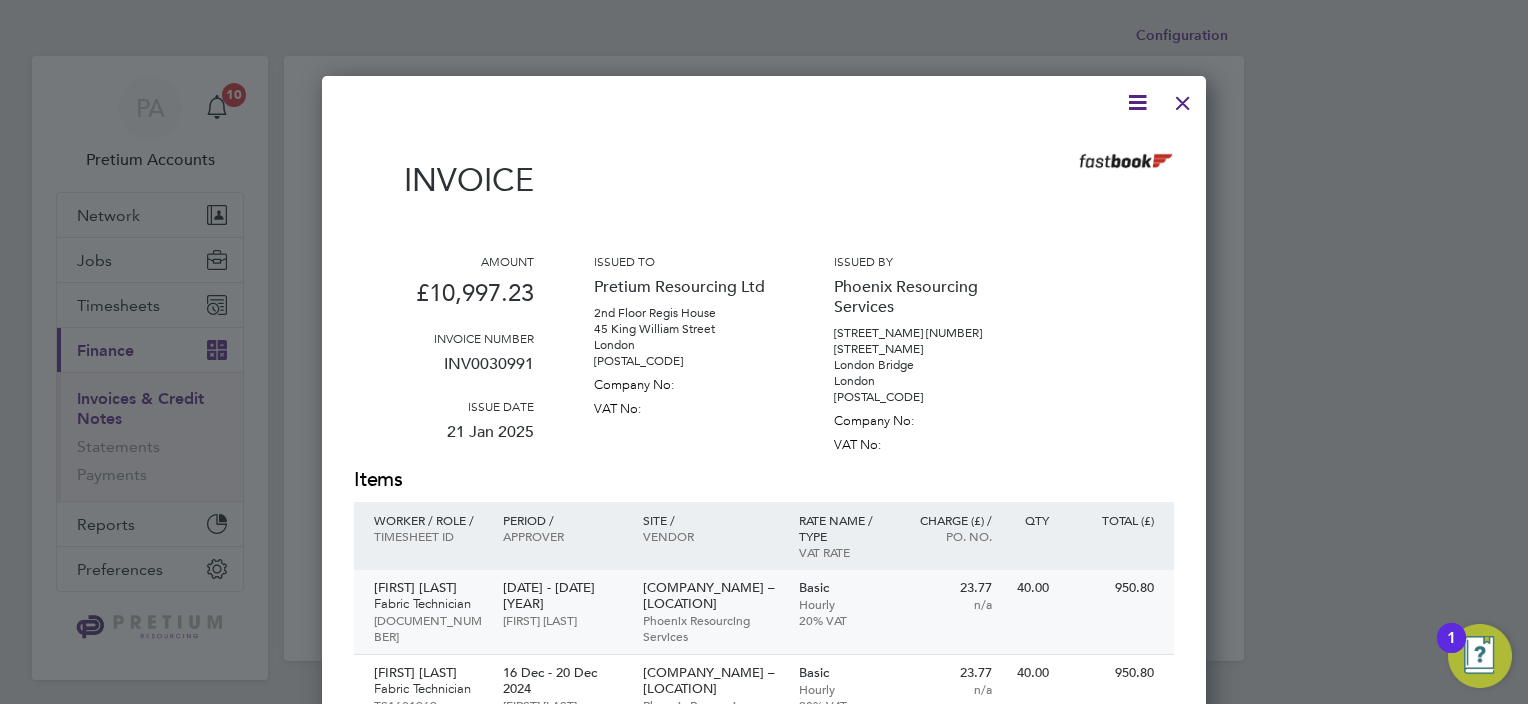 click on "[DATE] - [DATE] [YEAR]" at bounding box center (562, 596) 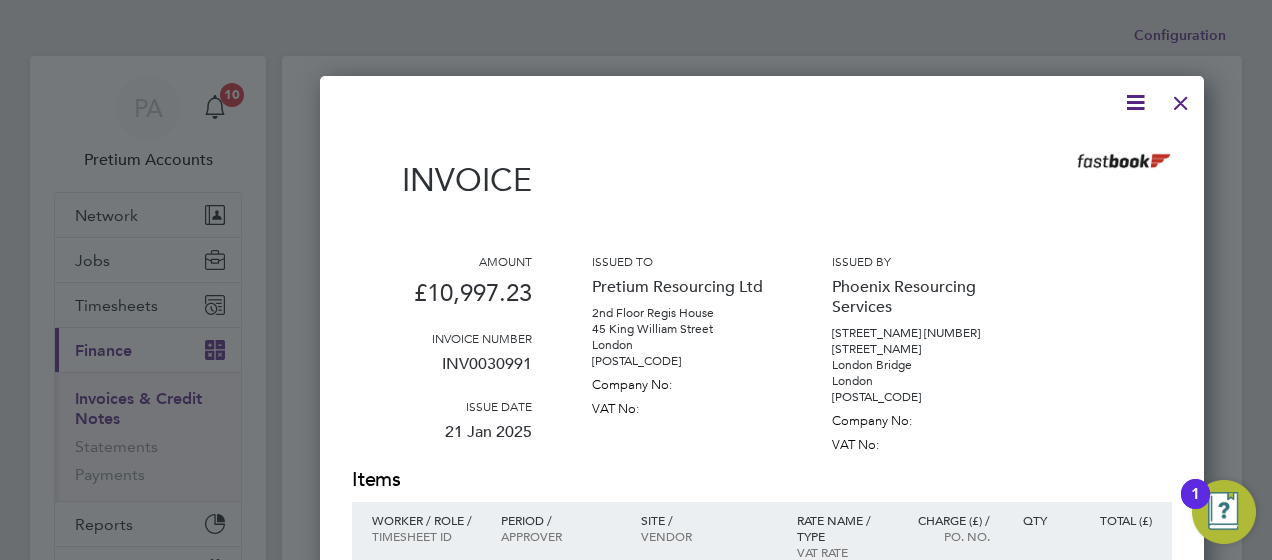 scroll, scrollTop: 10, scrollLeft: 10, axis: both 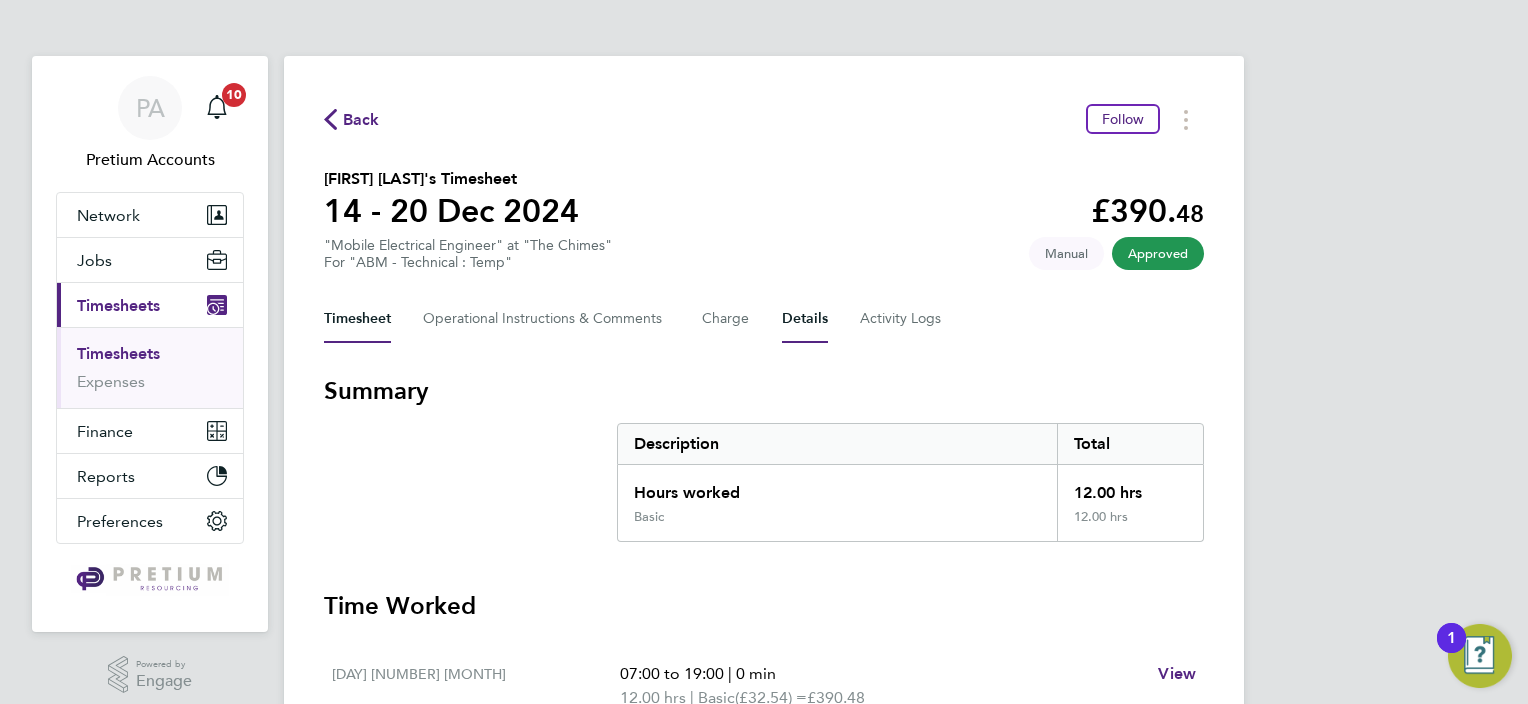 click on "Details" at bounding box center (805, 319) 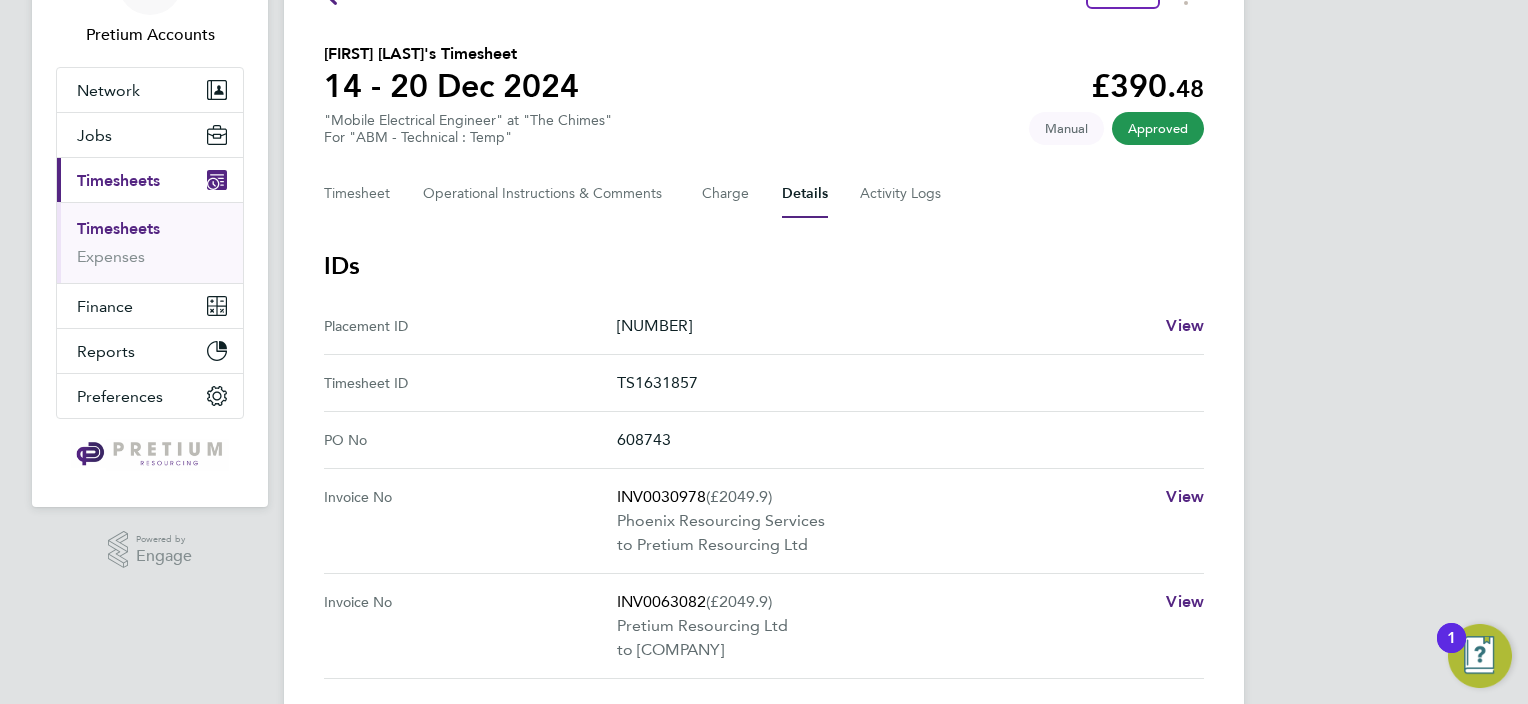 scroll, scrollTop: 300, scrollLeft: 0, axis: vertical 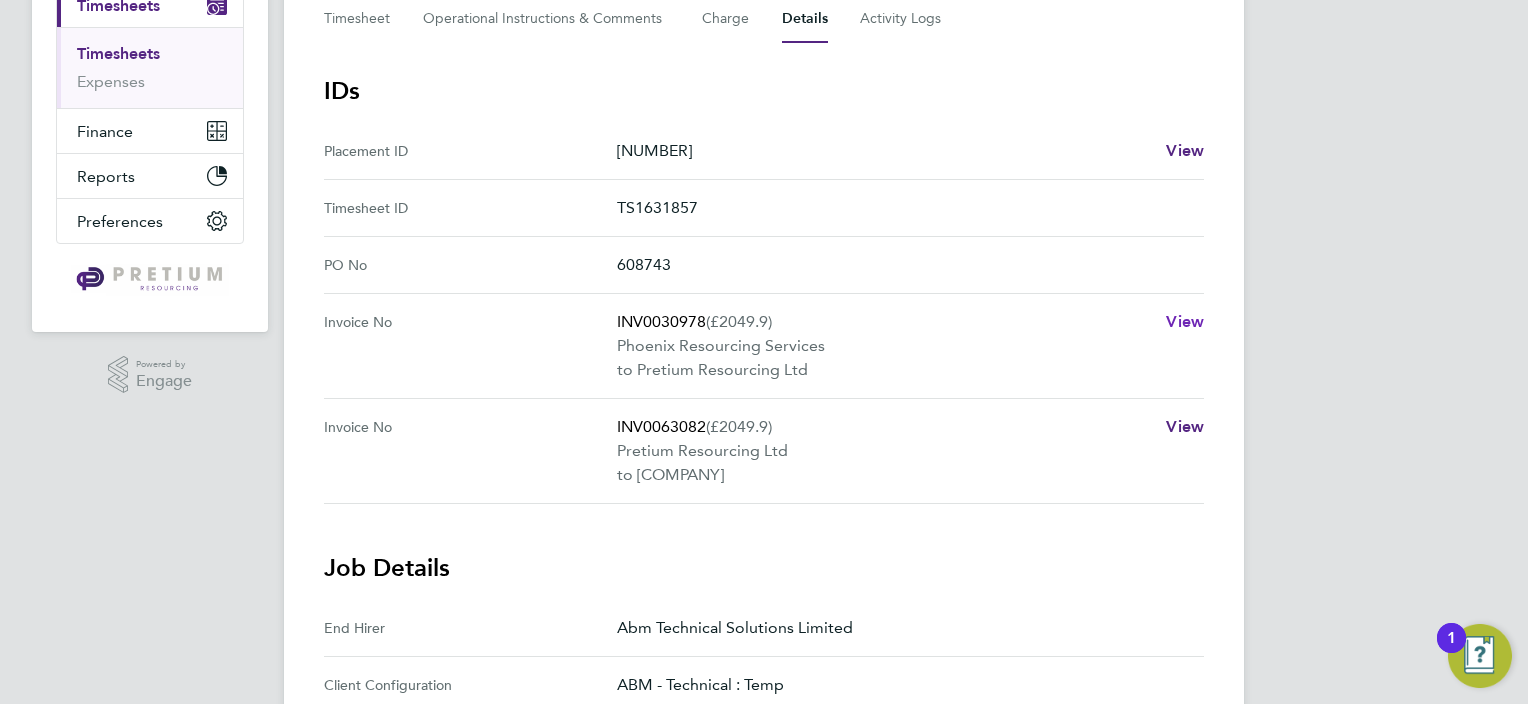 click on "View" at bounding box center [1185, 321] 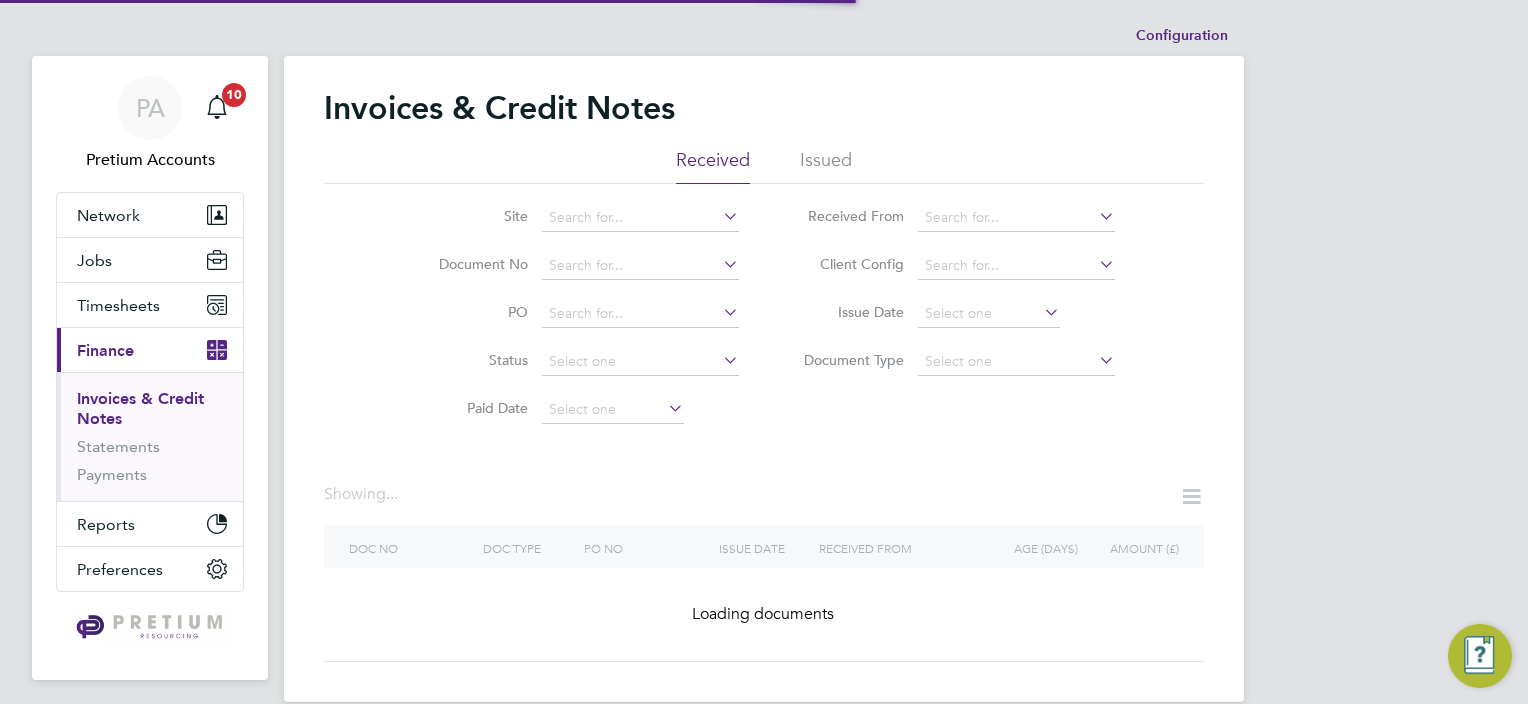 scroll, scrollTop: 0, scrollLeft: 0, axis: both 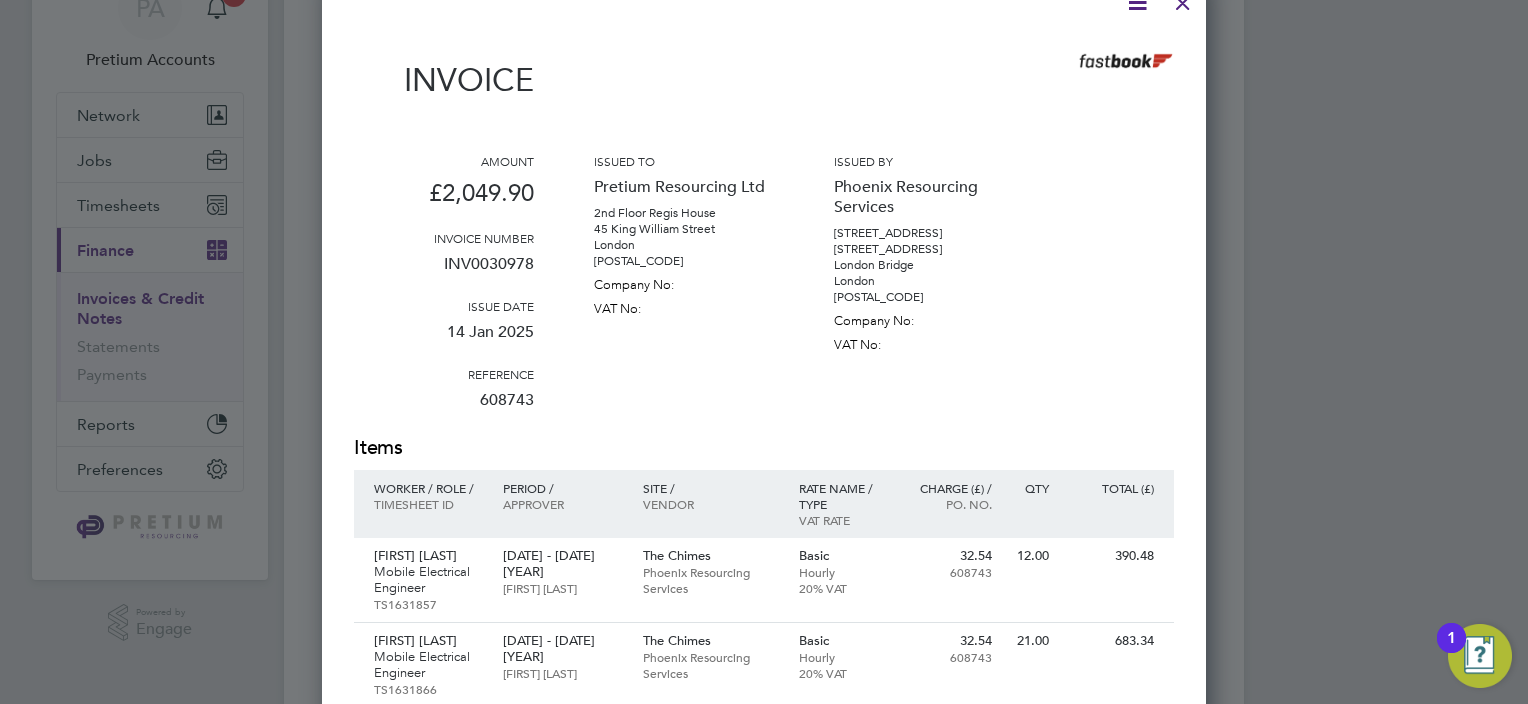 click on "[NUMBER]" at bounding box center [444, 408] 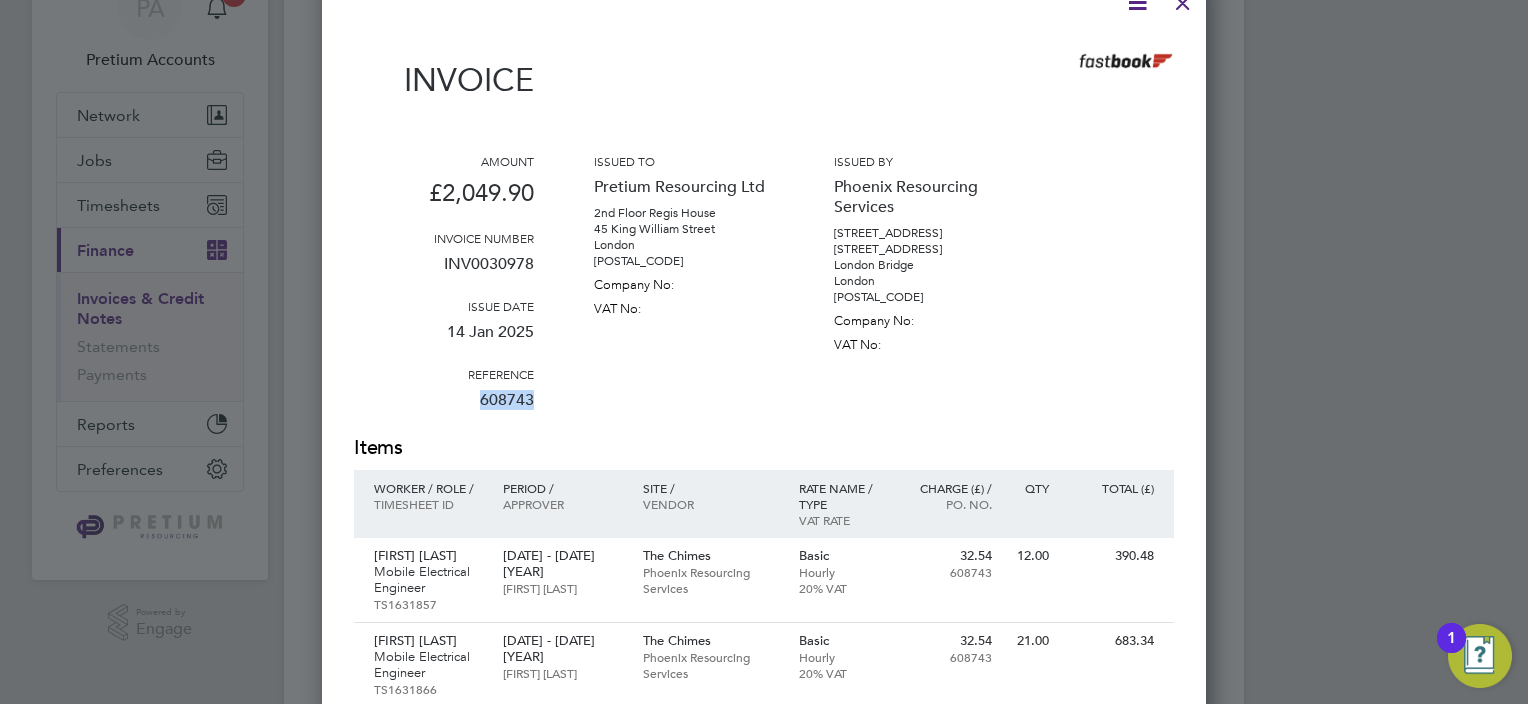 click on "[NUMBER]" at bounding box center (444, 408) 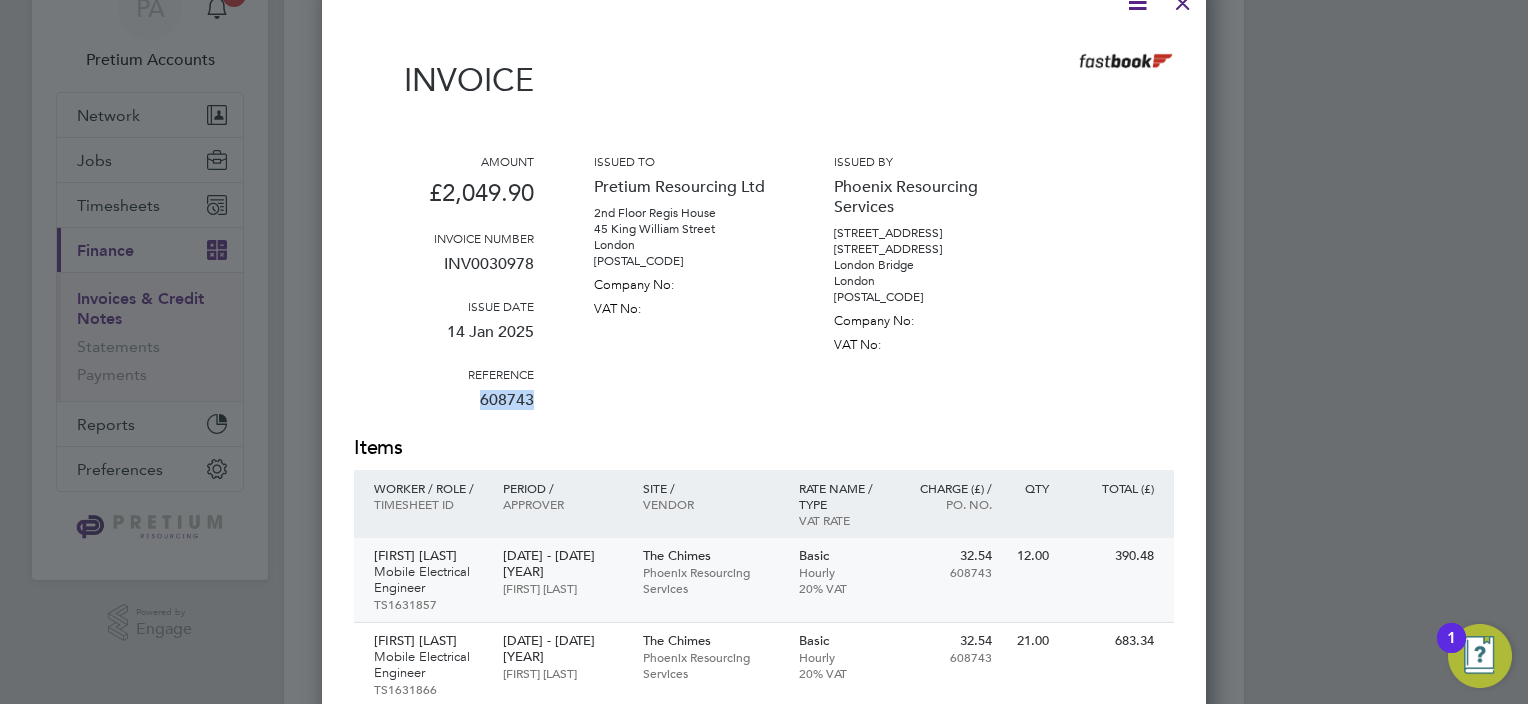 click on "[DOCUMENT_NUMBER]" at bounding box center [428, 604] 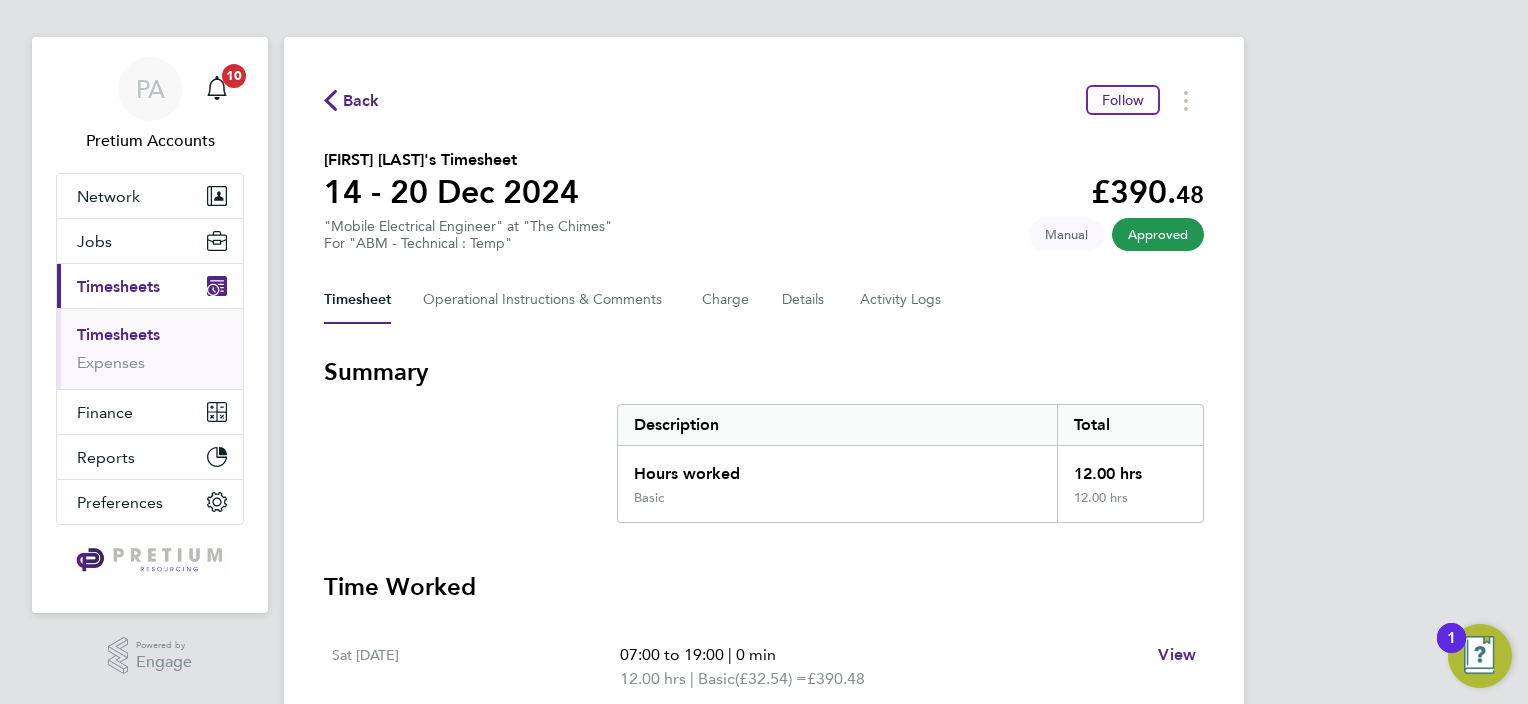 scroll, scrollTop: 0, scrollLeft: 0, axis: both 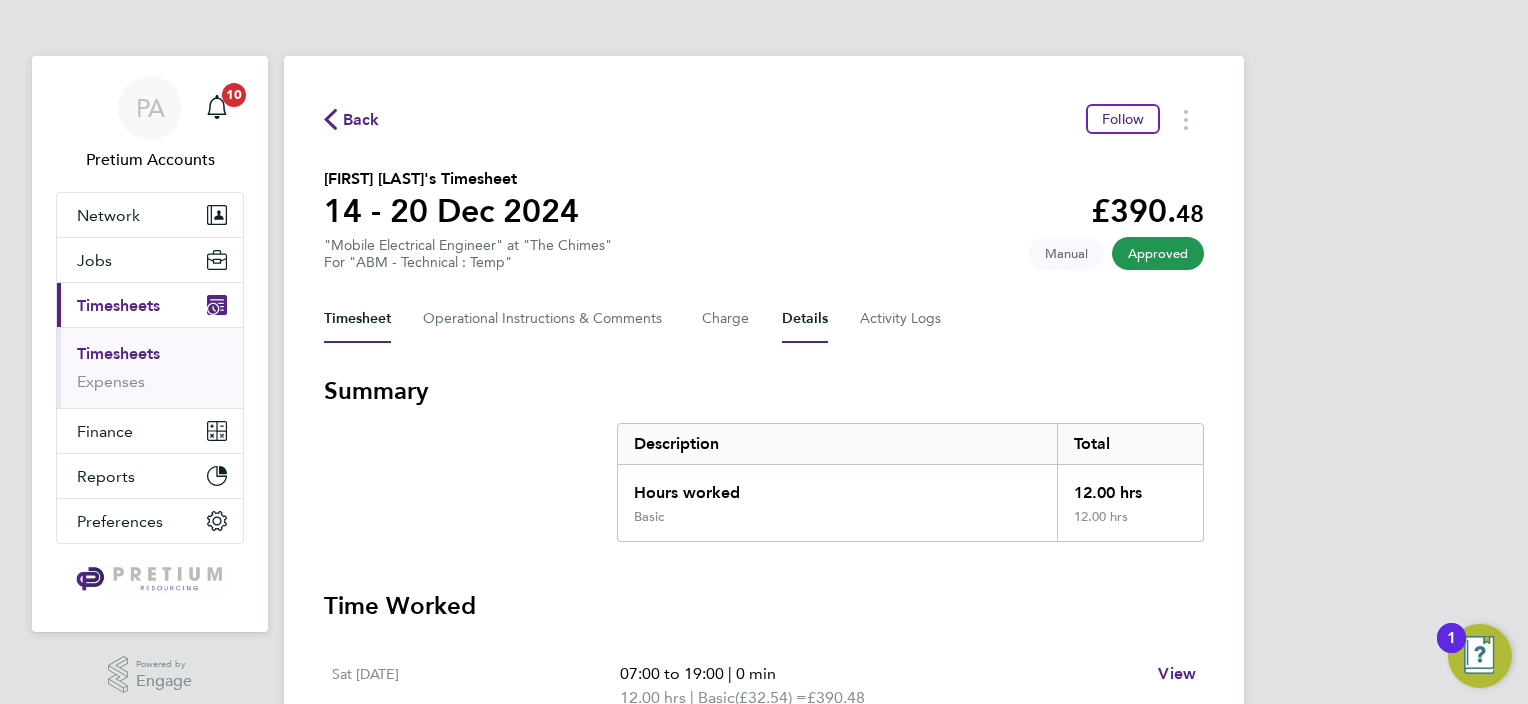 drag, startPoint x: 789, startPoint y: 322, endPoint x: 756, endPoint y: 338, distance: 36.67424 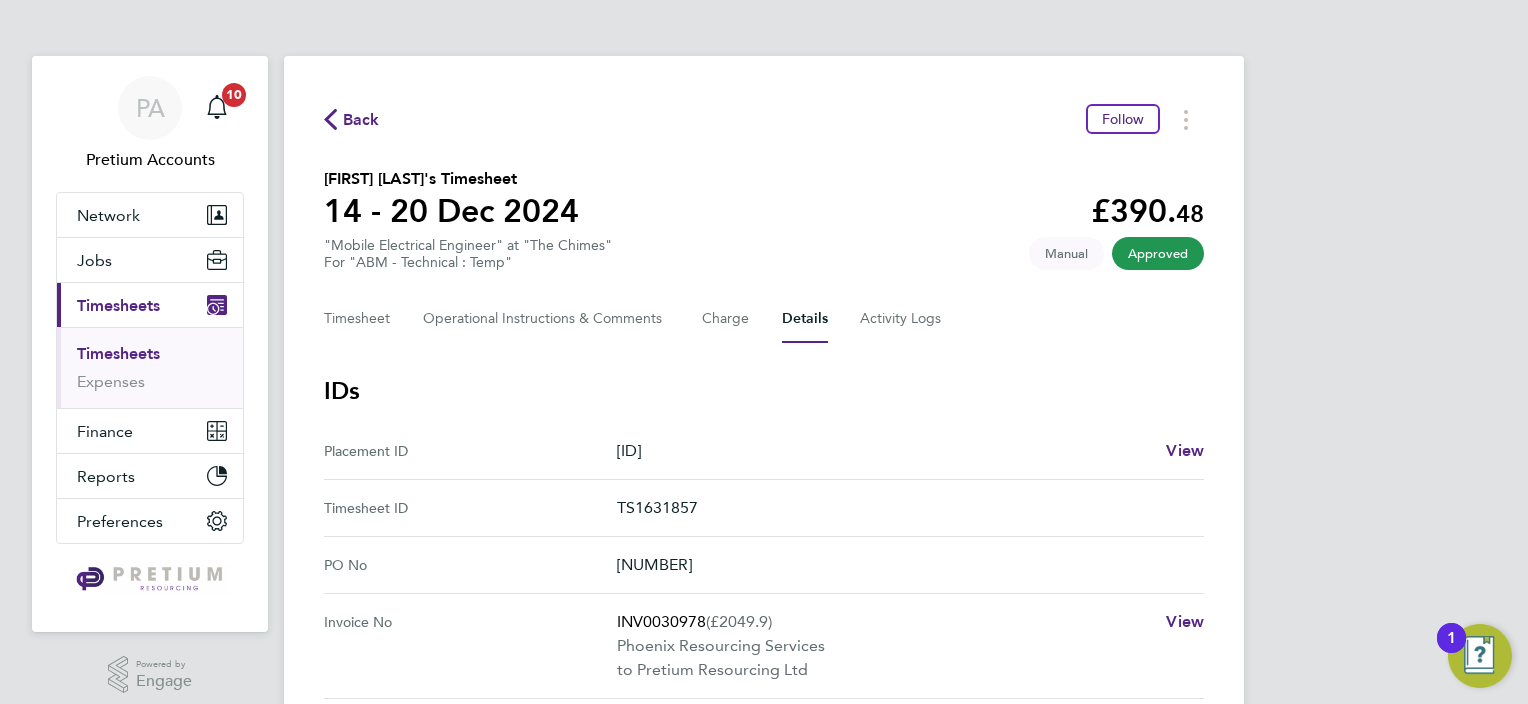 click on "[DOCUMENT_NUMBER]" at bounding box center (902, 508) 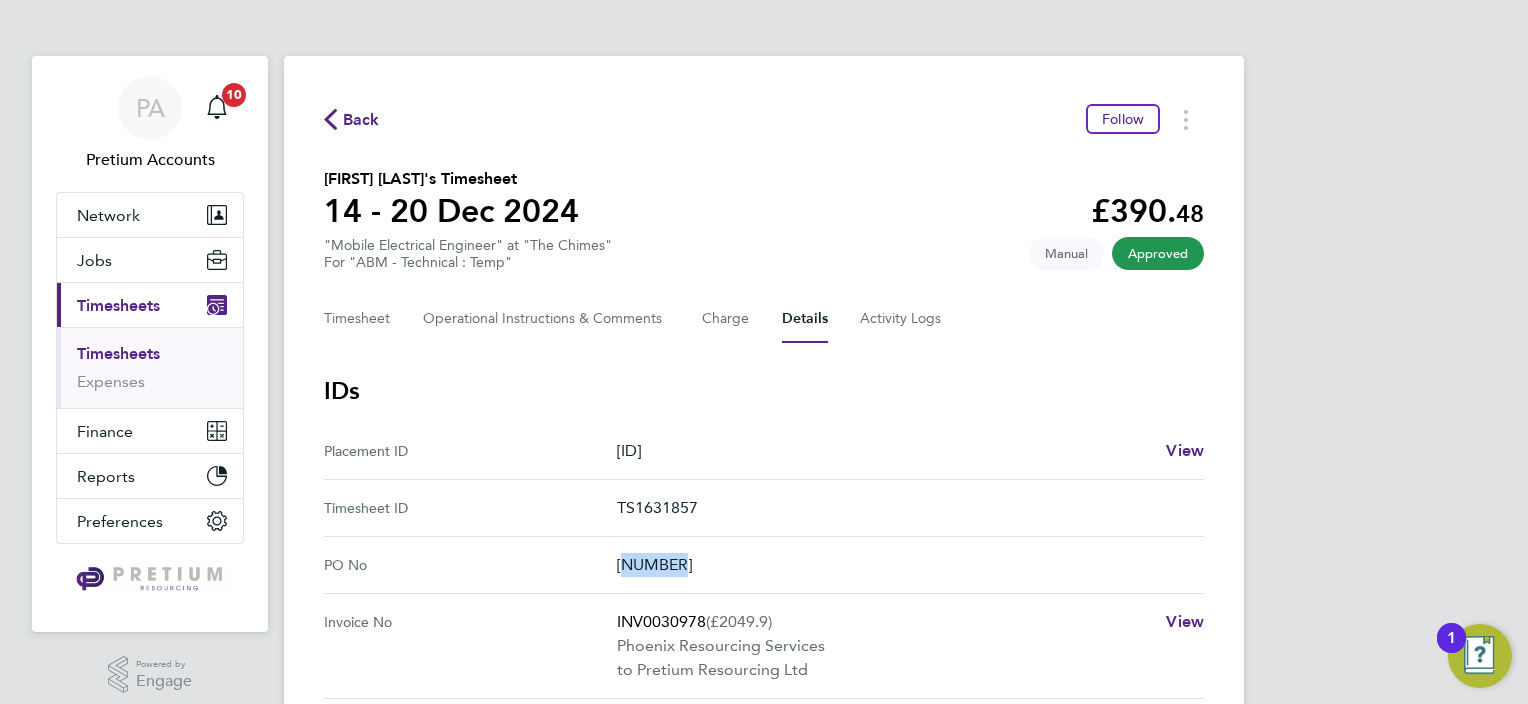 click on "[NUMBER]" at bounding box center (902, 565) 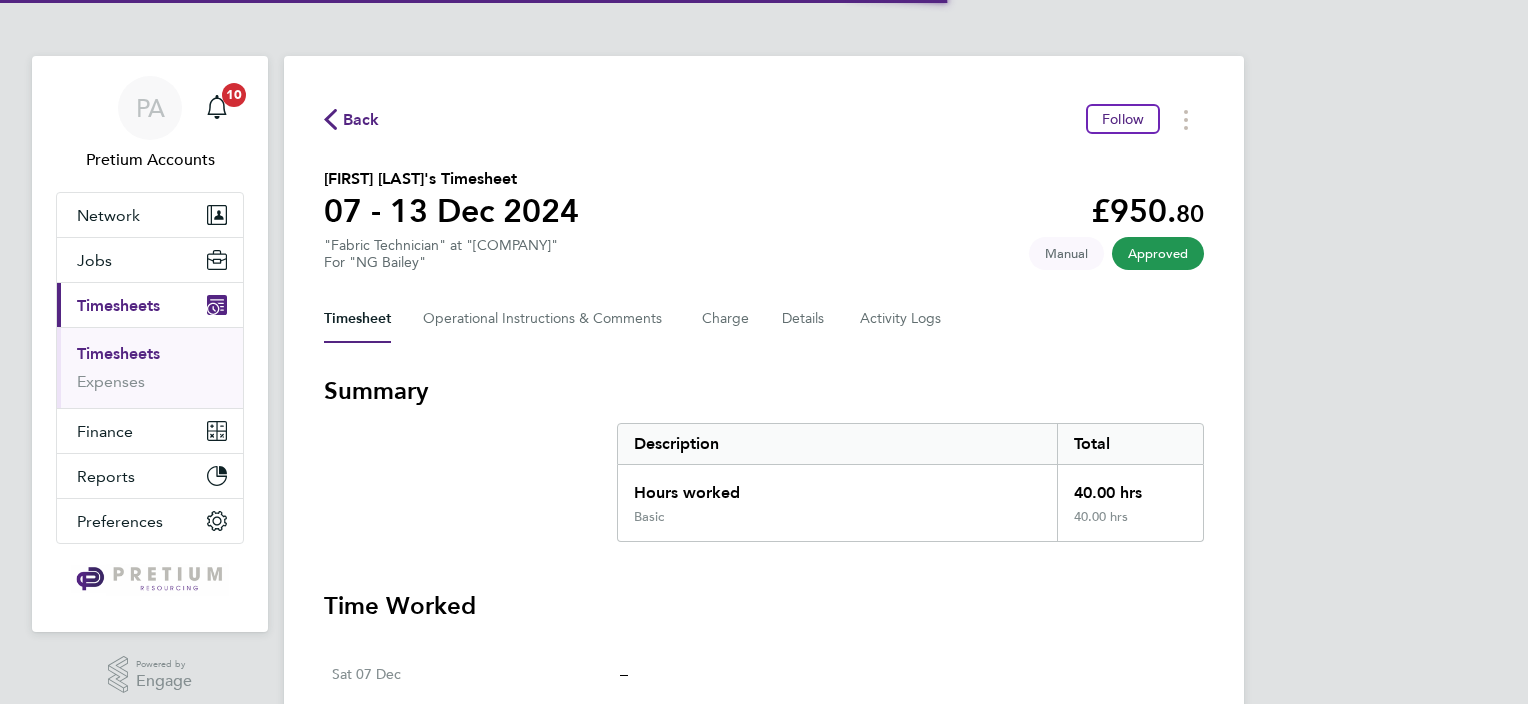 scroll, scrollTop: 0, scrollLeft: 0, axis: both 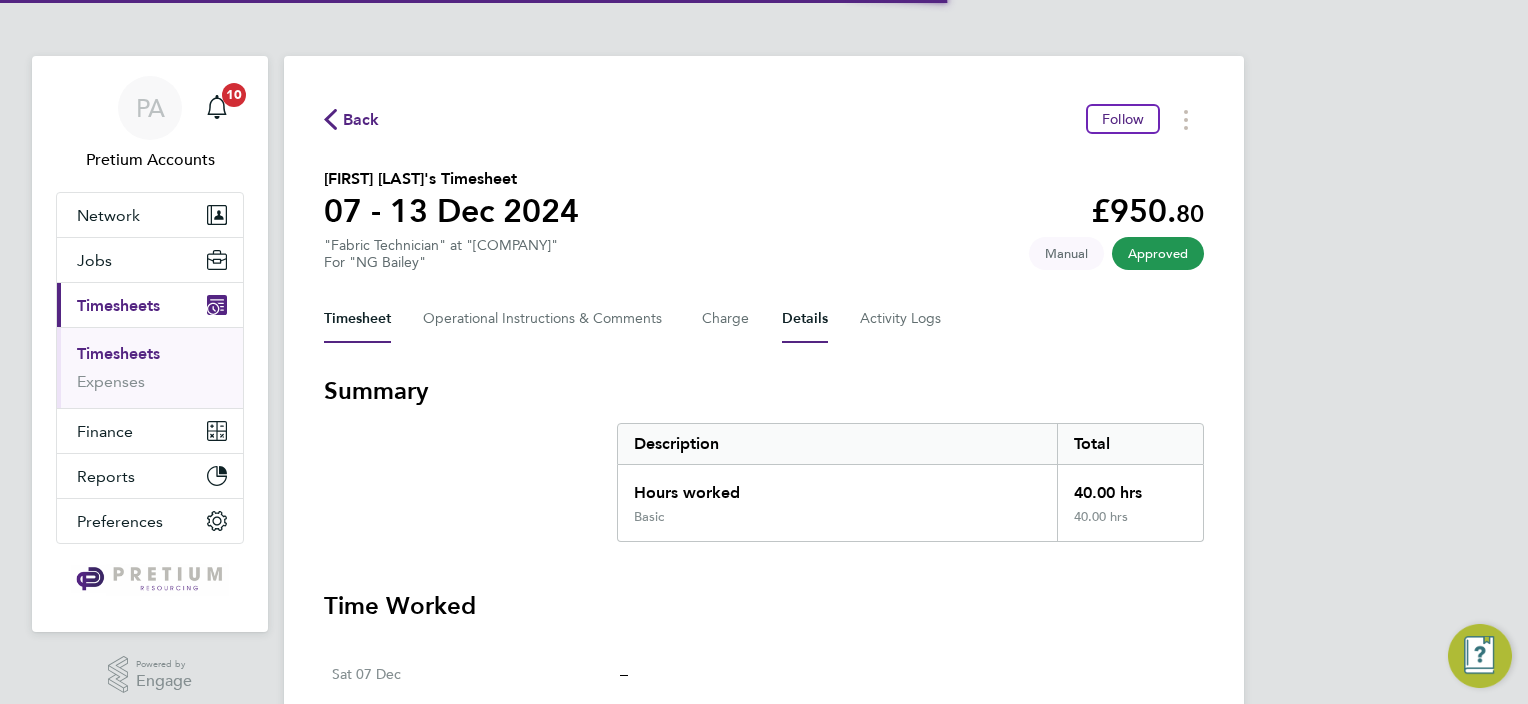 click on "Details" at bounding box center [805, 319] 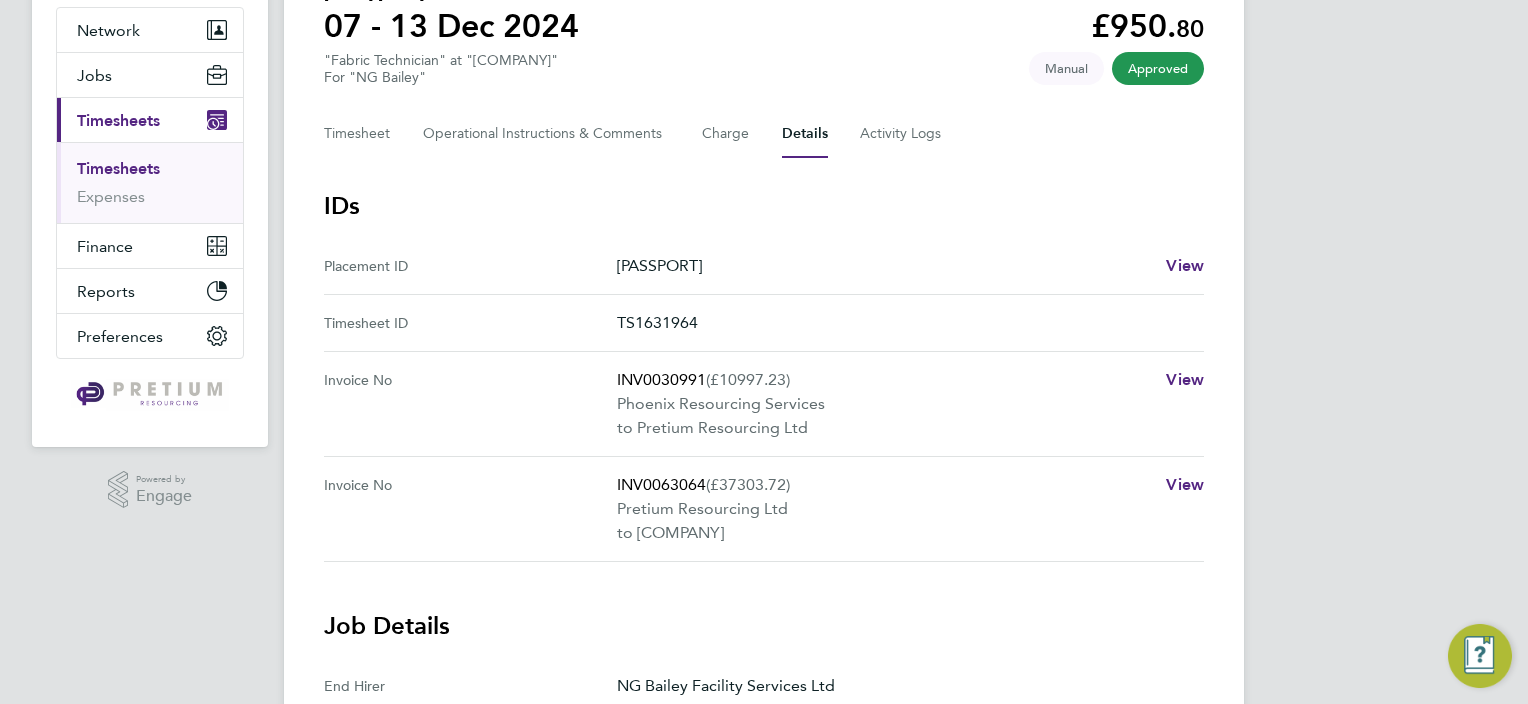 scroll, scrollTop: 400, scrollLeft: 0, axis: vertical 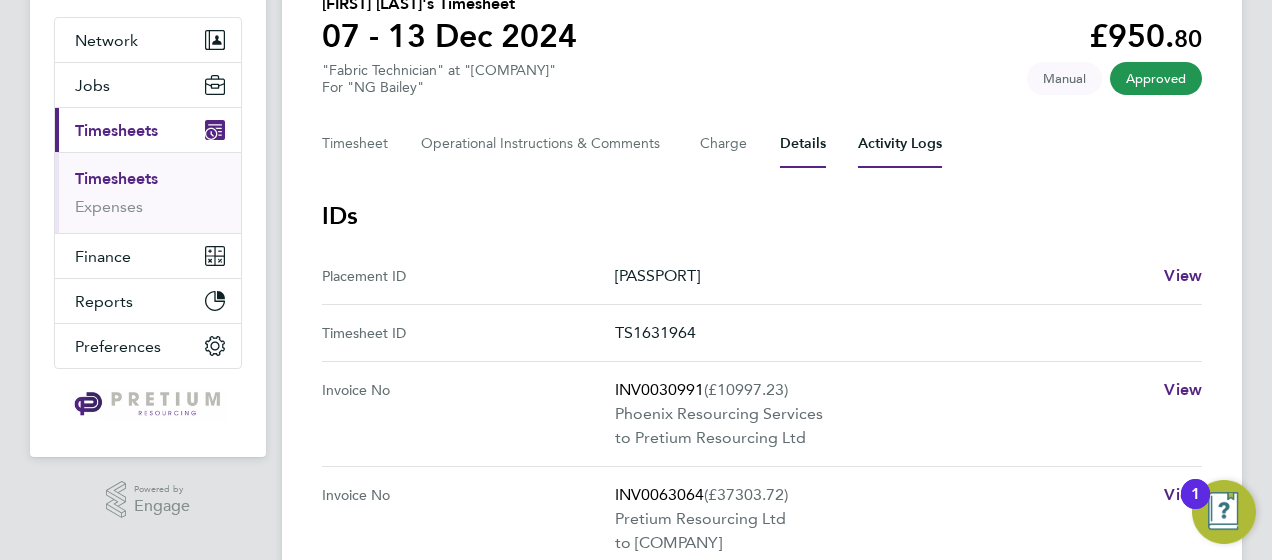 click on "Activity Logs" at bounding box center (900, 144) 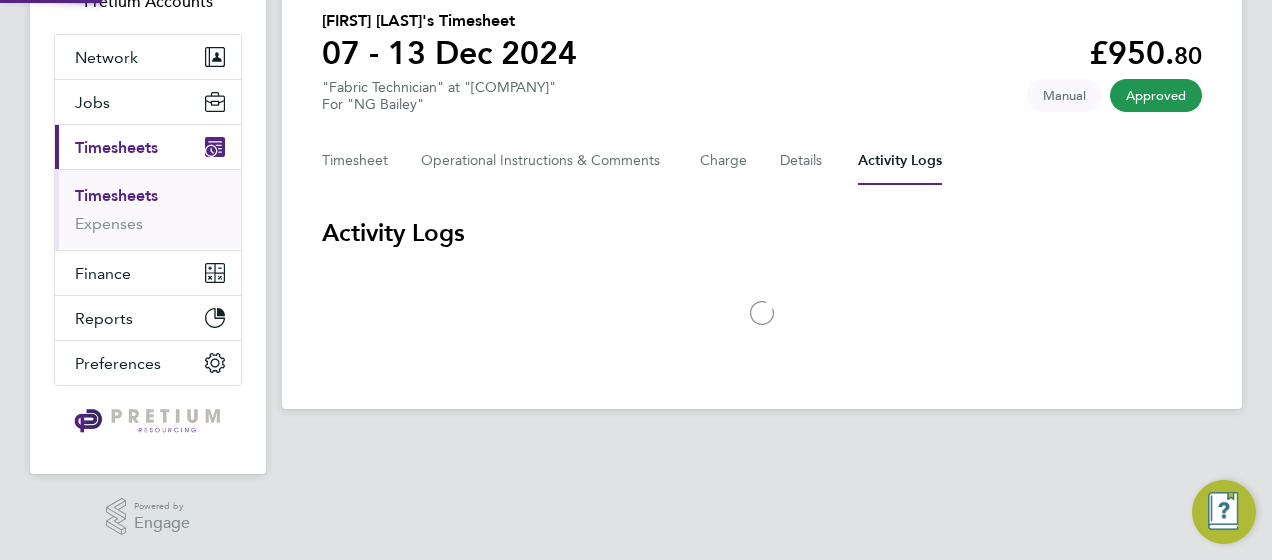 scroll, scrollTop: 0, scrollLeft: 0, axis: both 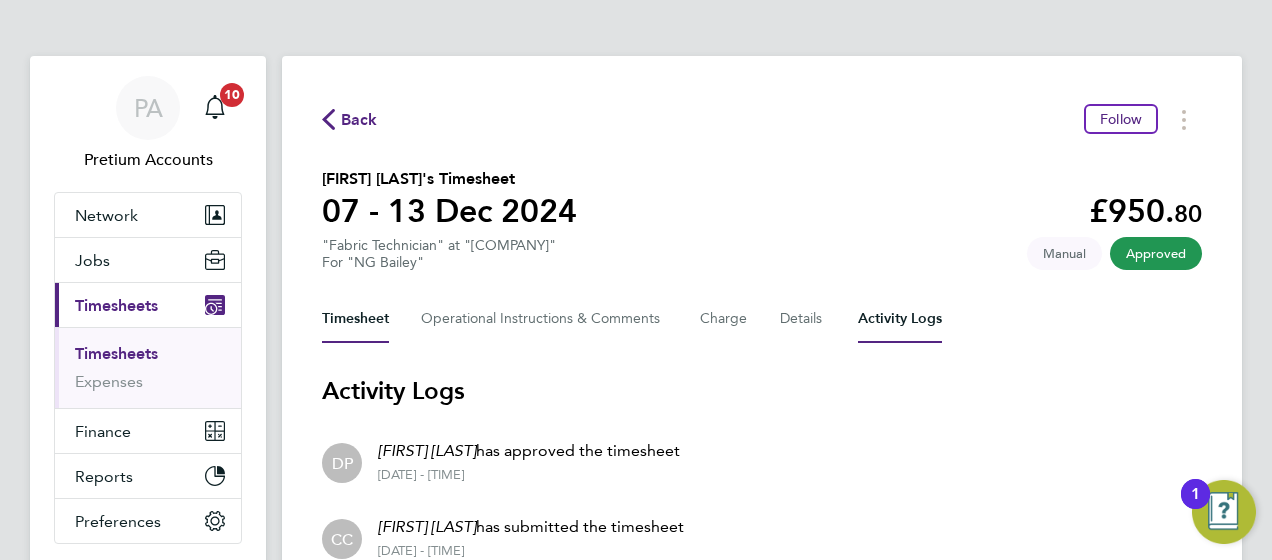 click on "Timesheet" at bounding box center [355, 319] 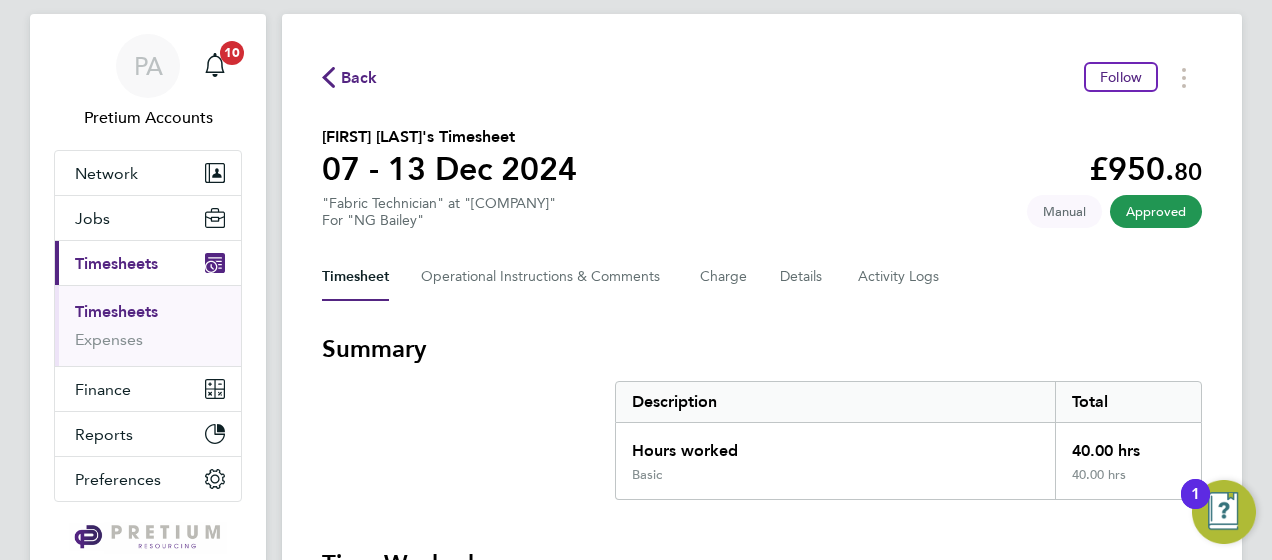 scroll, scrollTop: 0, scrollLeft: 0, axis: both 